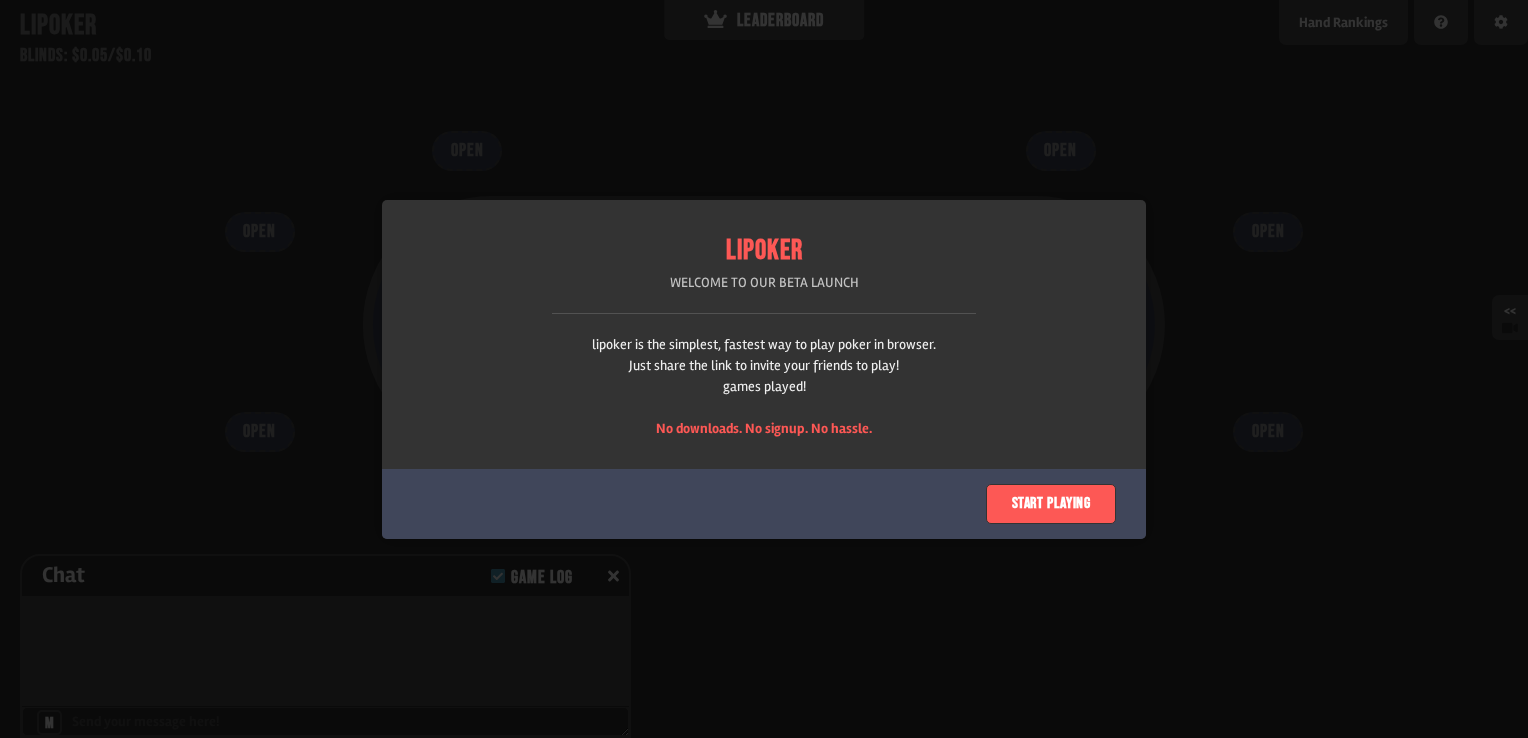 scroll, scrollTop: 0, scrollLeft: 0, axis: both 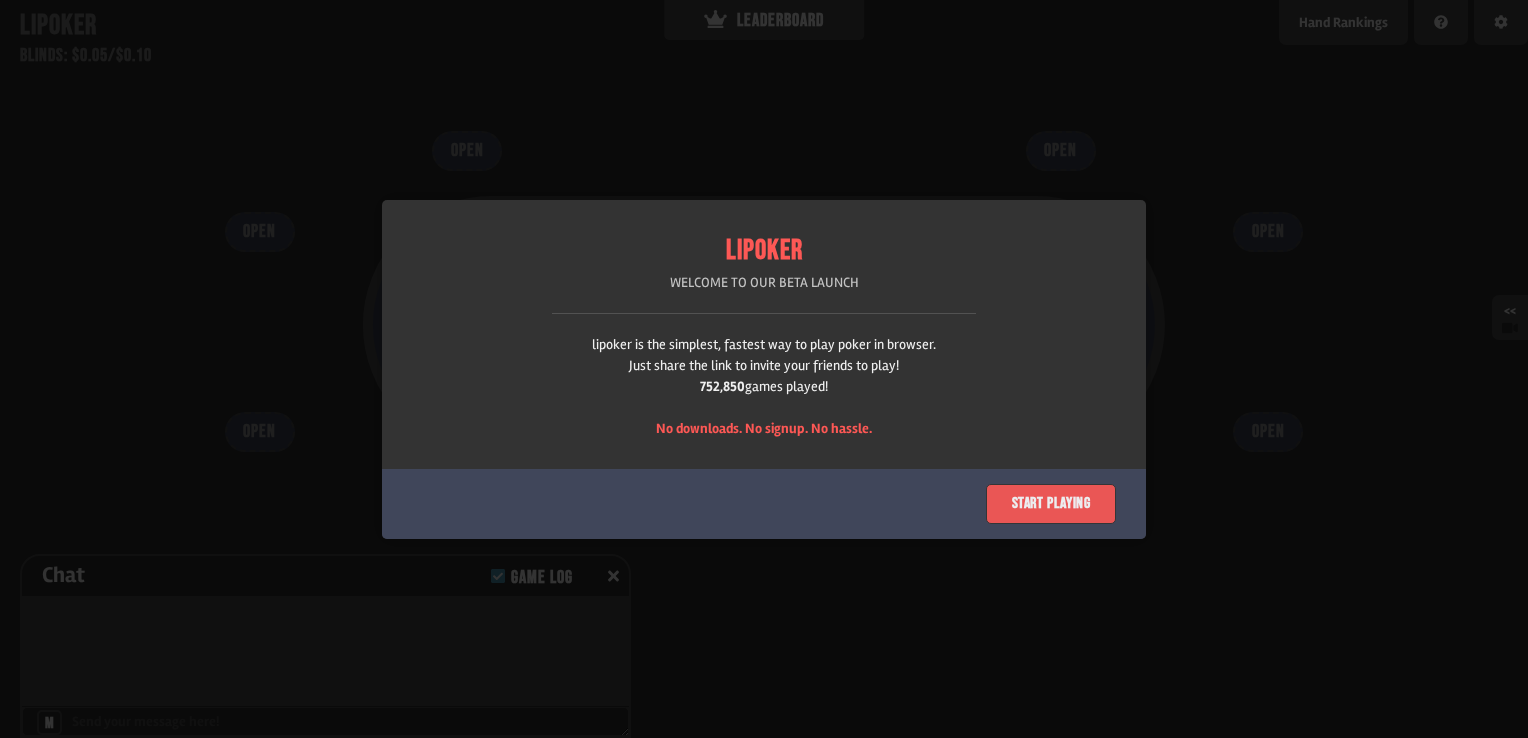 click on "Start playing" at bounding box center [1051, 504] 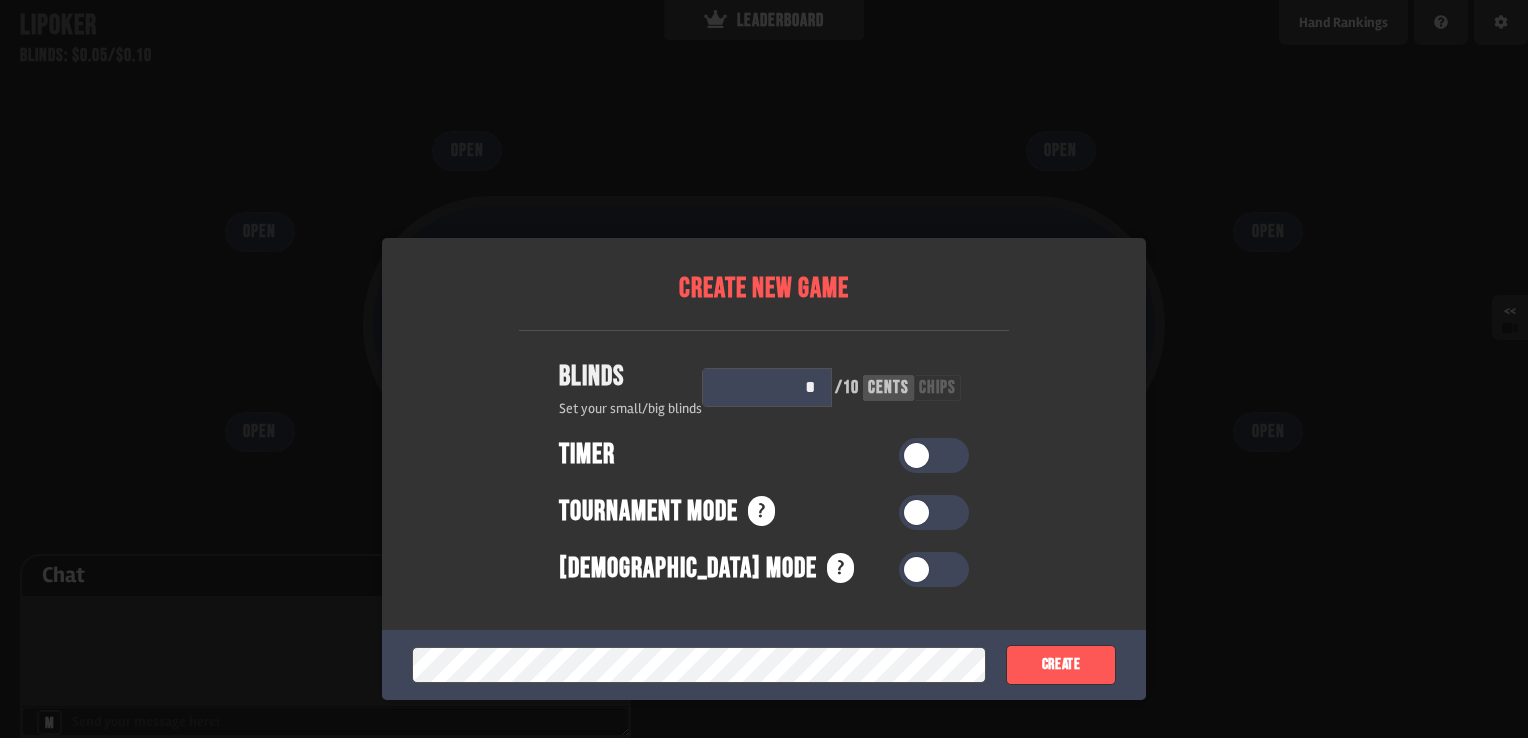 scroll, scrollTop: 100, scrollLeft: 0, axis: vertical 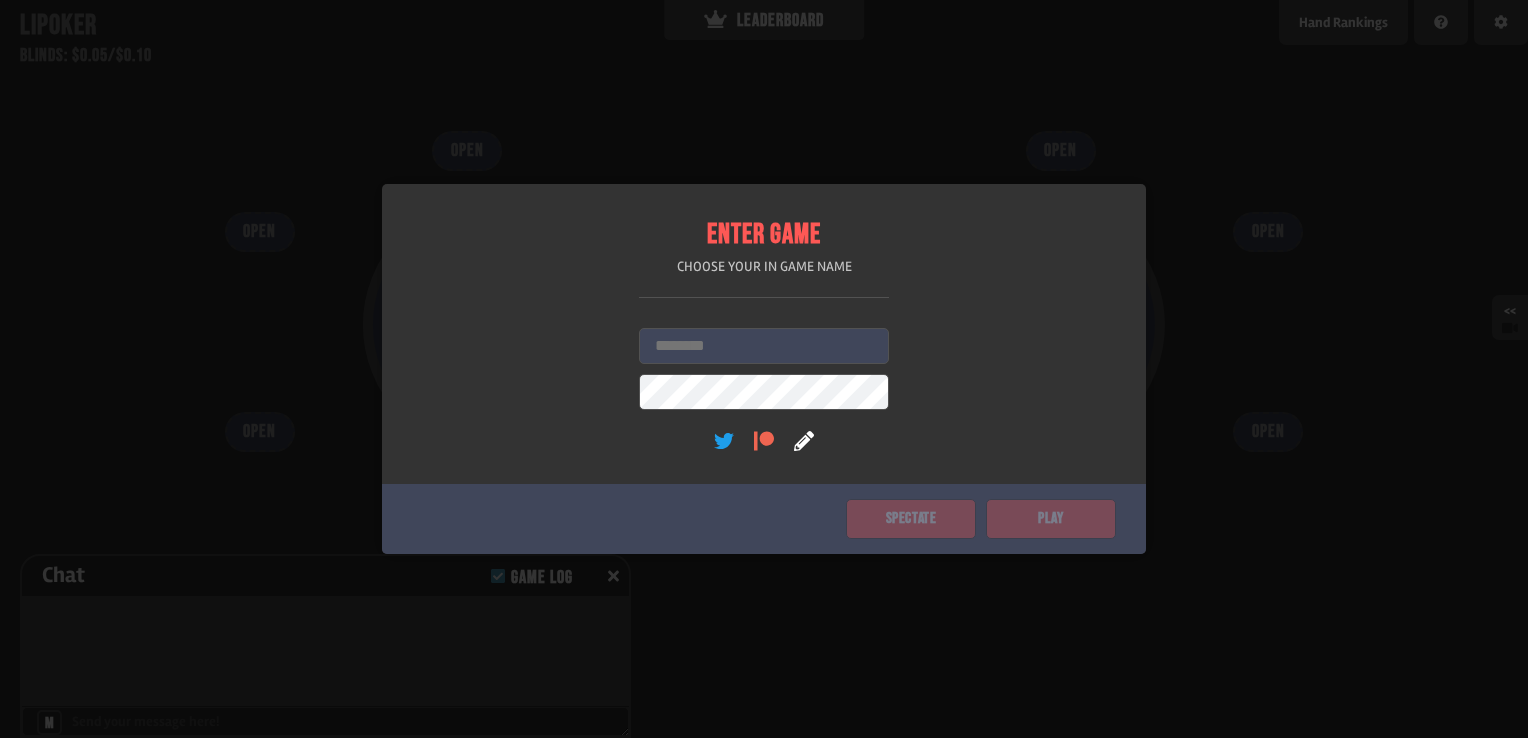 click on "Username" at bounding box center (764, 346) 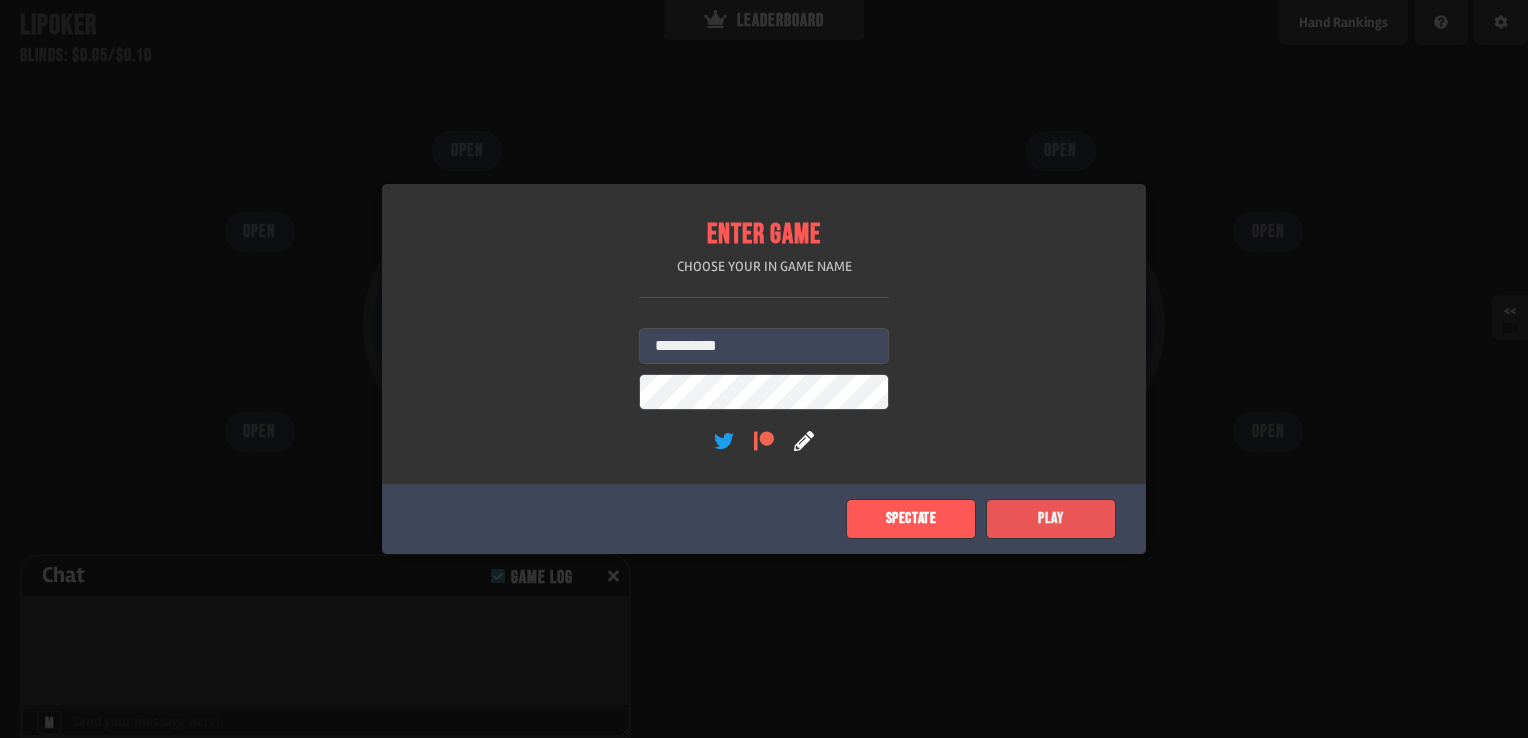 type on "**********" 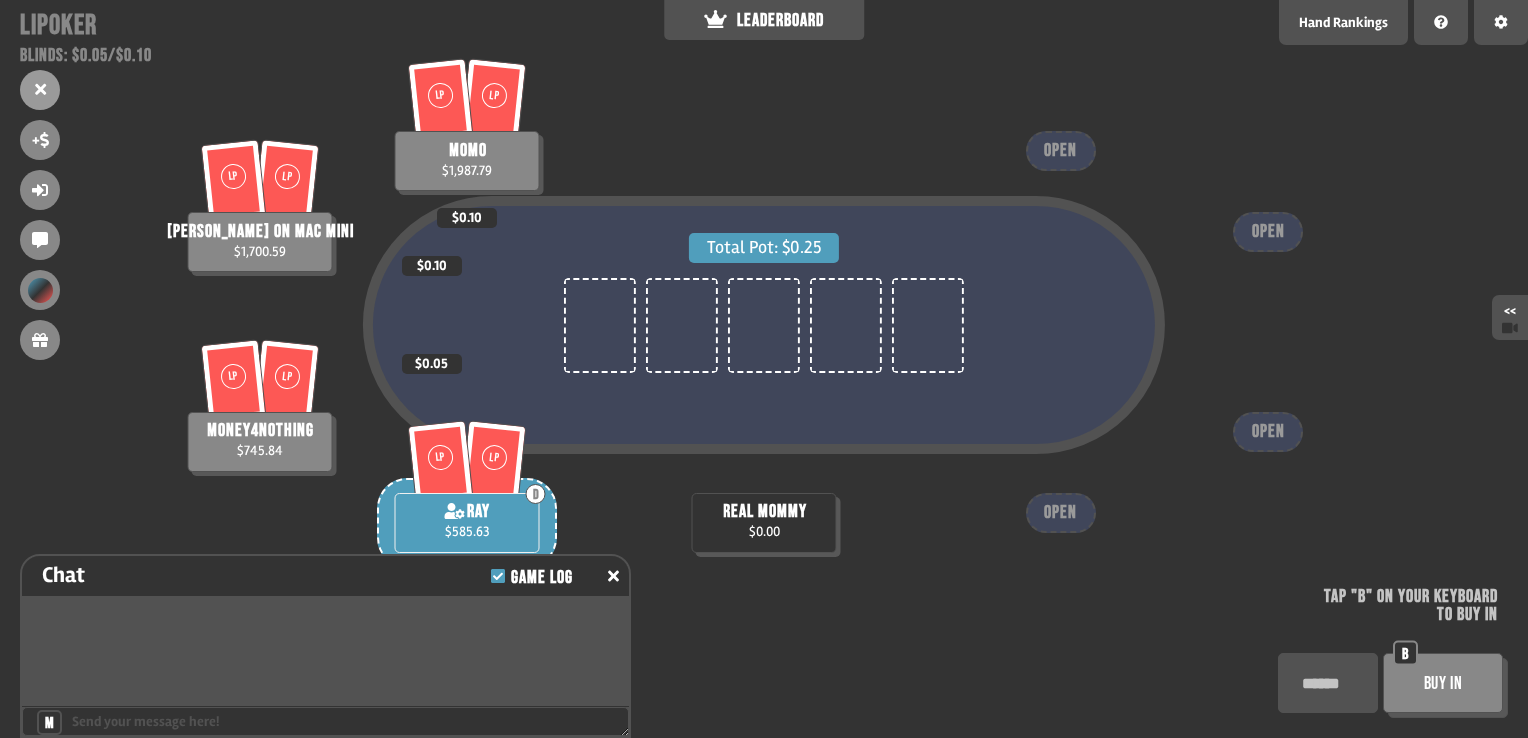 type on "****" 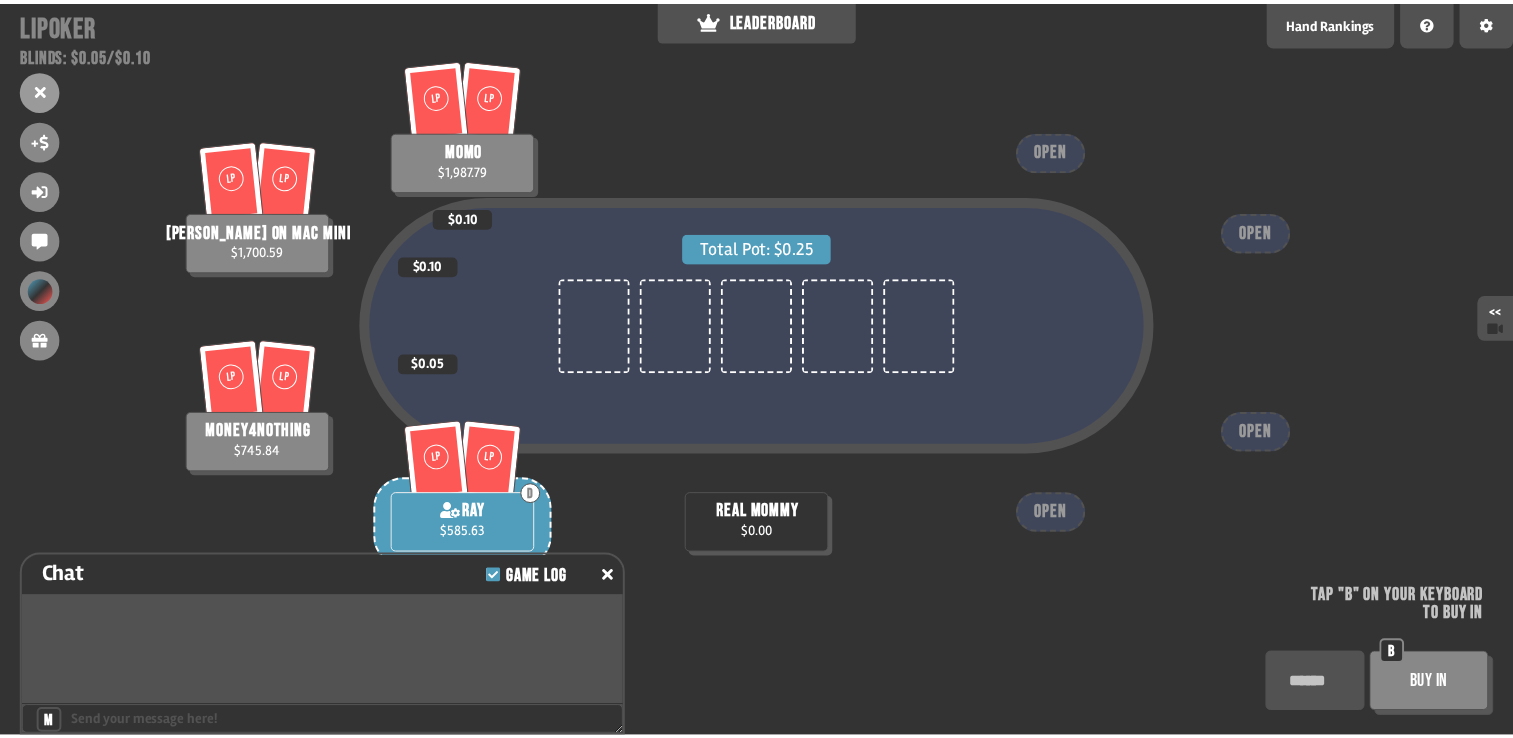 scroll, scrollTop: 1, scrollLeft: 0, axis: vertical 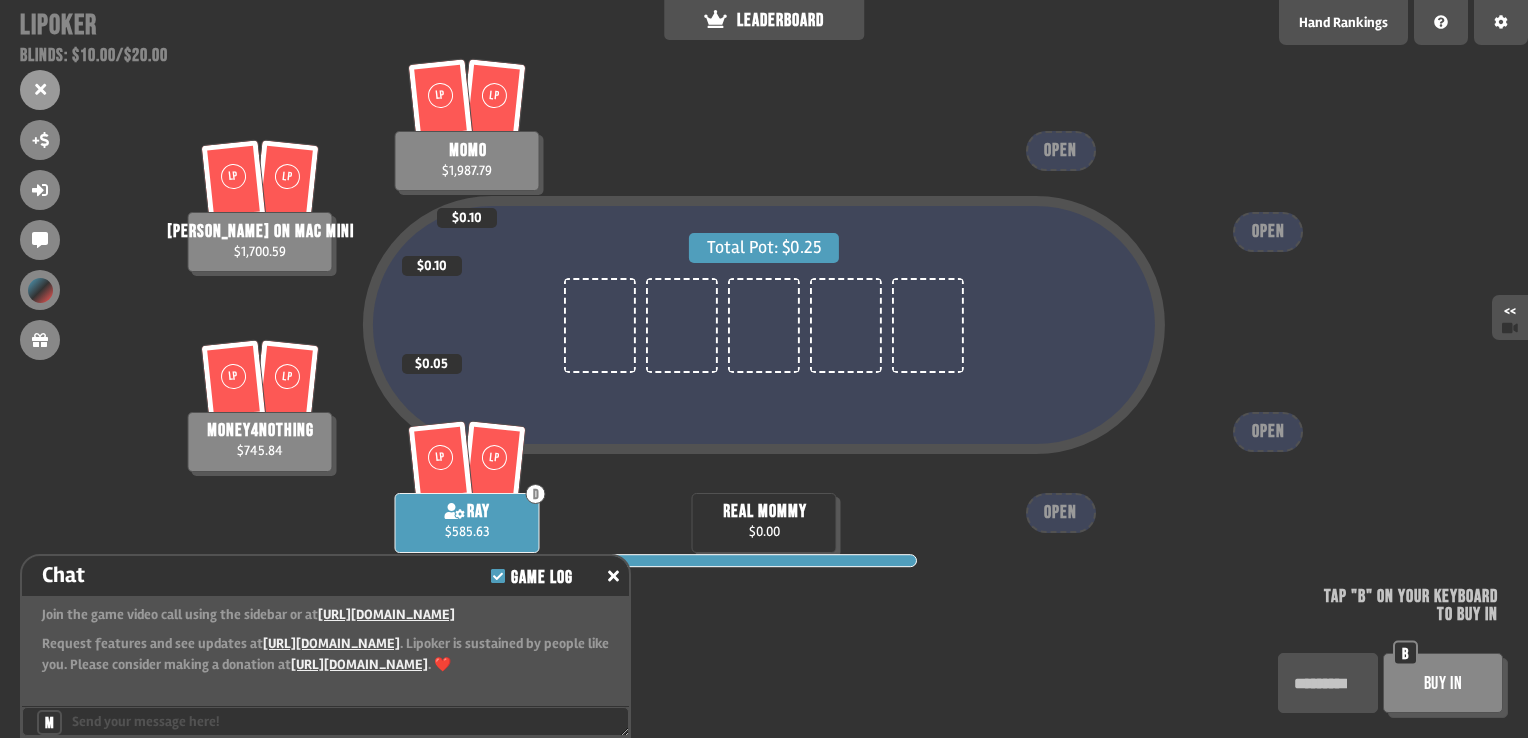 click on "Buy In" at bounding box center [1443, 683] 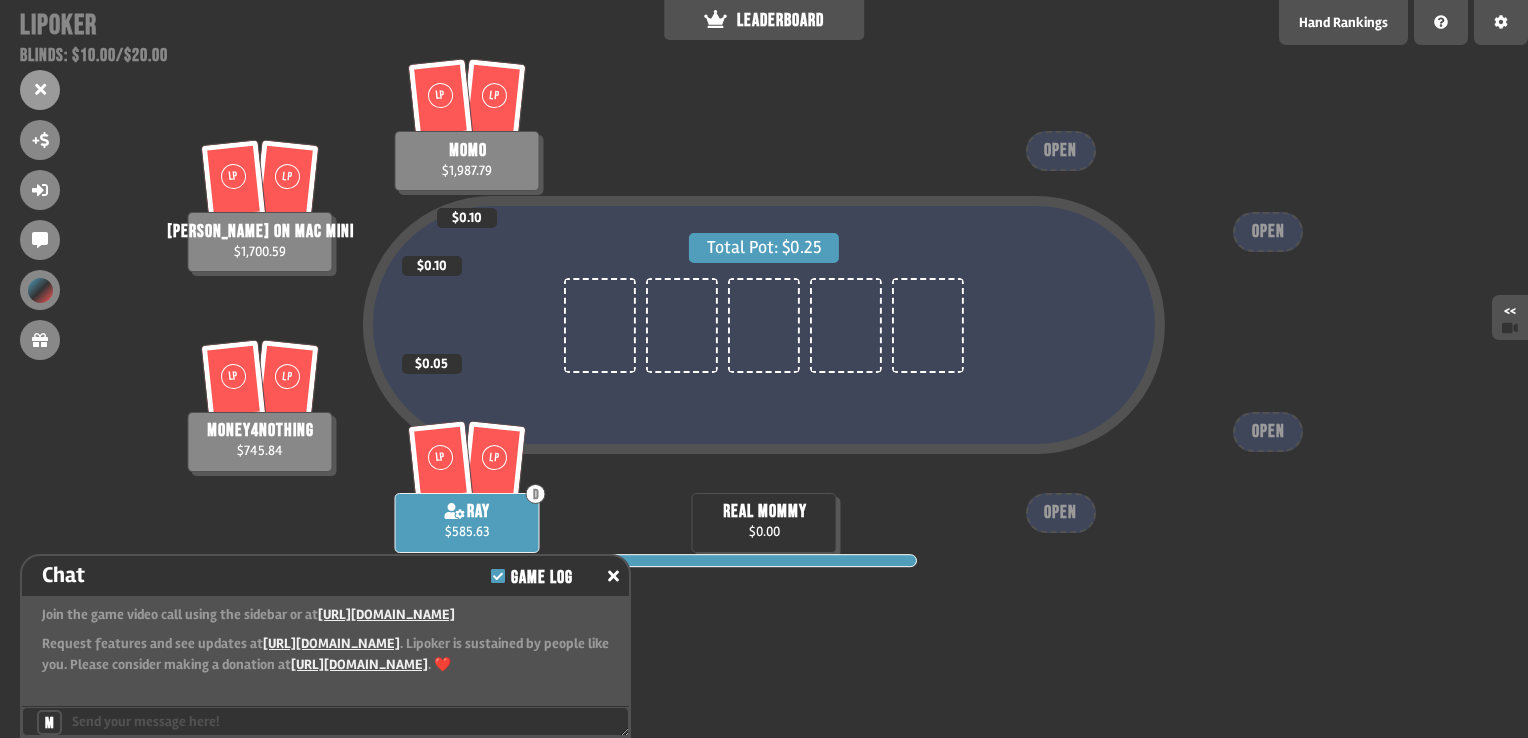 type on "**" 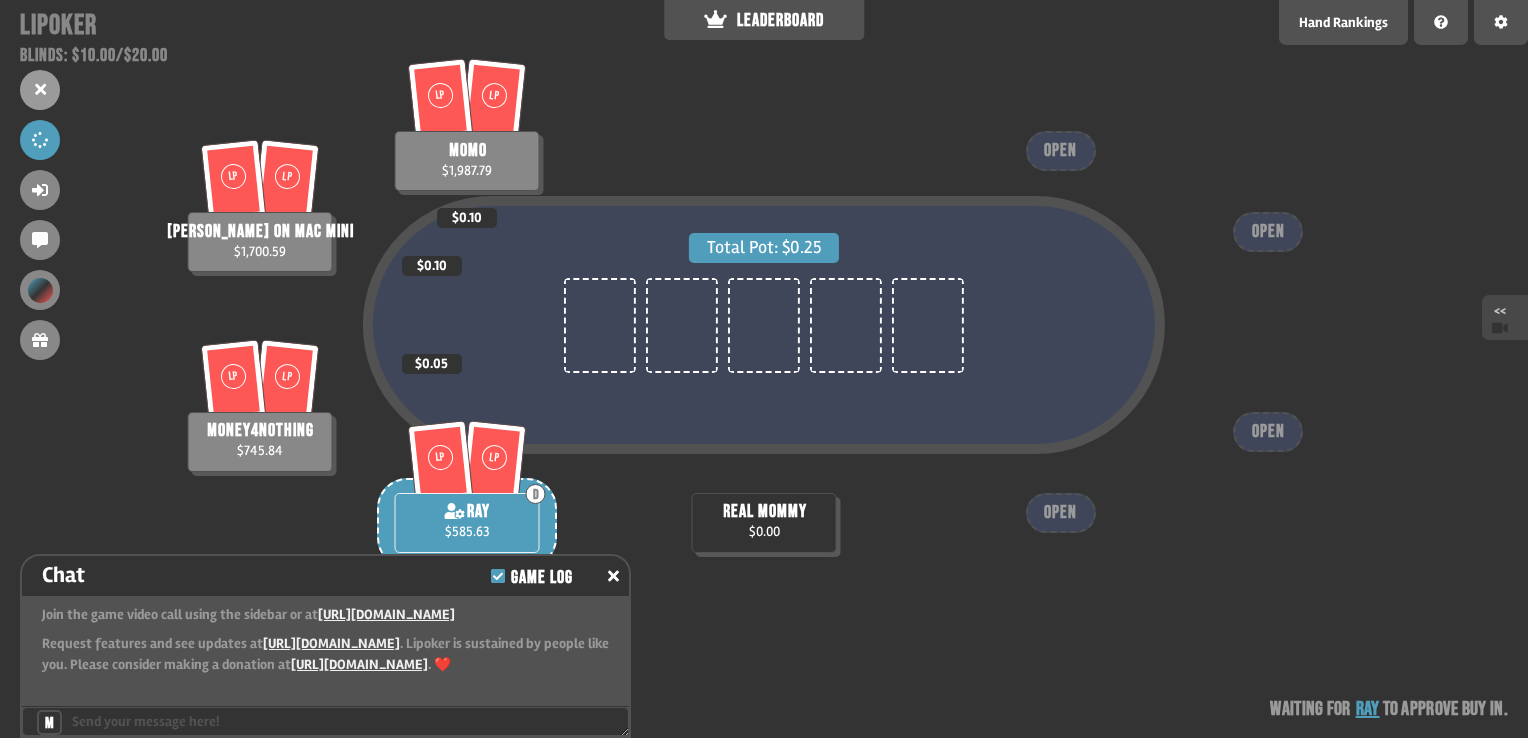 click on "<<" at bounding box center (1505, 317) 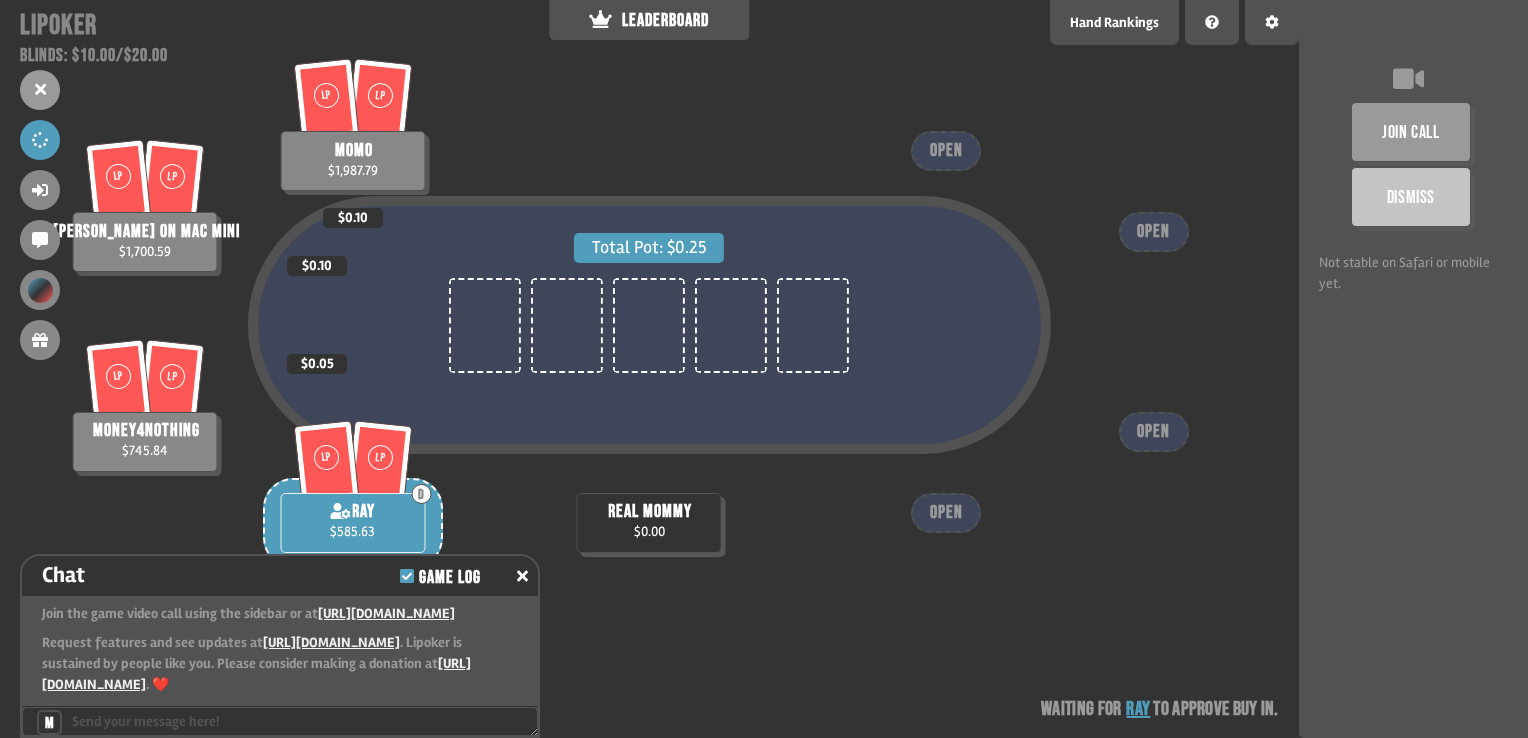 click on "join call" at bounding box center [1411, 132] 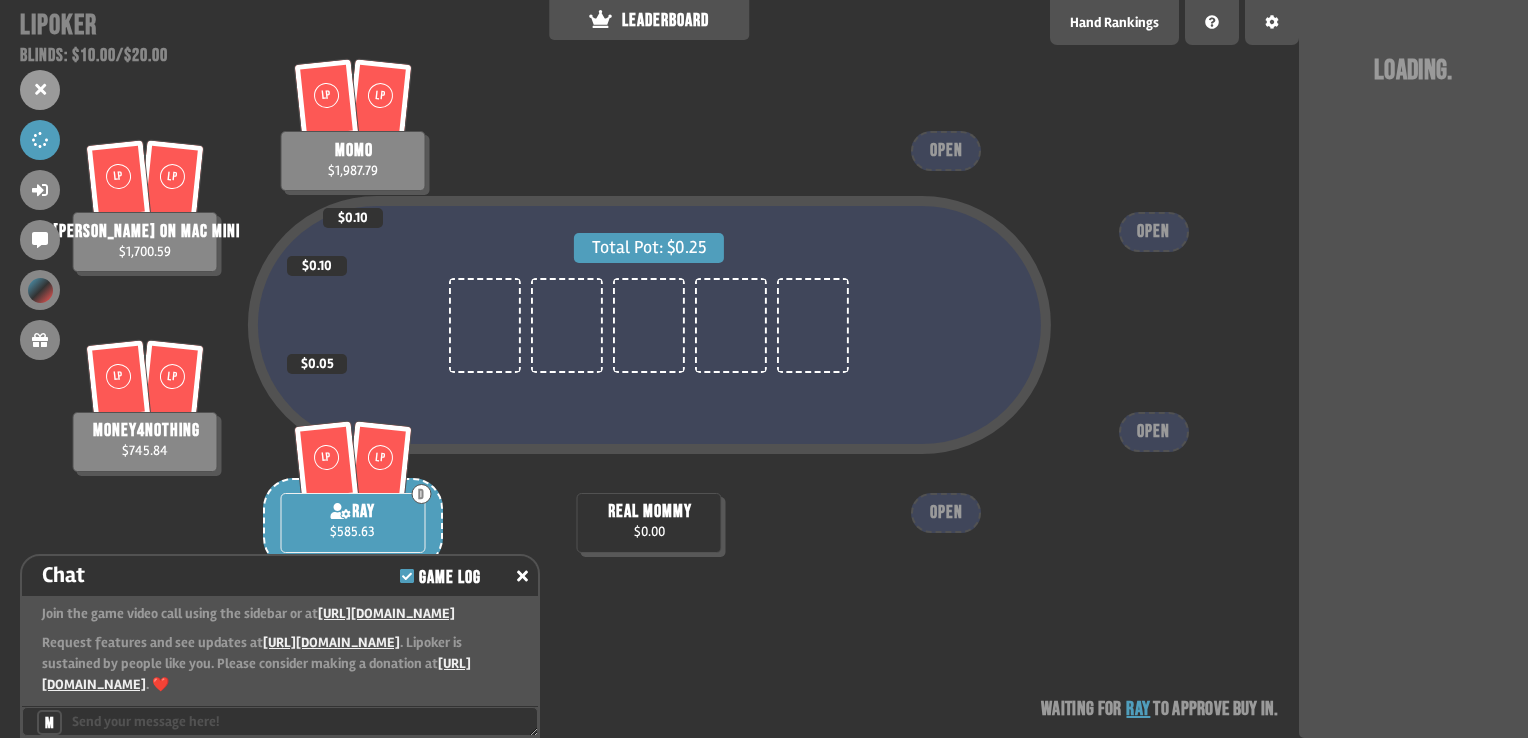 type on "*" 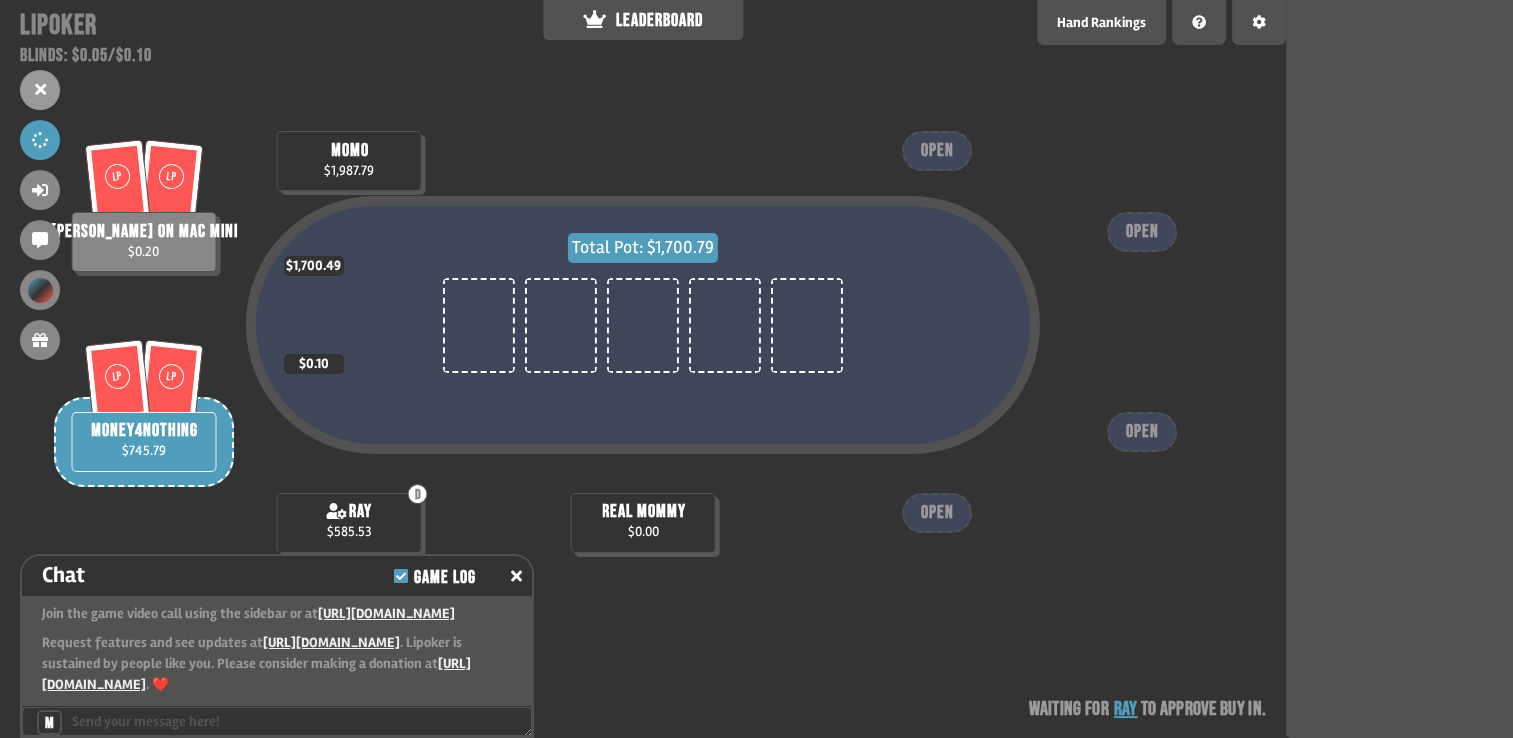 click at bounding box center (277, 721) 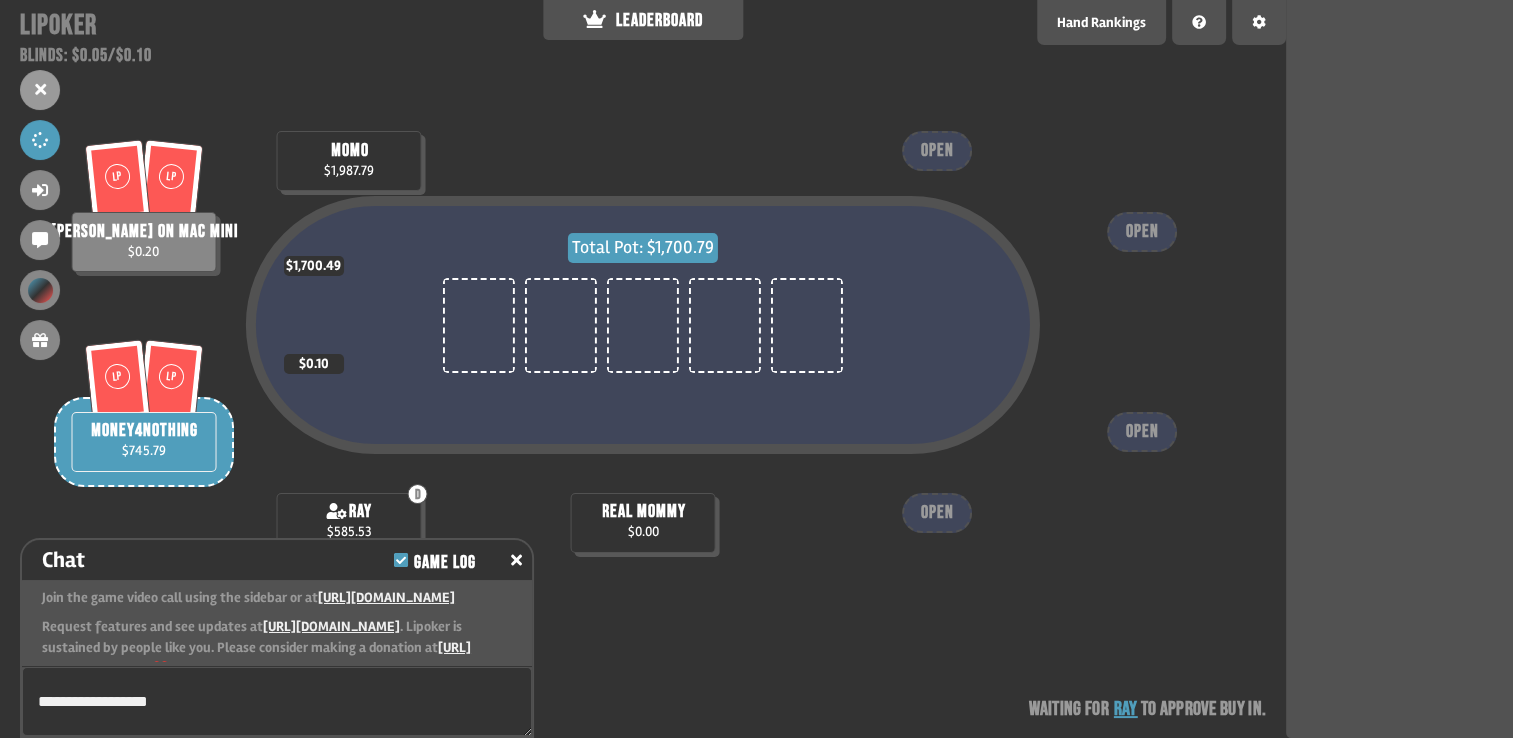type on "**********" 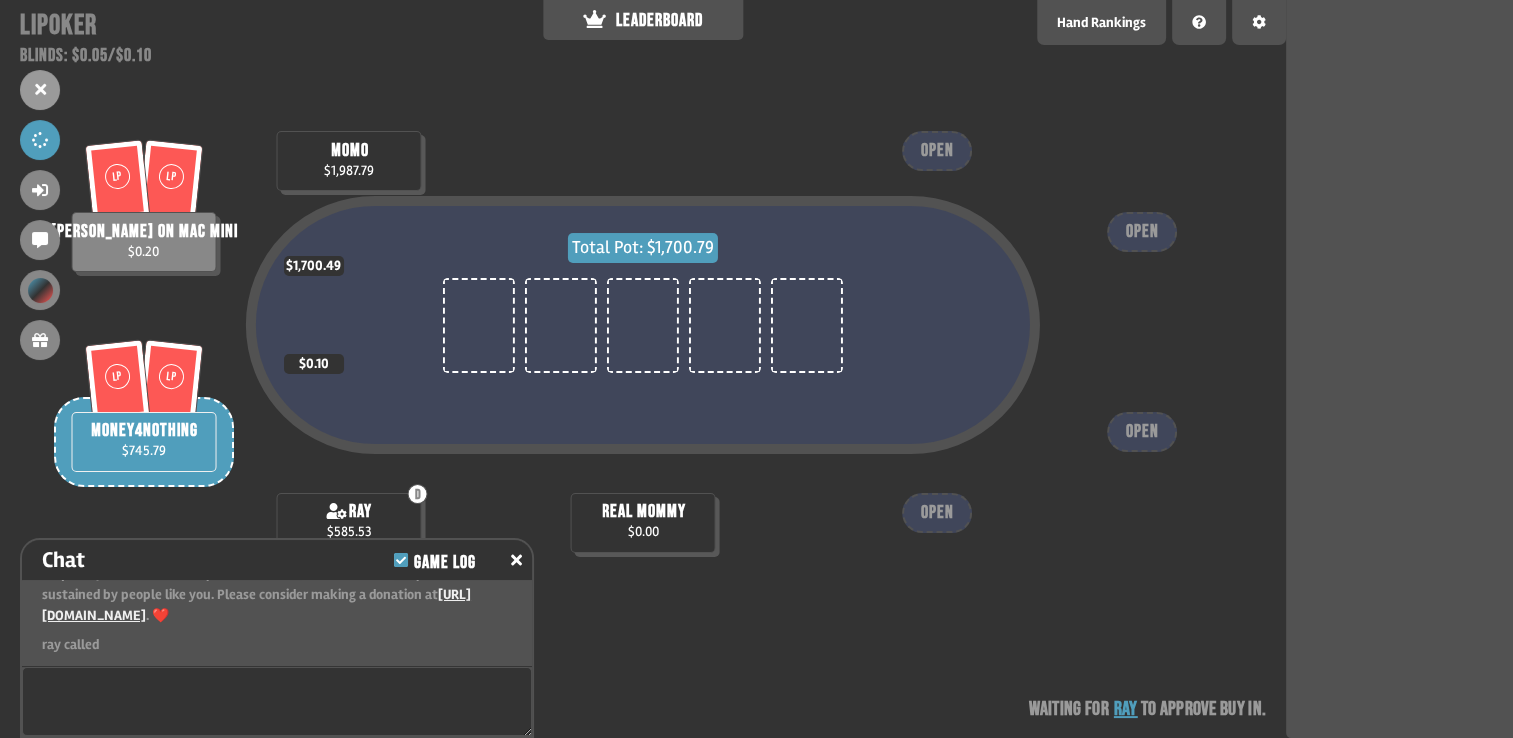 scroll, scrollTop: 0, scrollLeft: 0, axis: both 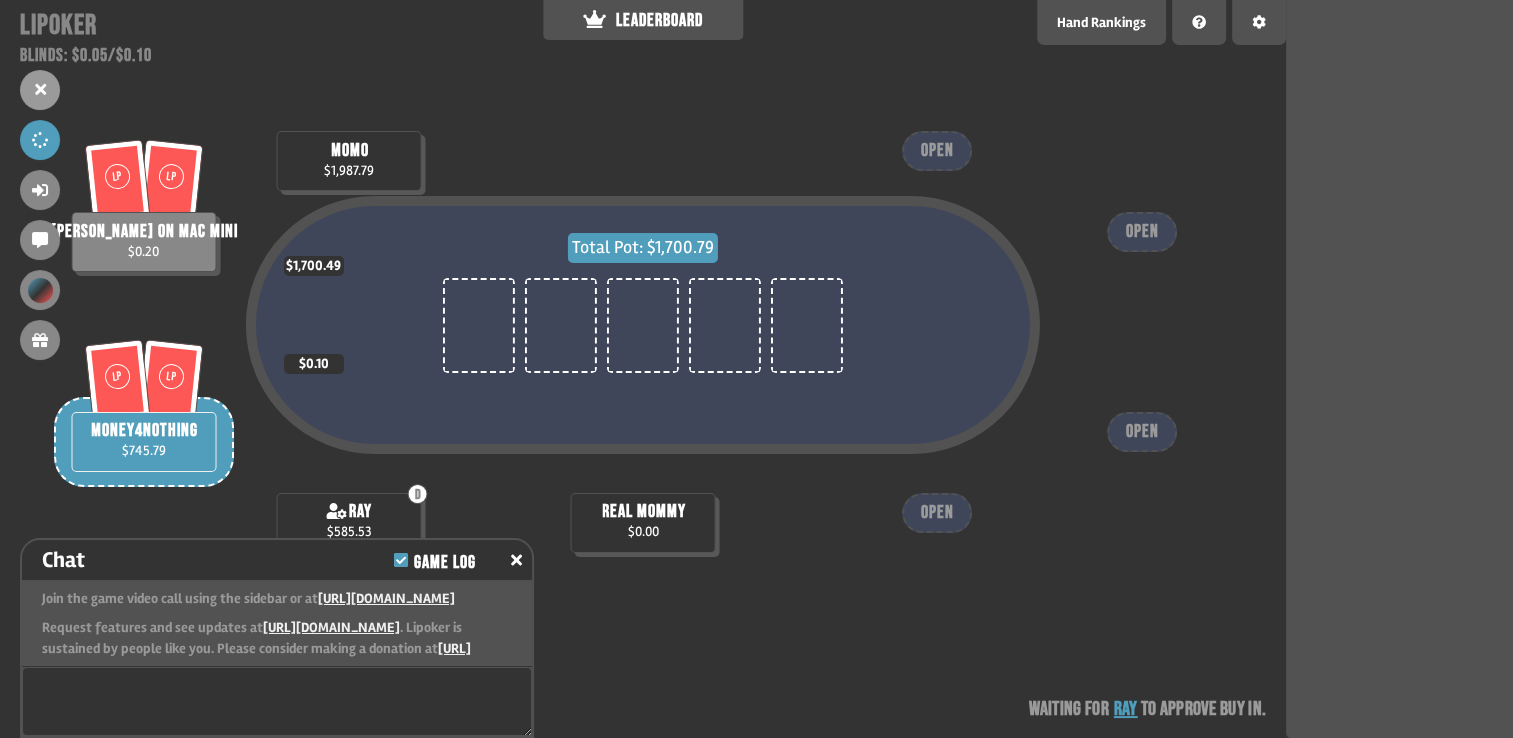 drag, startPoint x: 324, startPoint y: 536, endPoint x: 497, endPoint y: 654, distance: 209.41107 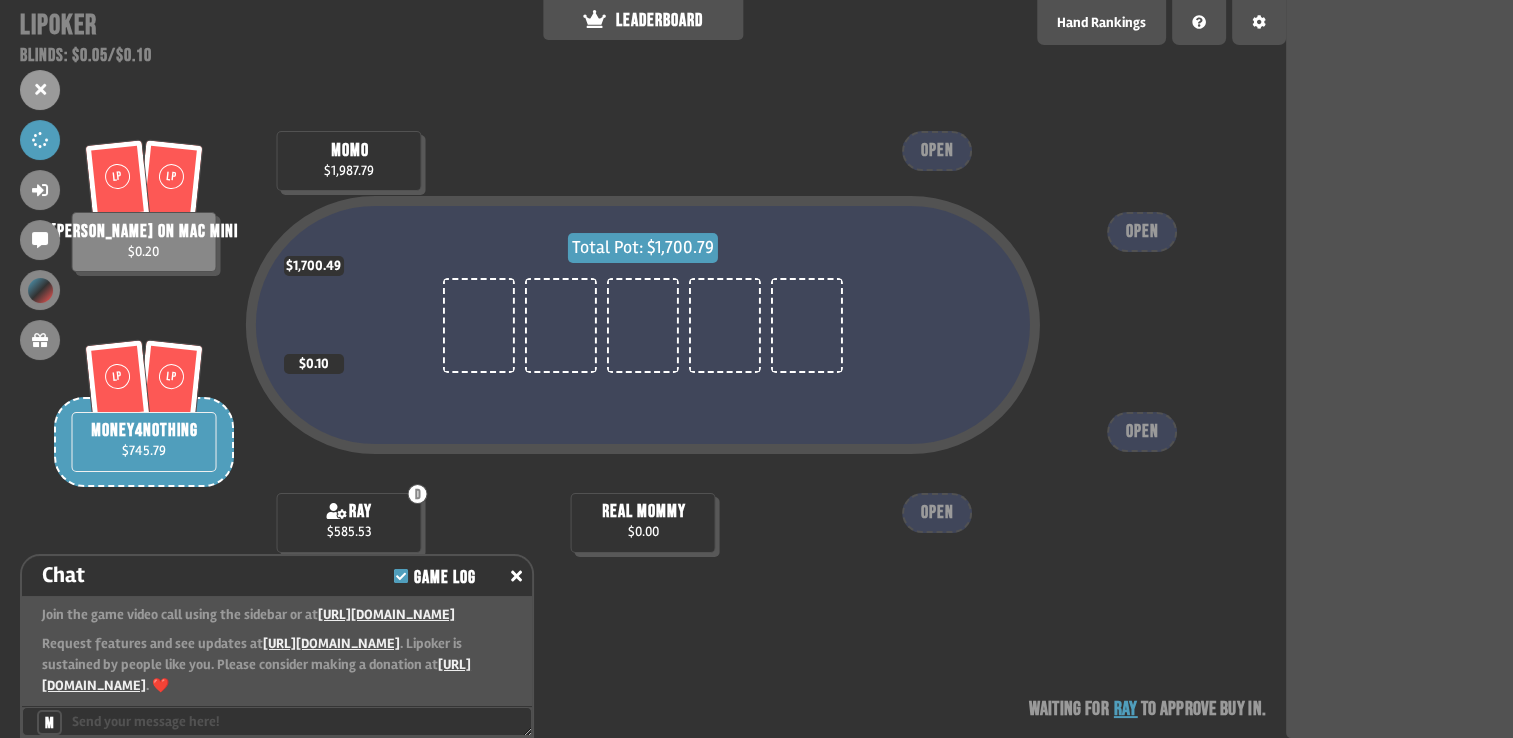 drag, startPoint x: 497, startPoint y: 654, endPoint x: 596, endPoint y: 666, distance: 99.724625 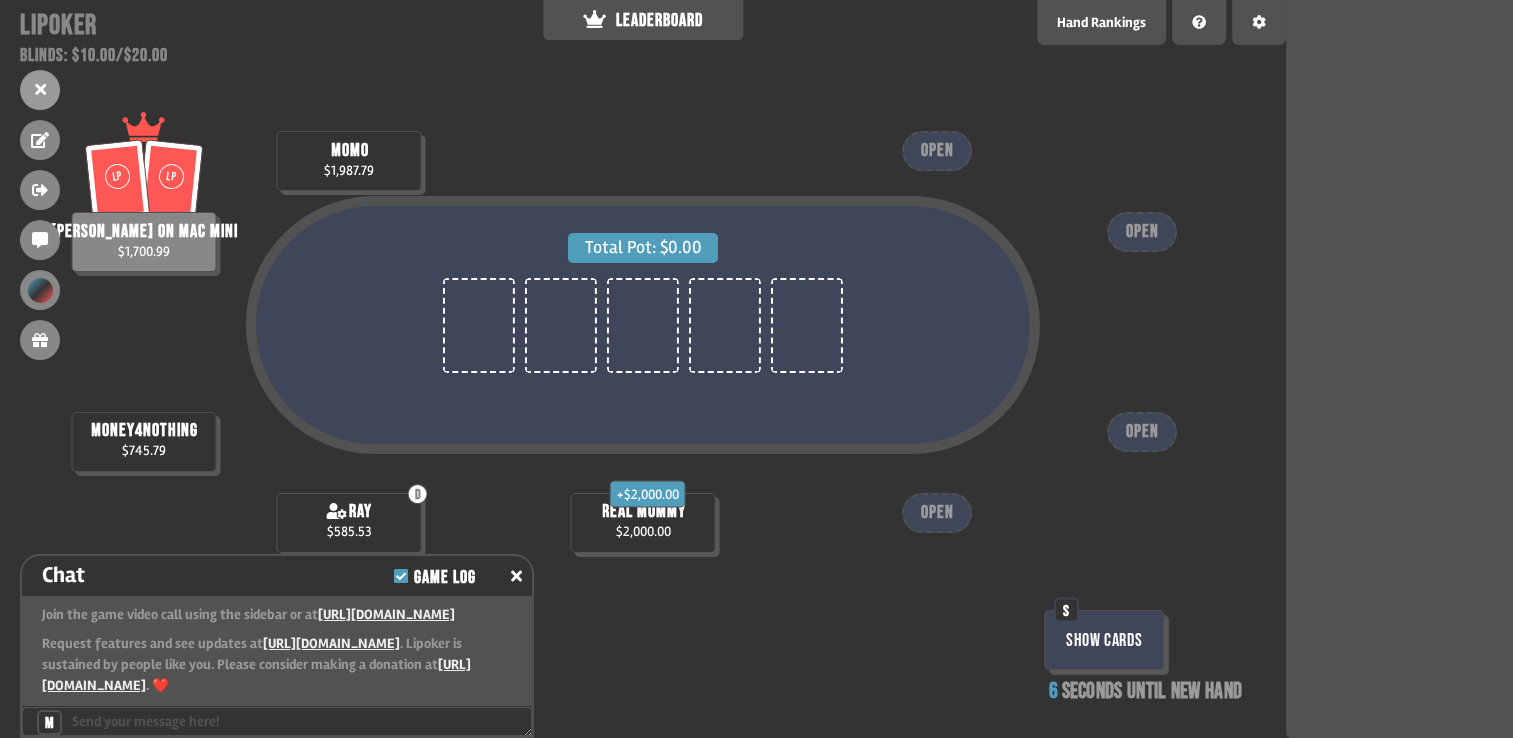 type on "****" 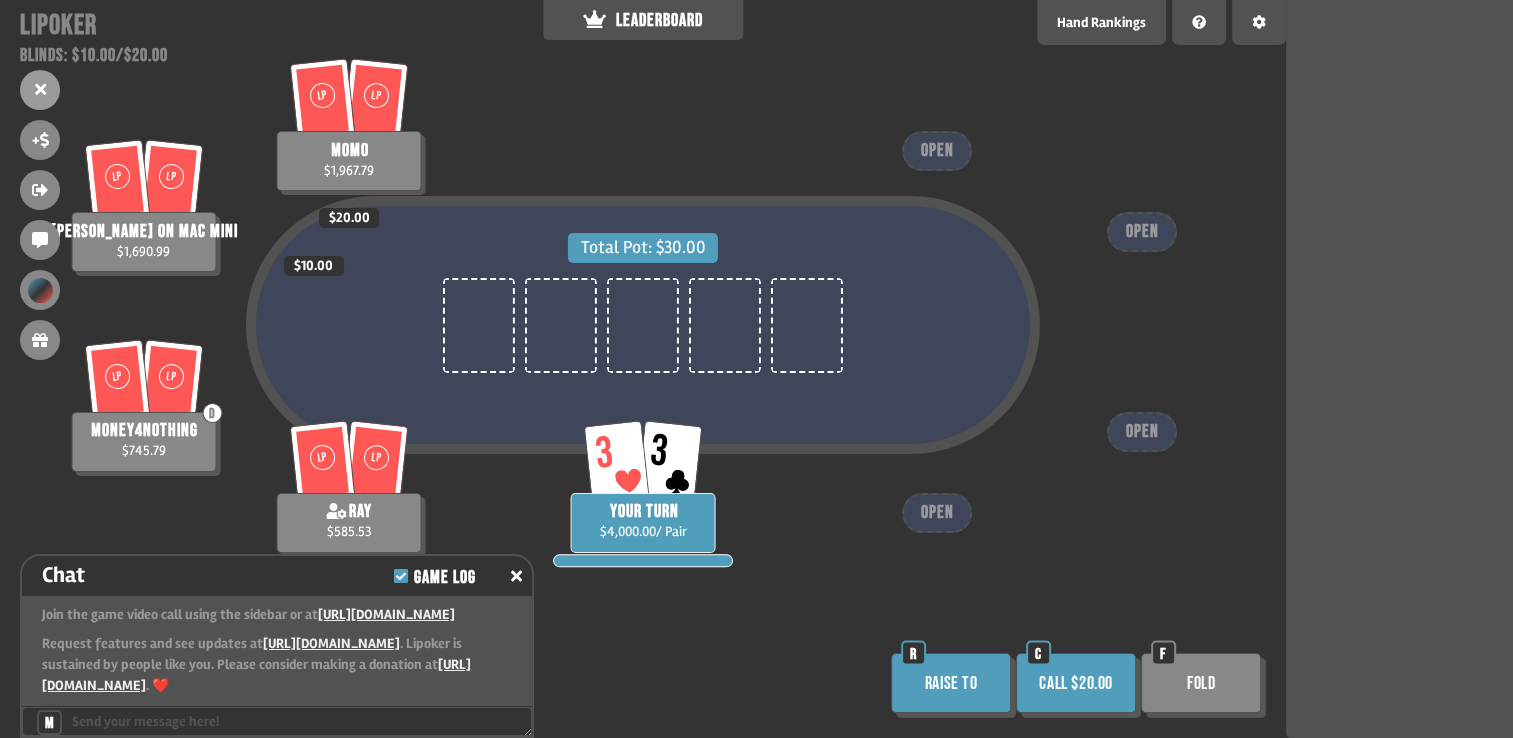 scroll, scrollTop: 98, scrollLeft: 0, axis: vertical 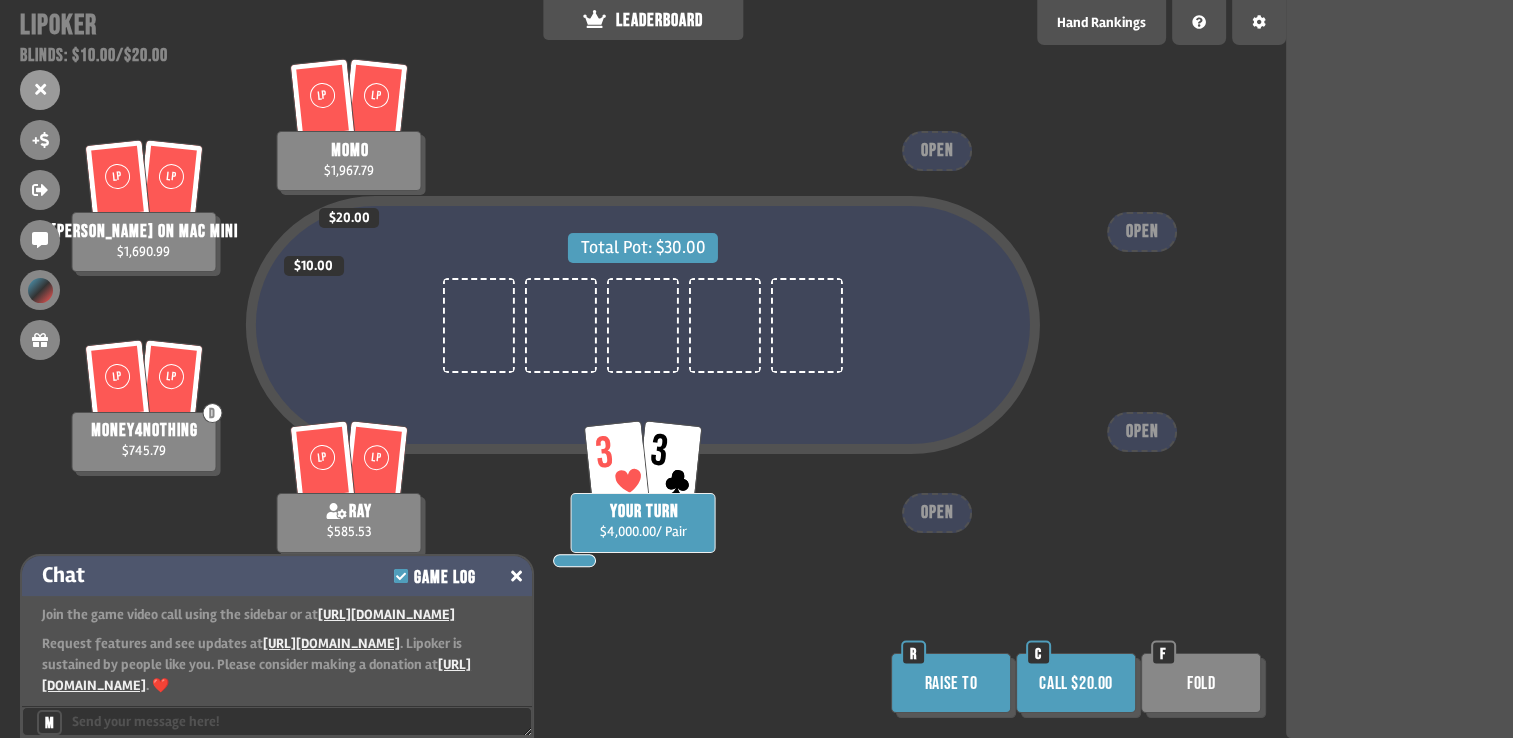 click at bounding box center (516, 576) 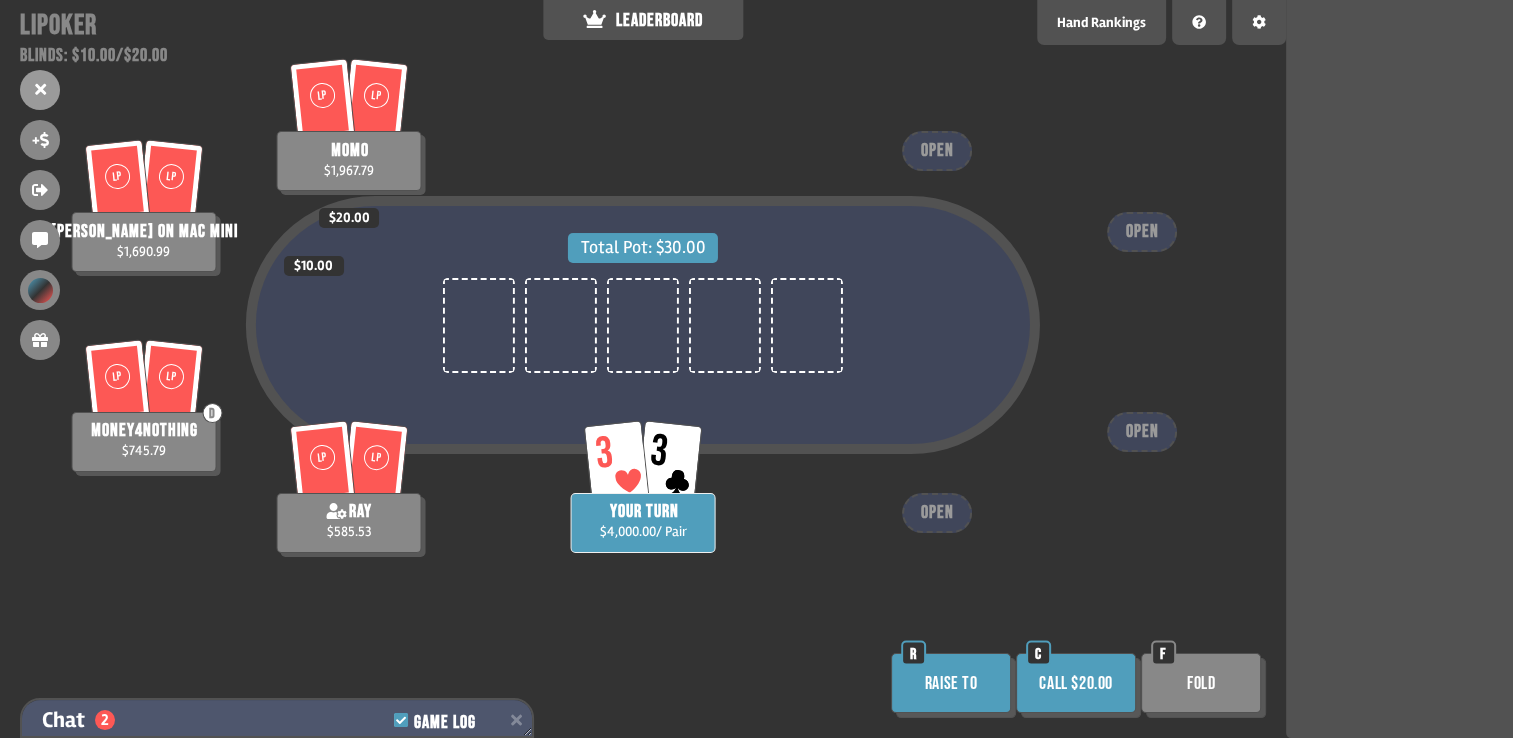 scroll, scrollTop: 100, scrollLeft: 0, axis: vertical 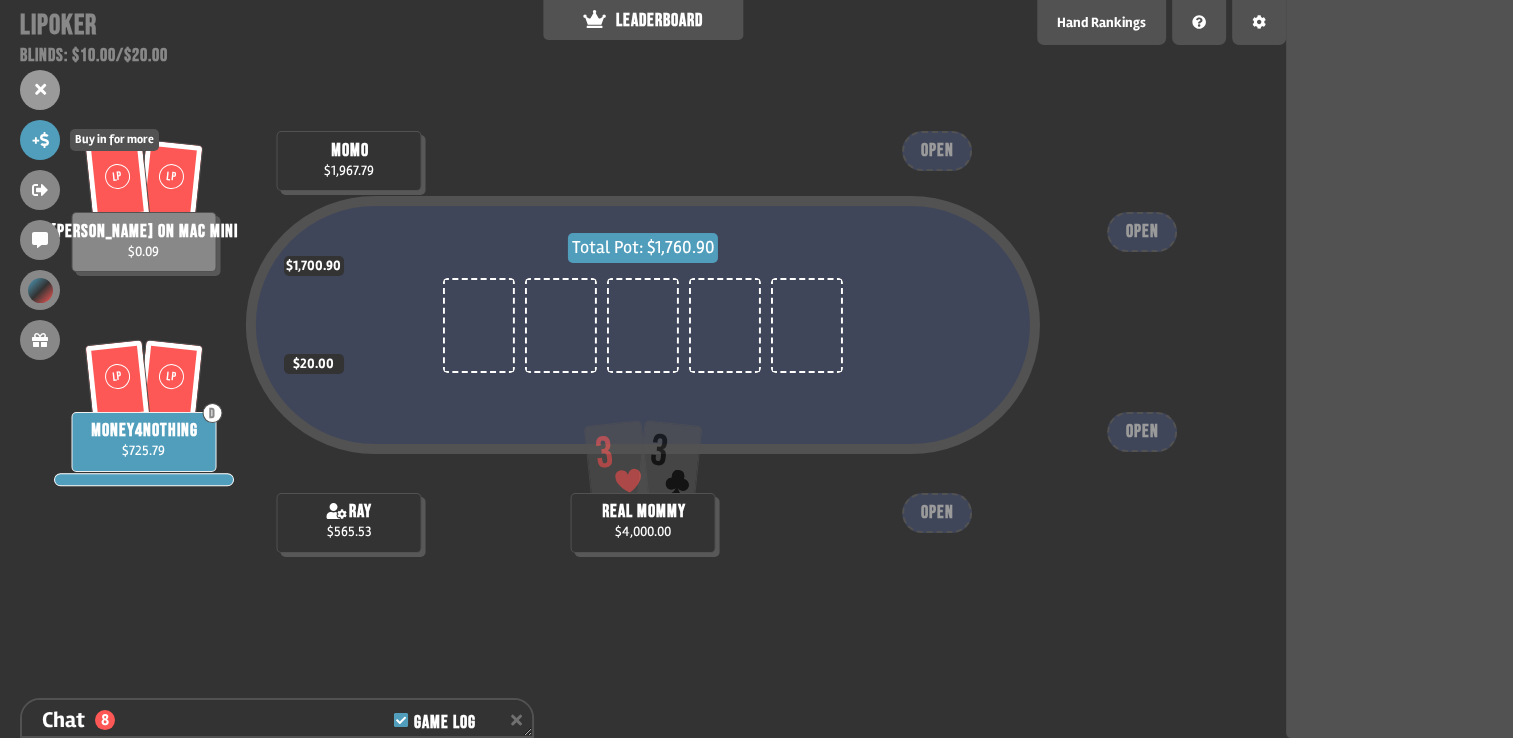 click 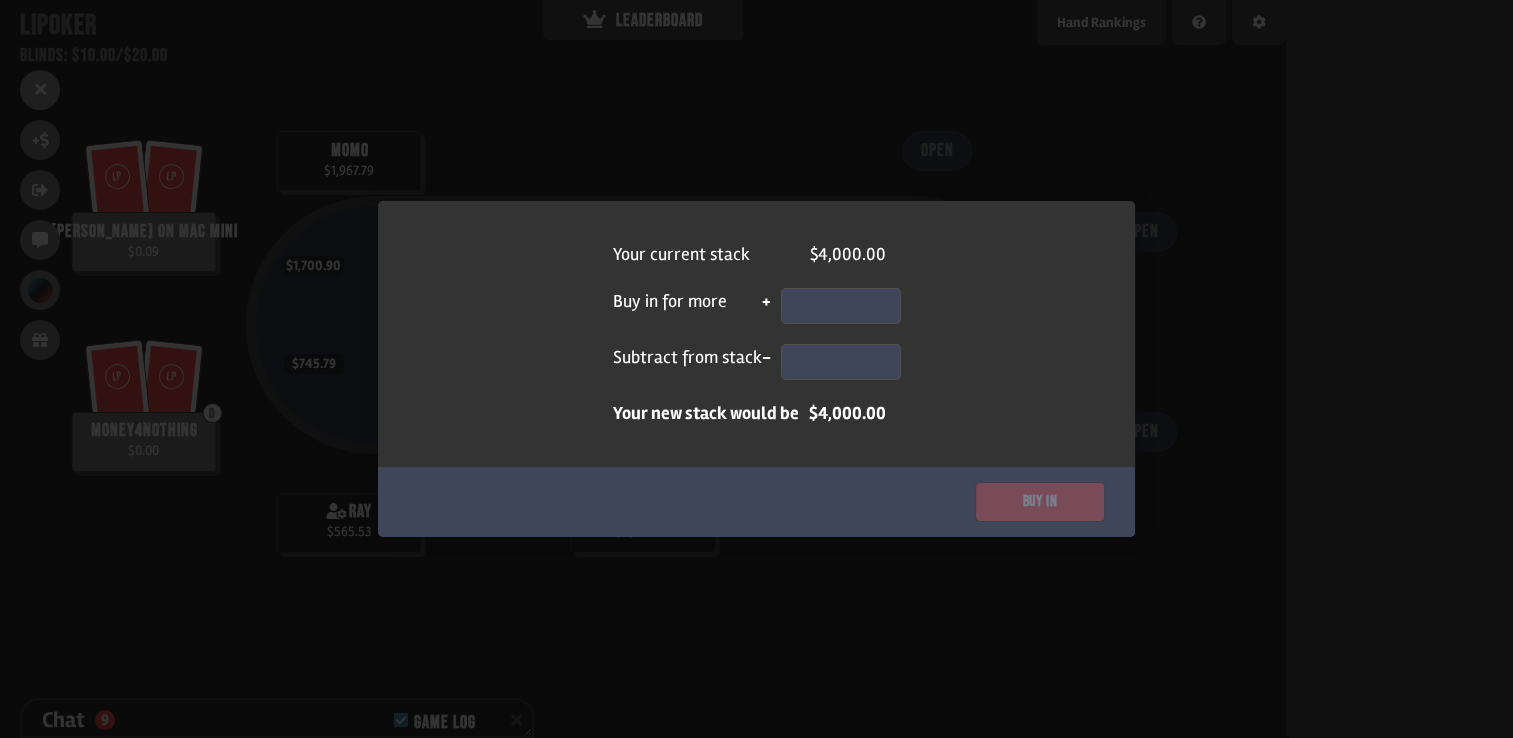 click at bounding box center [841, 362] 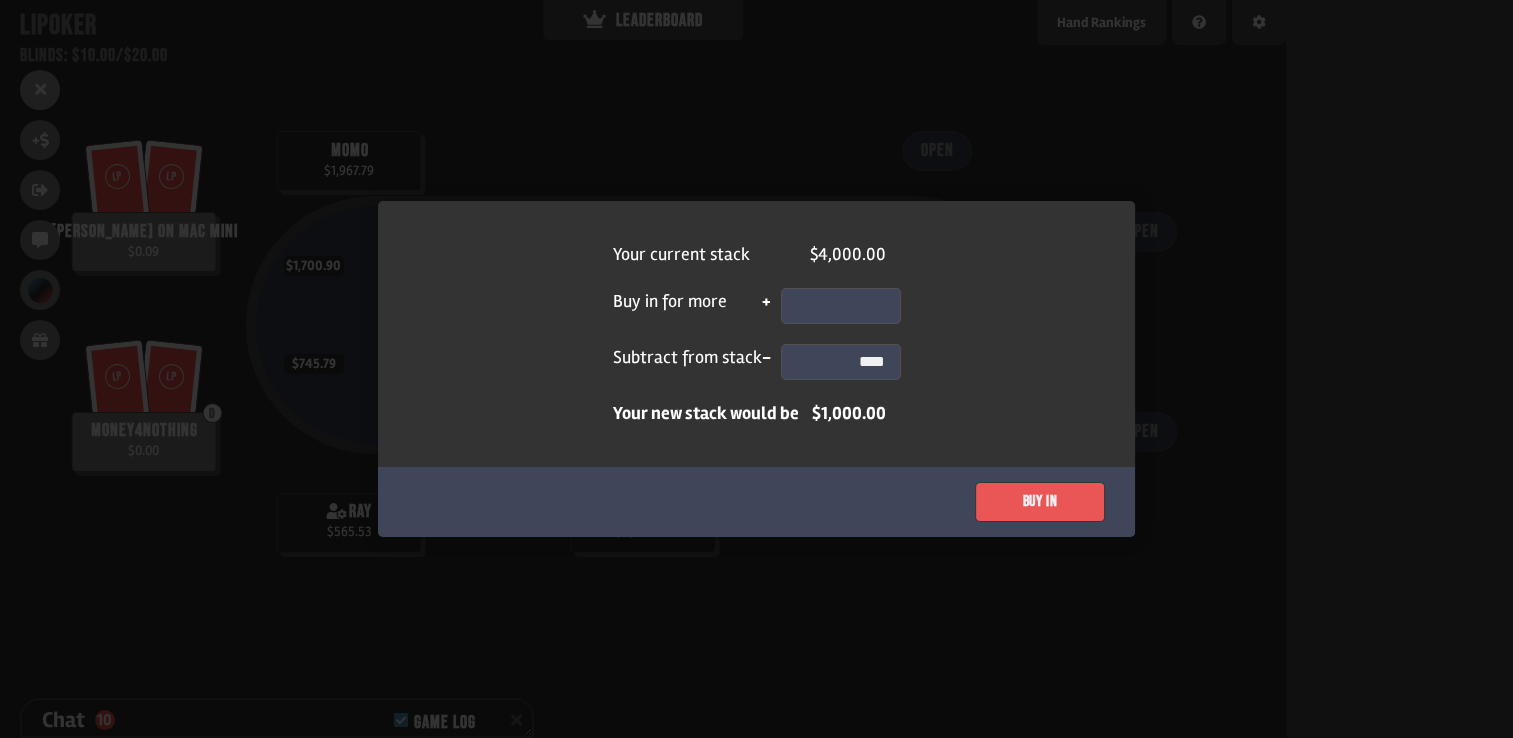 type on "****" 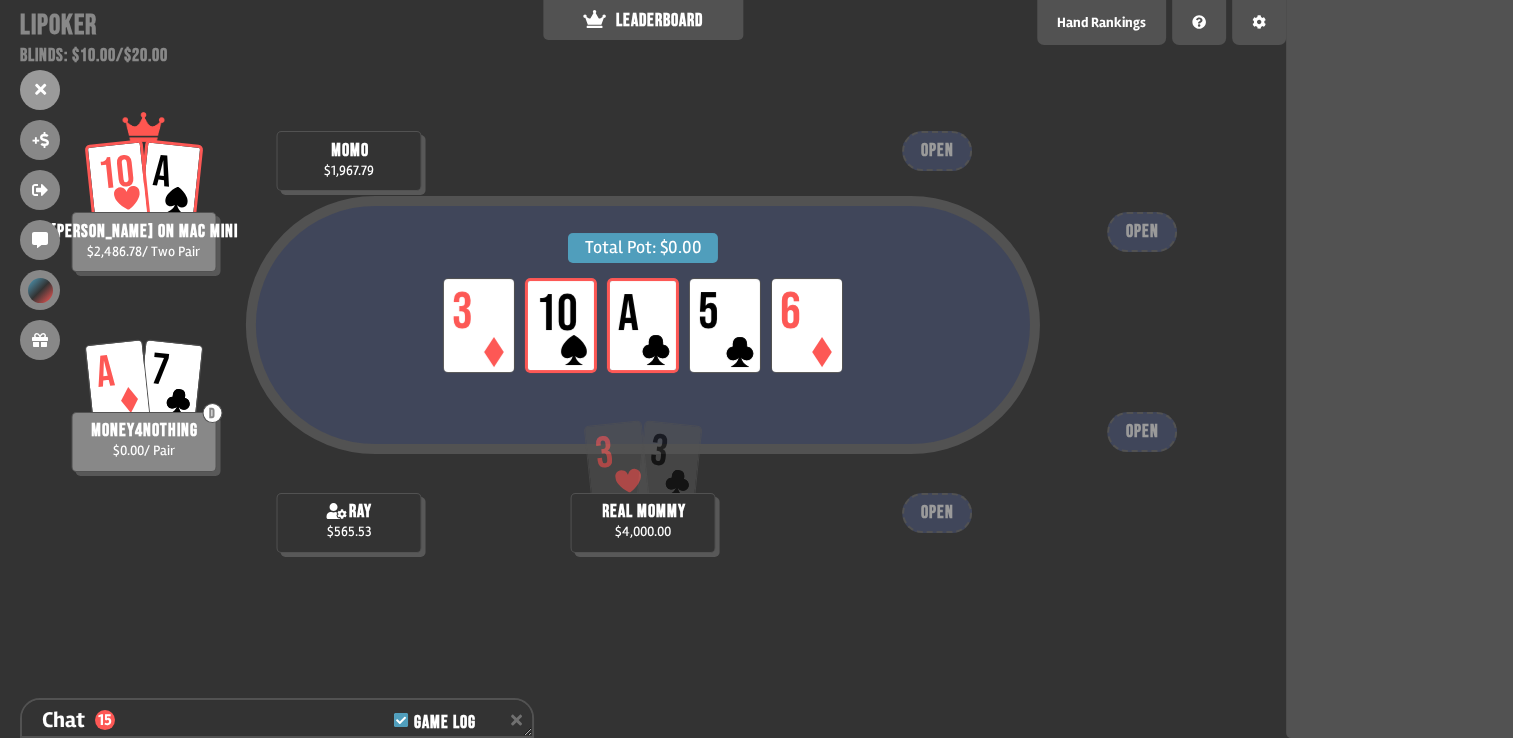 type on "**" 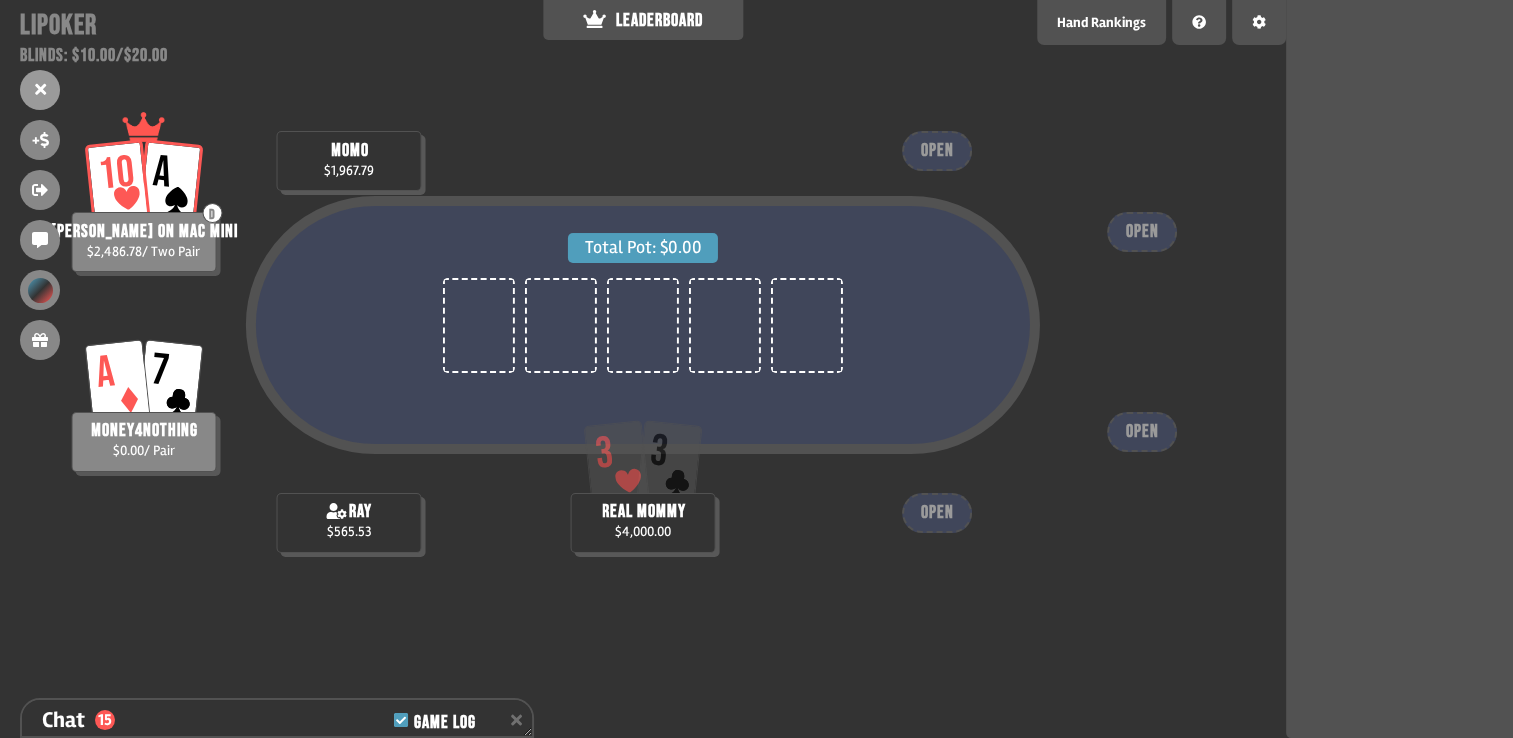 scroll, scrollTop: 98, scrollLeft: 0, axis: vertical 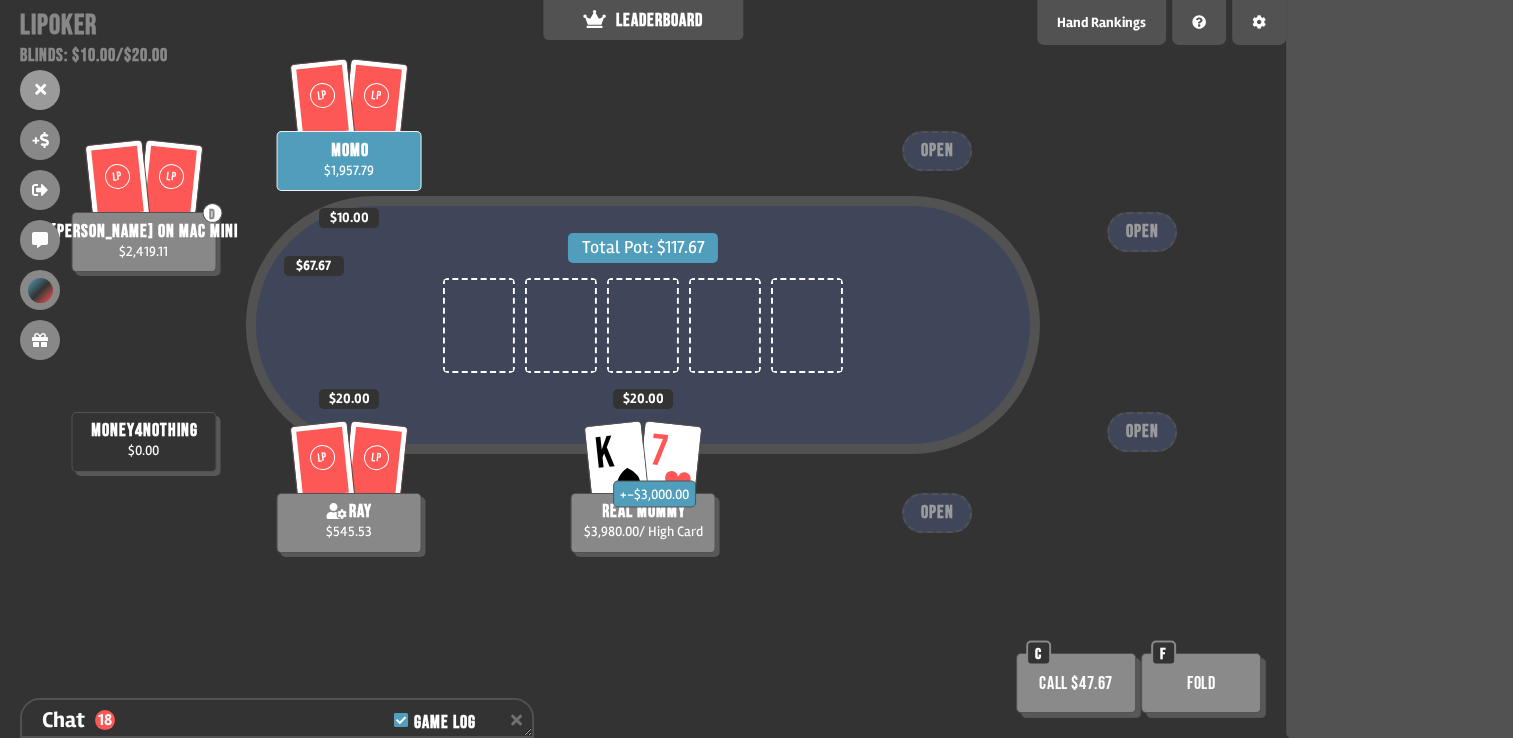 click 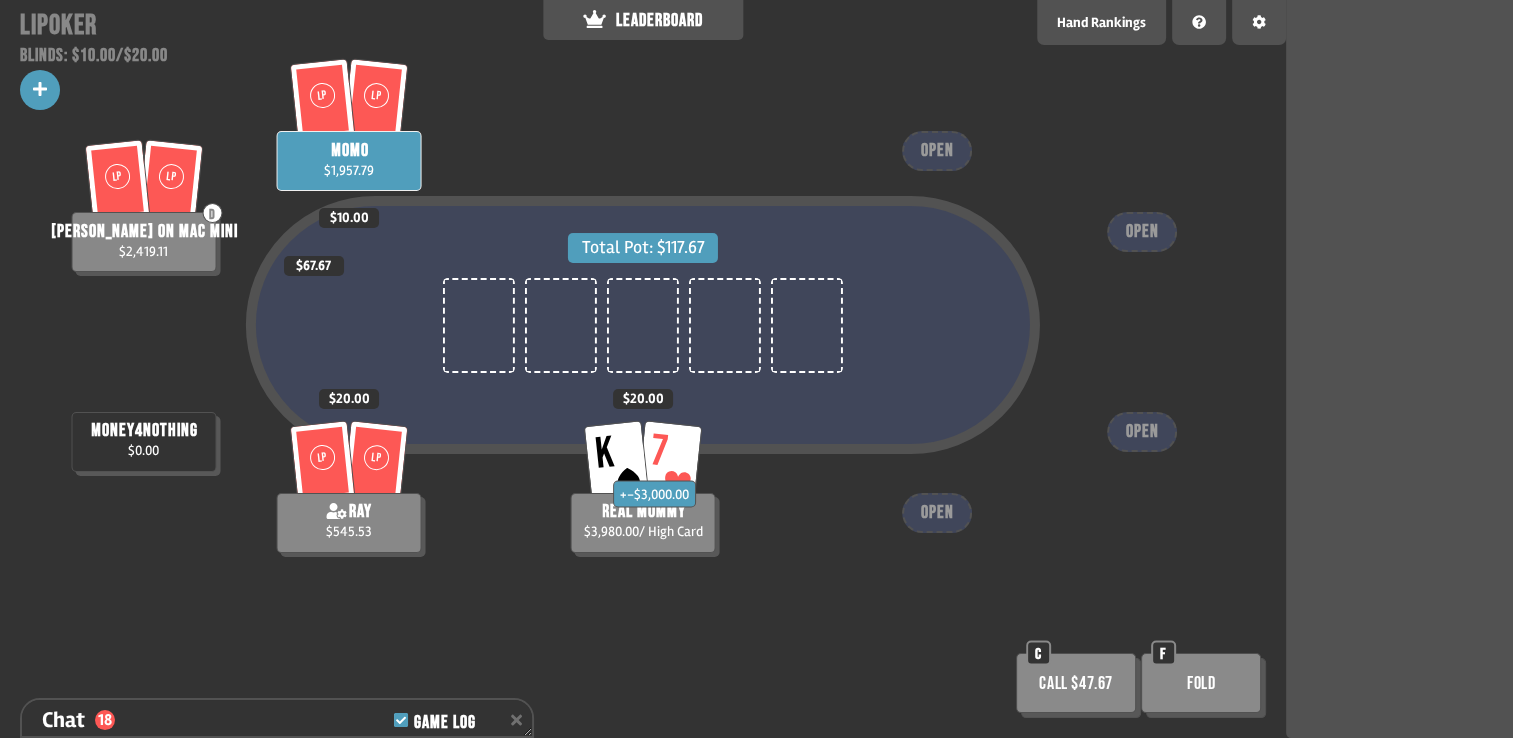 click 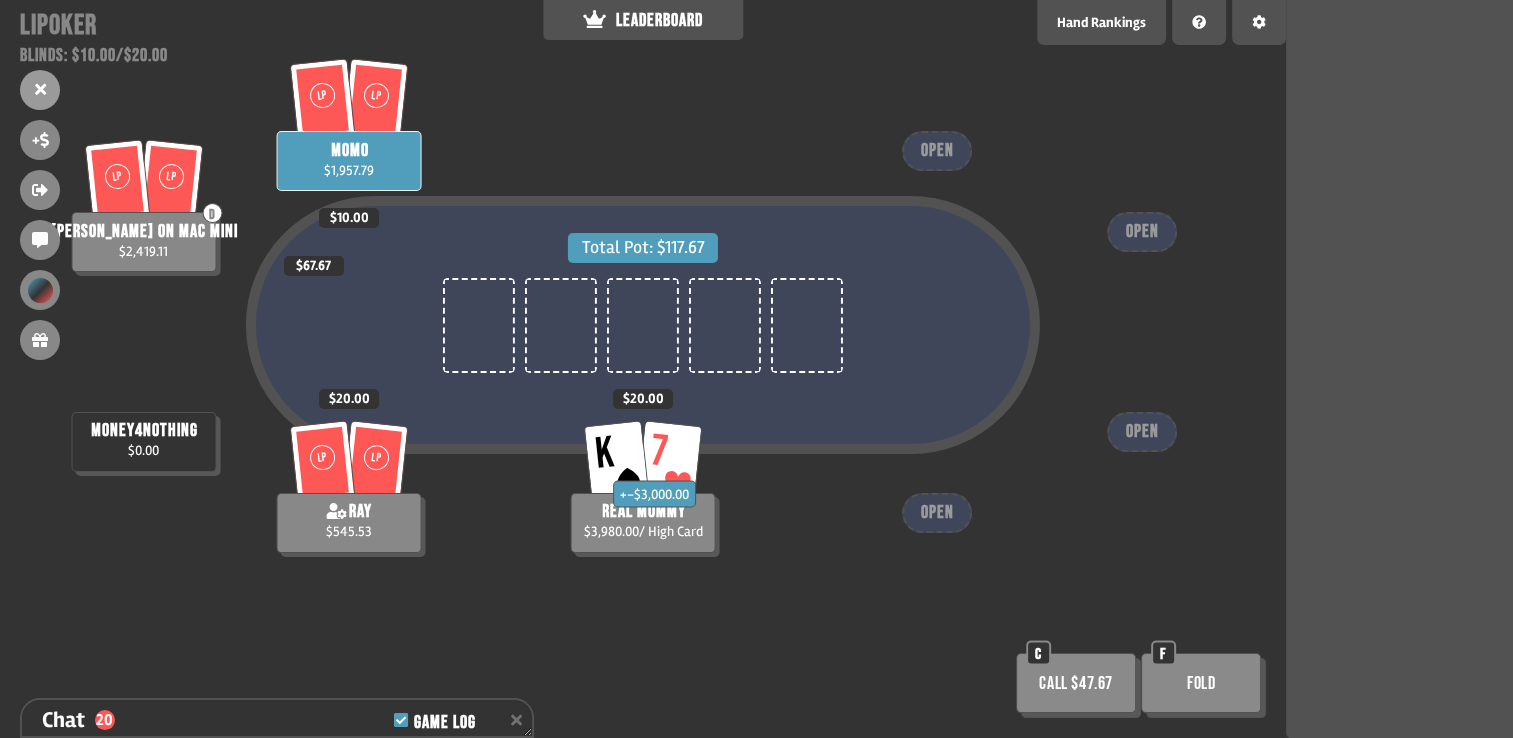 click 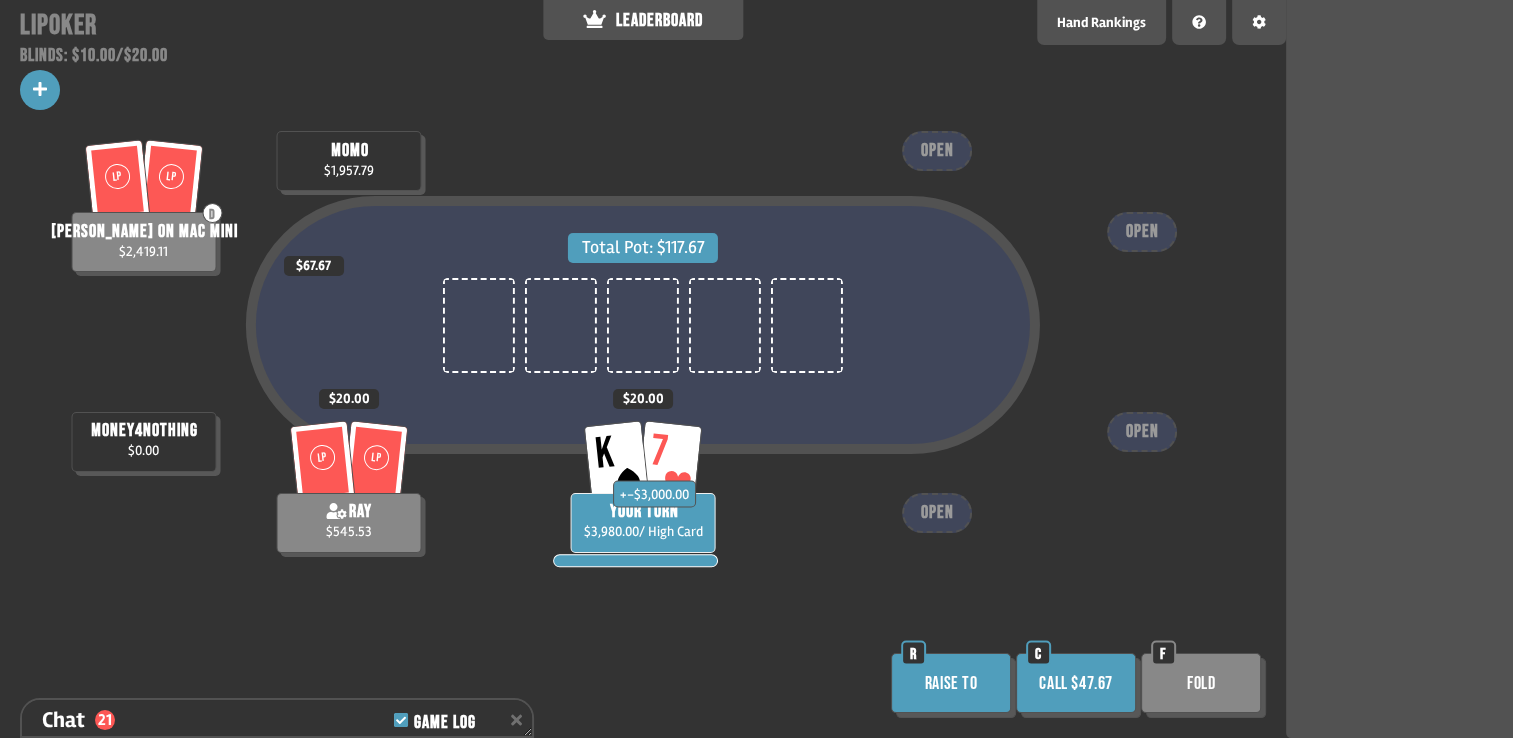 click 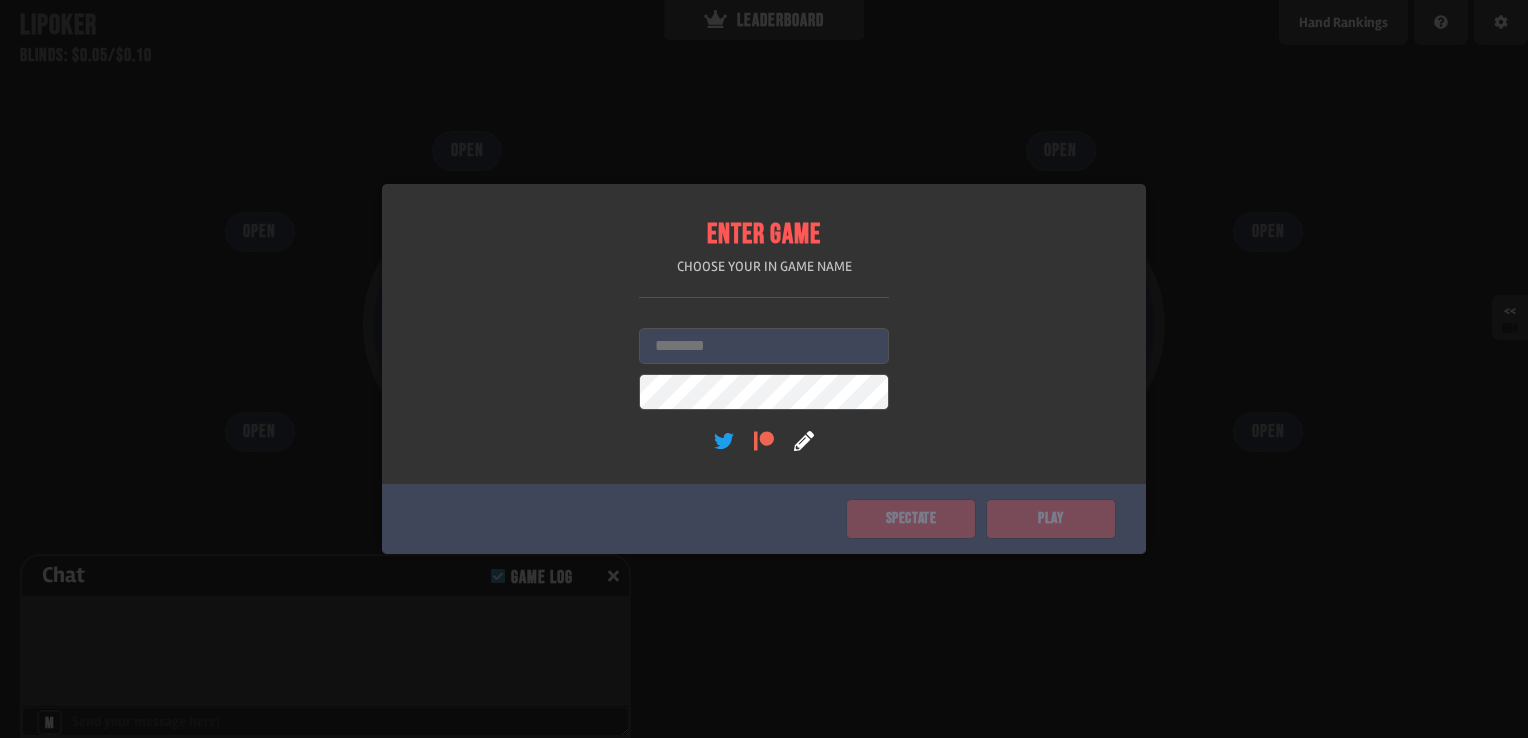scroll, scrollTop: 0, scrollLeft: 0, axis: both 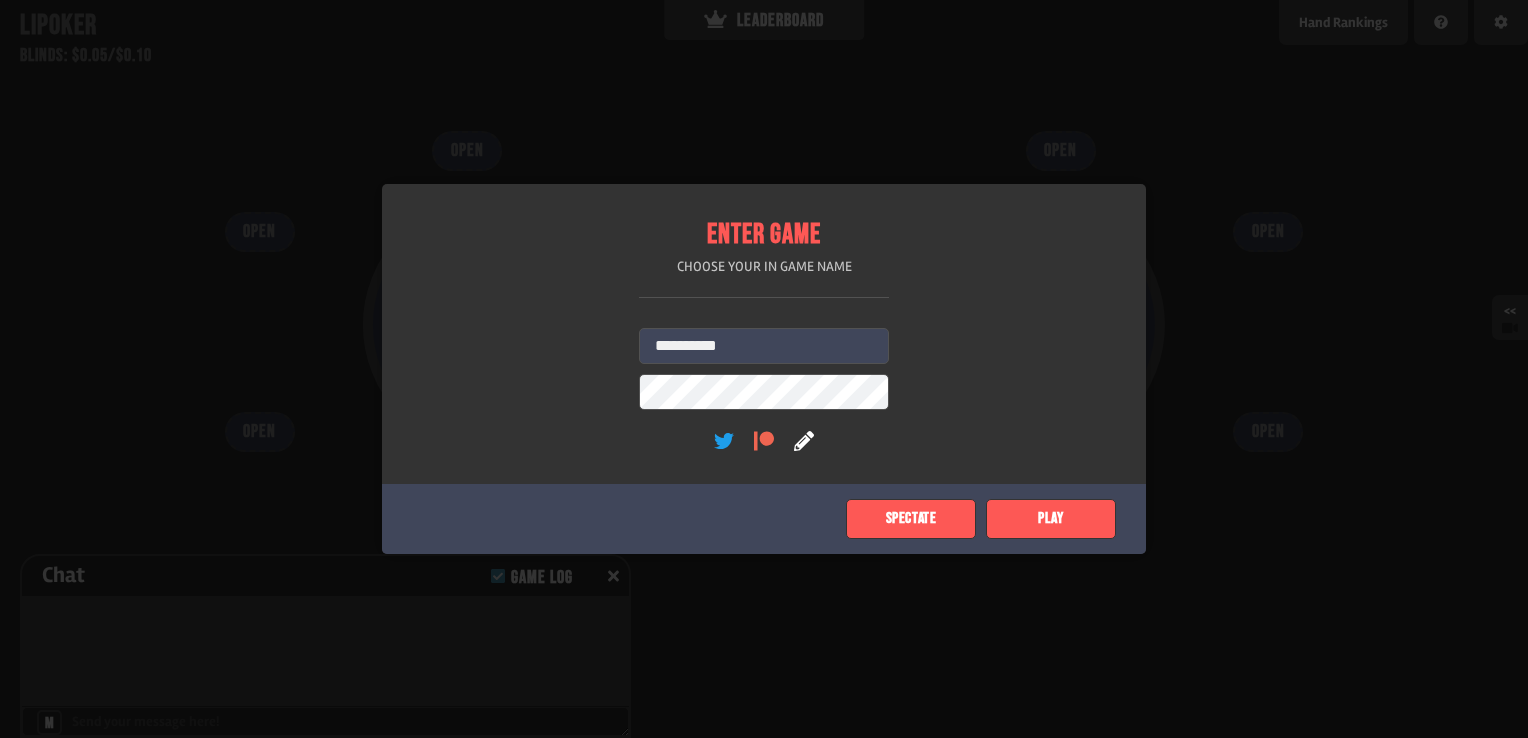 type on "**********" 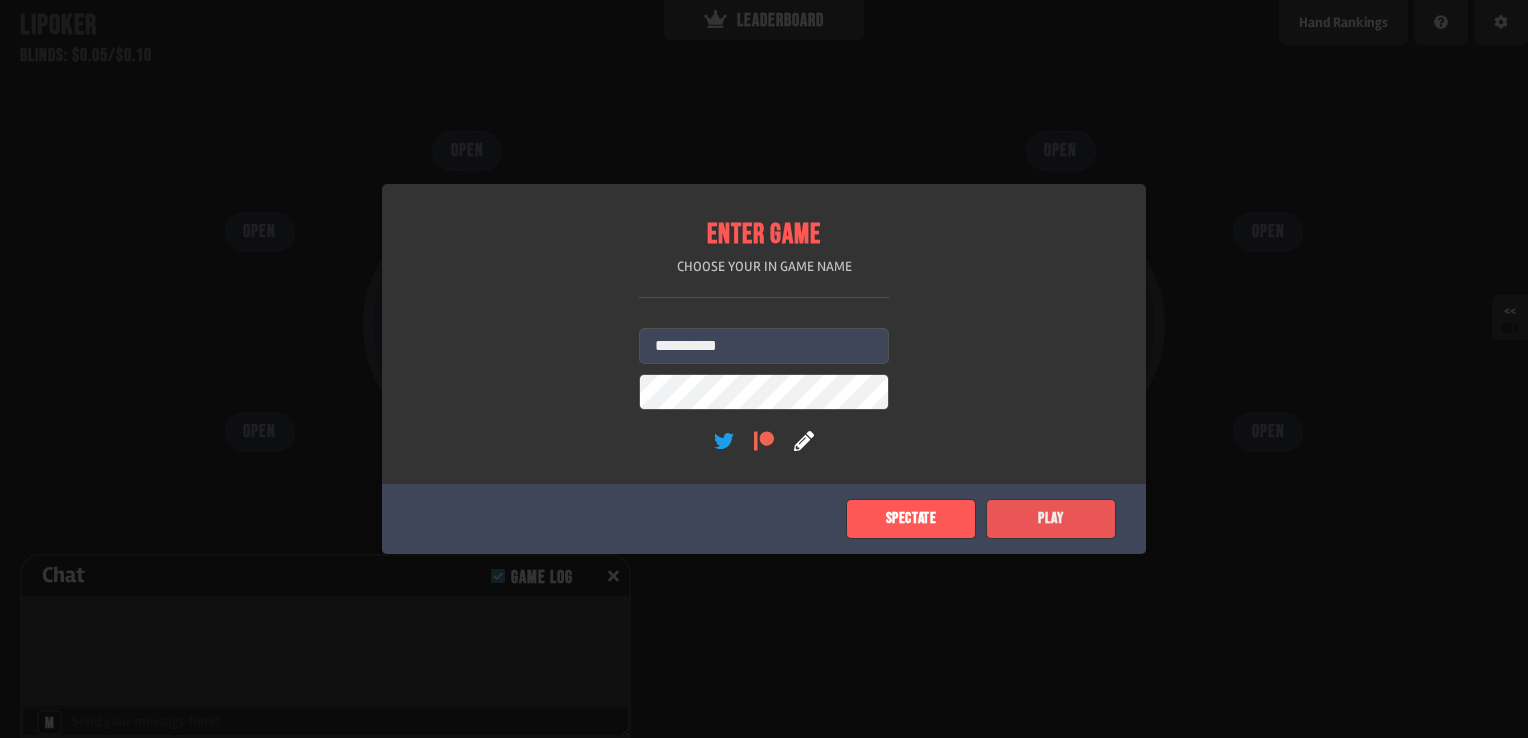 click on "Play" 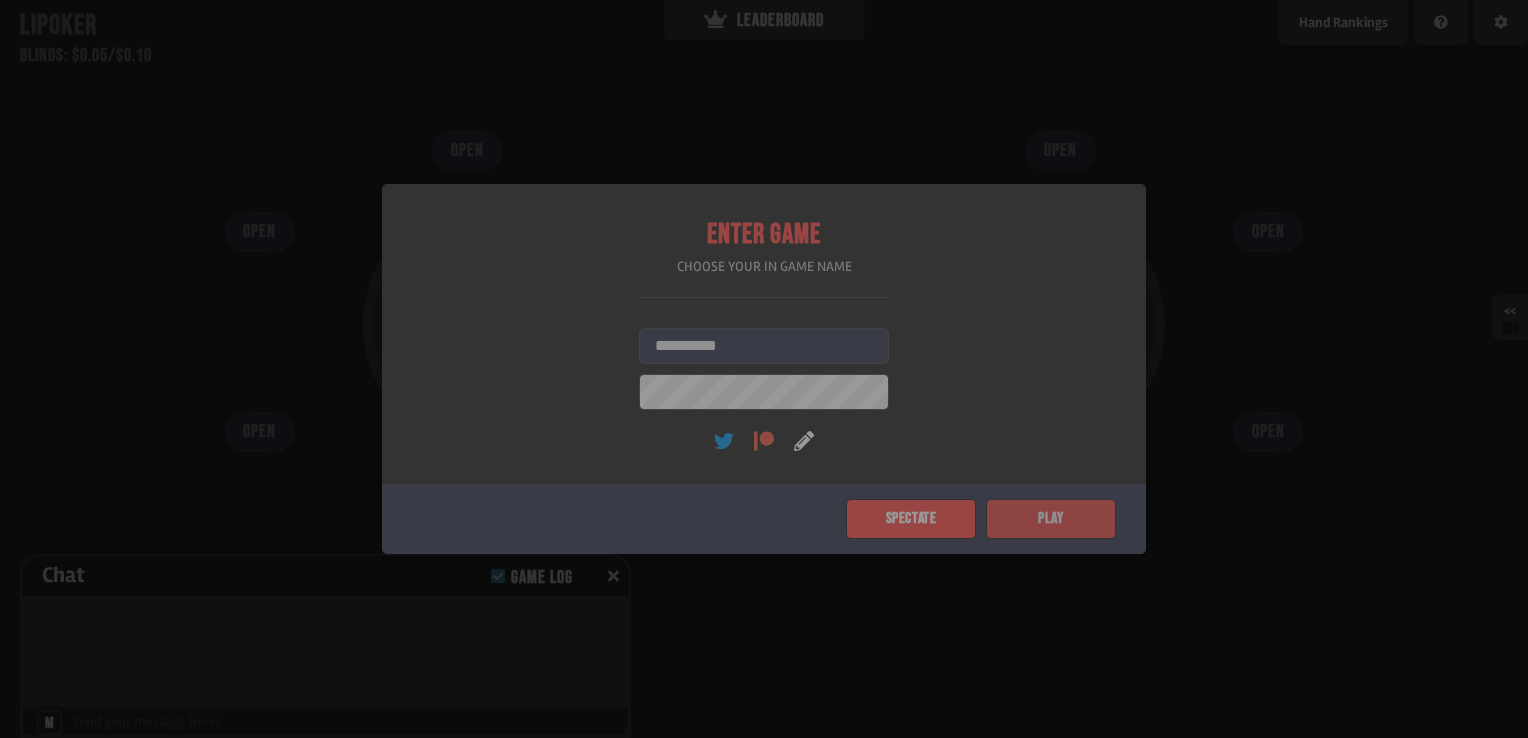 type on "****" 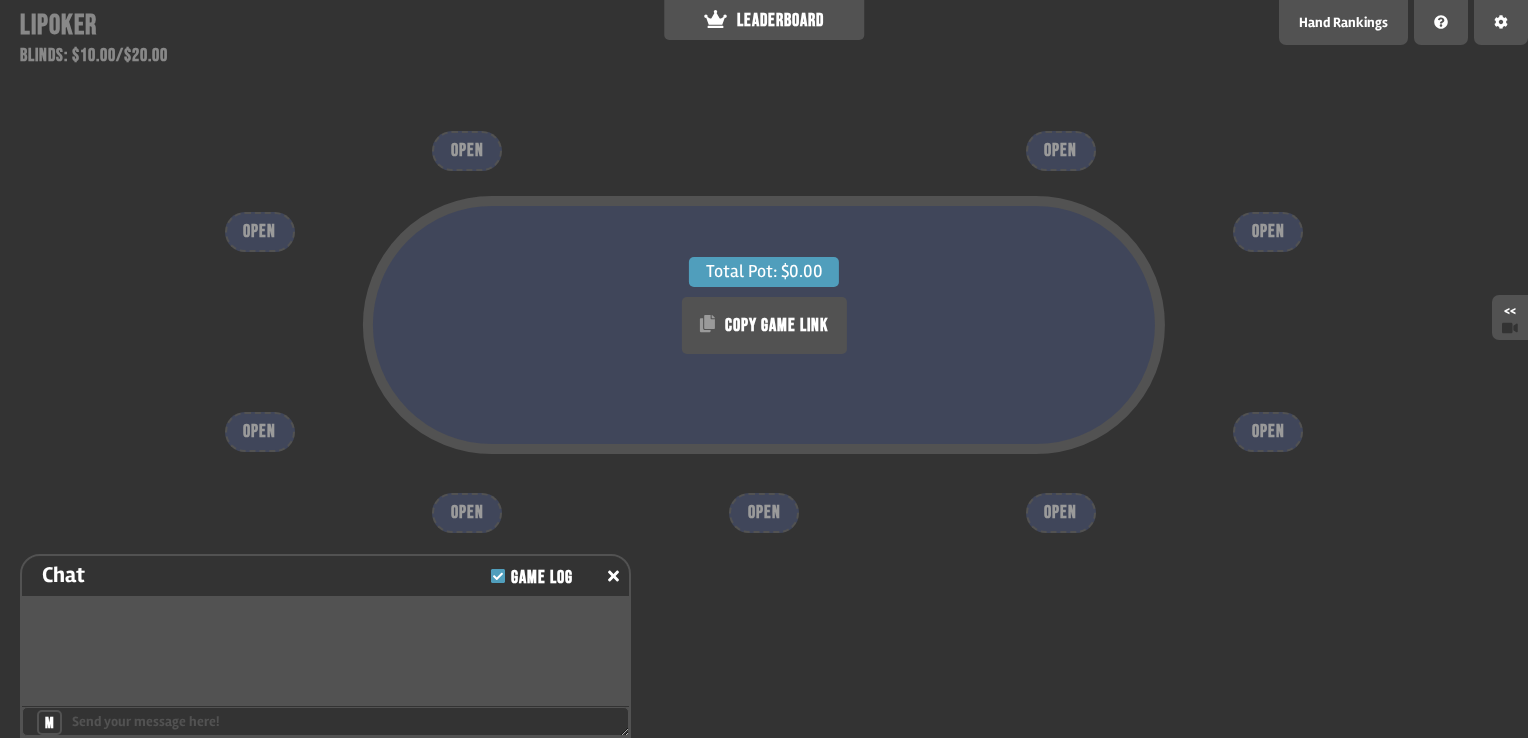 type on "**" 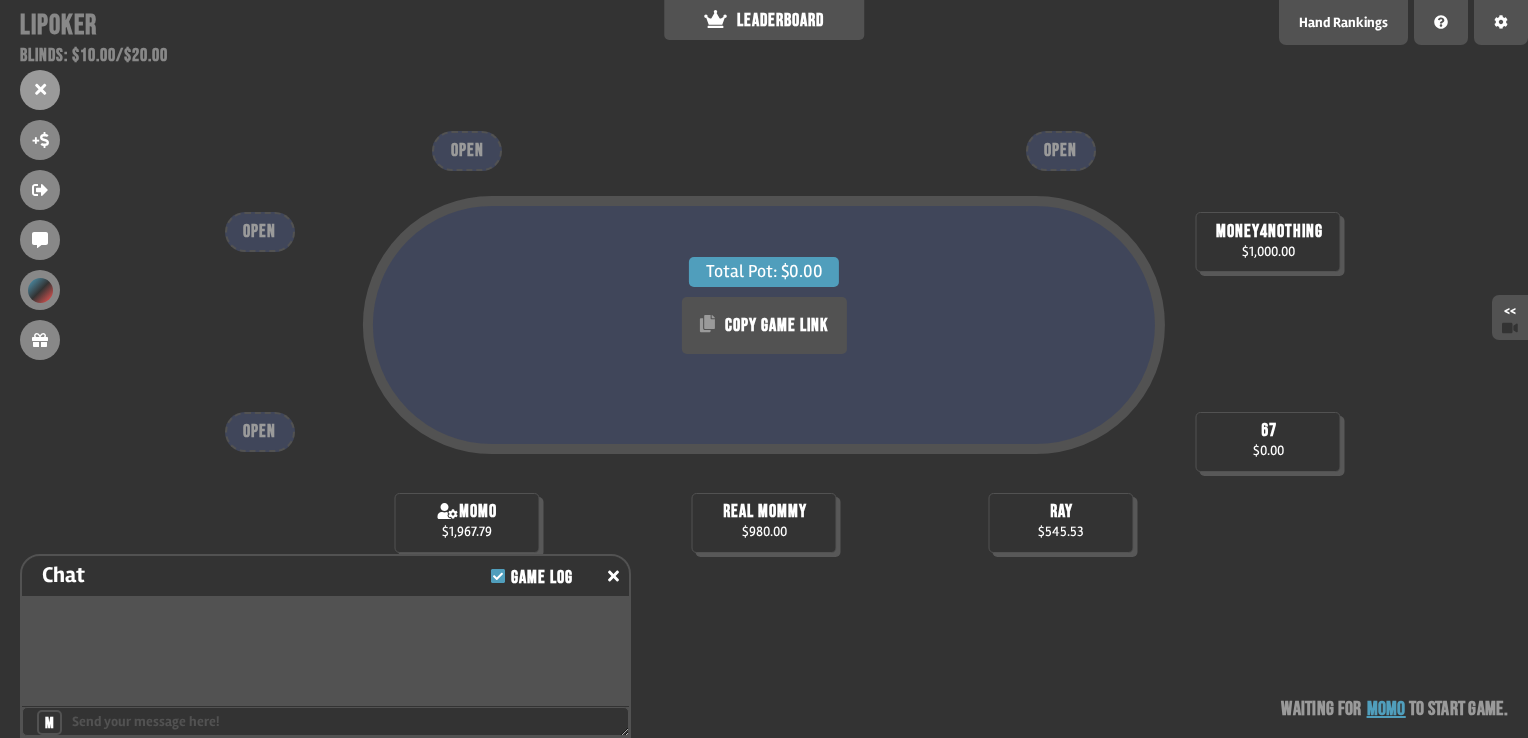 scroll, scrollTop: 1, scrollLeft: 0, axis: vertical 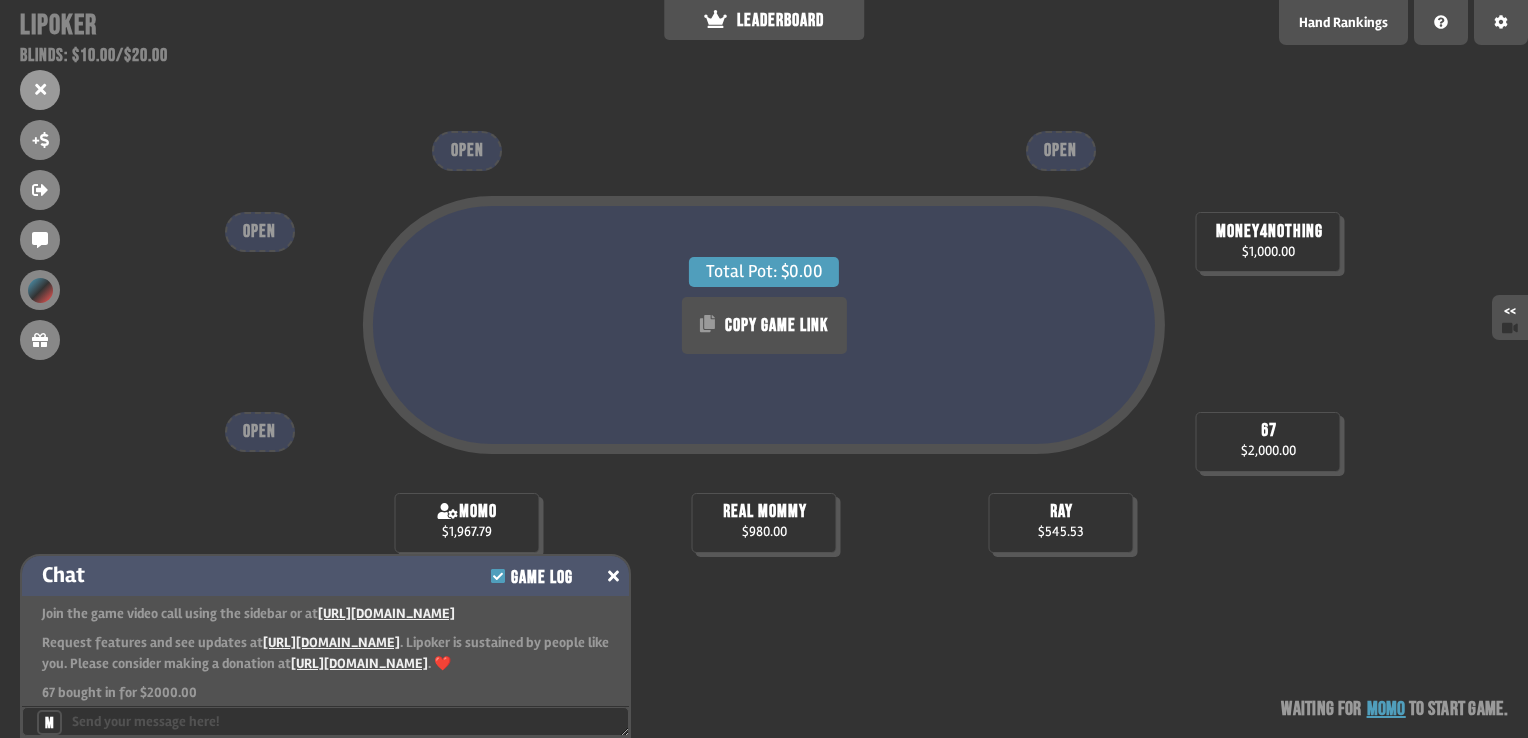 click 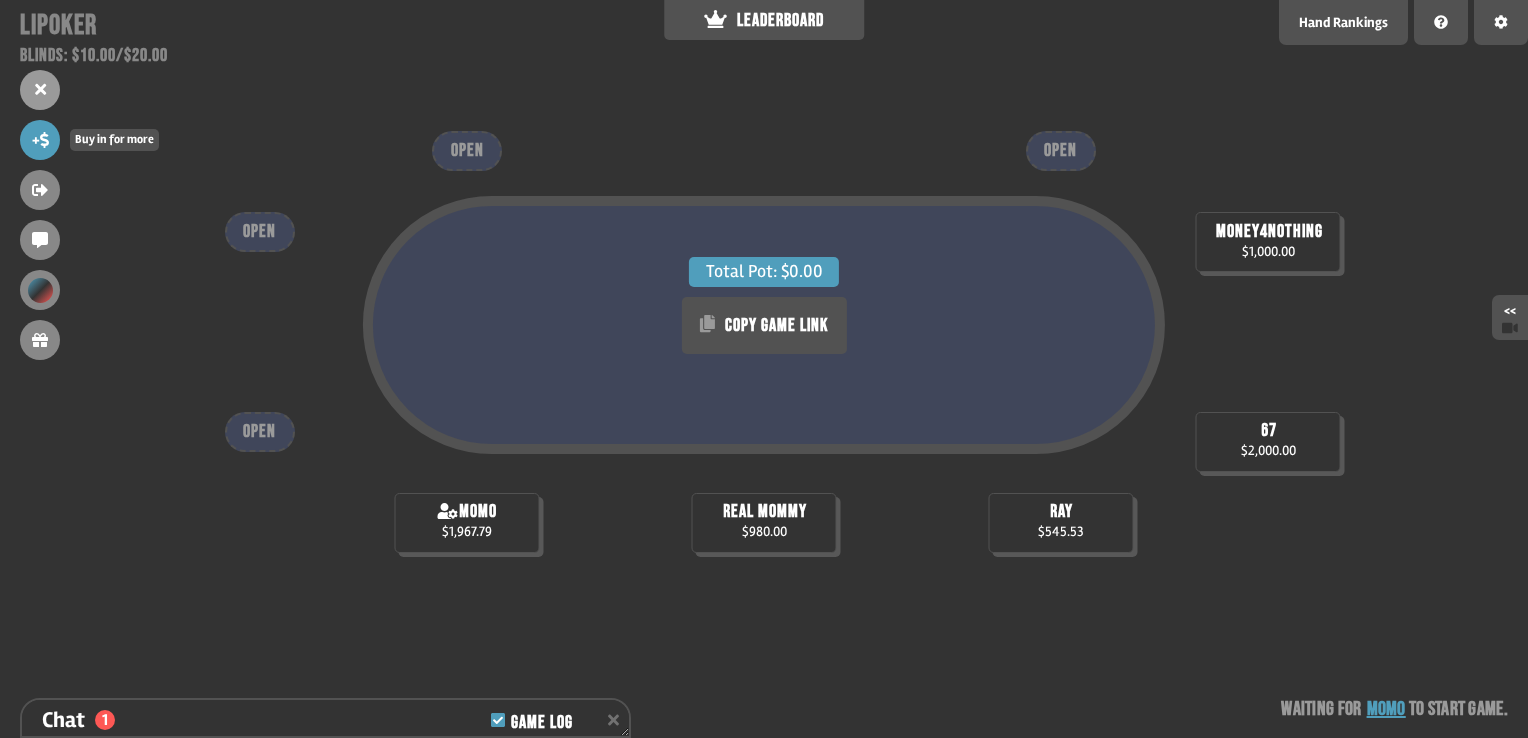 click 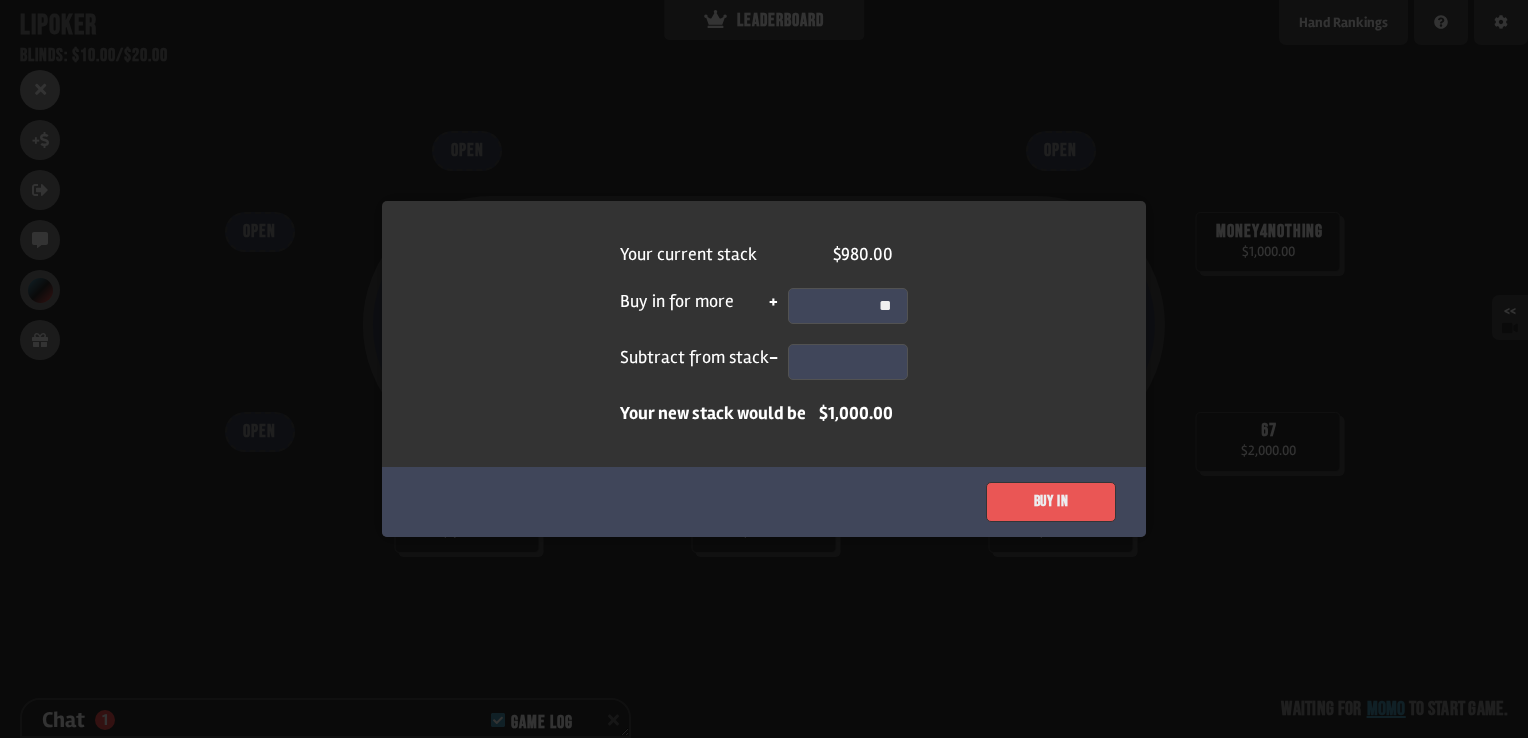 type on "**" 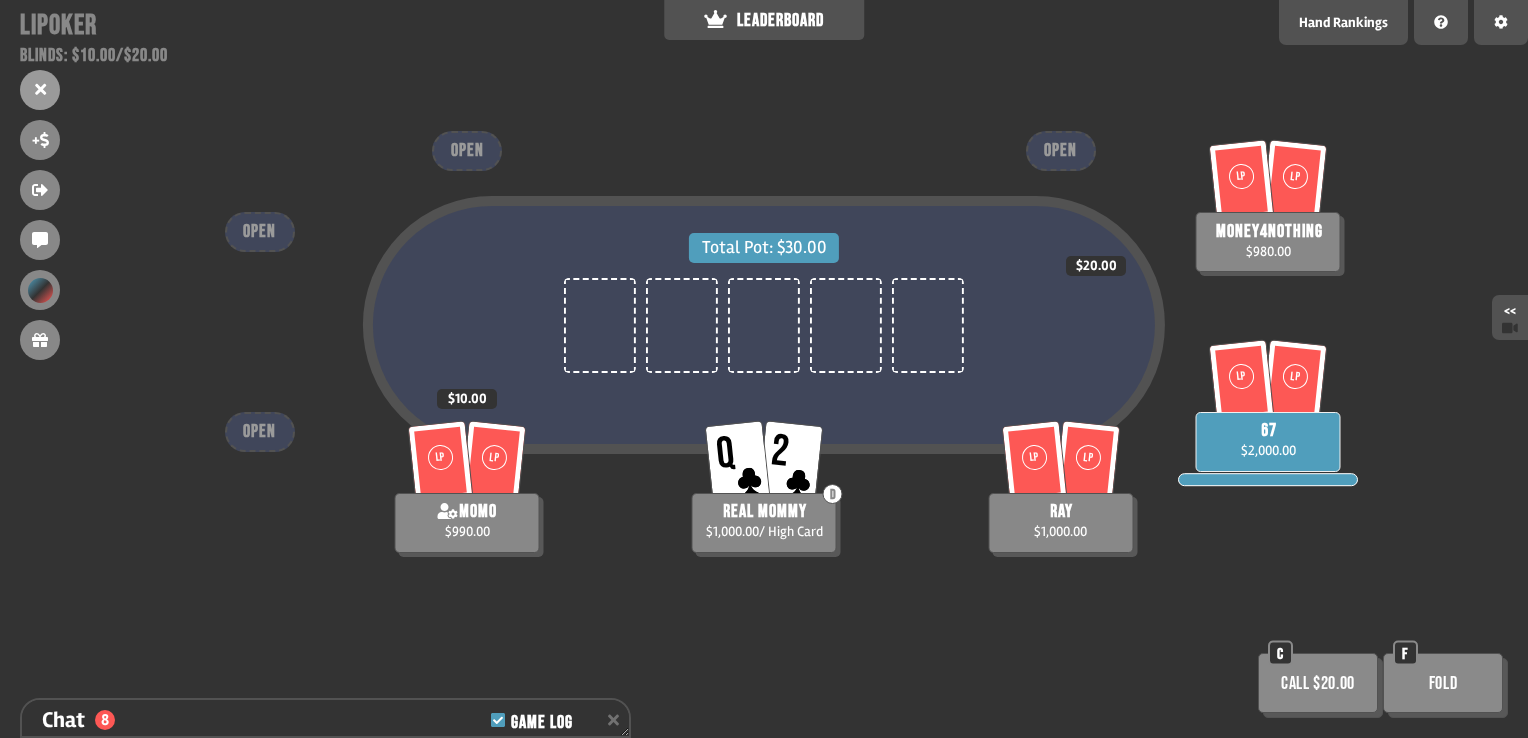 scroll, scrollTop: 98, scrollLeft: 0, axis: vertical 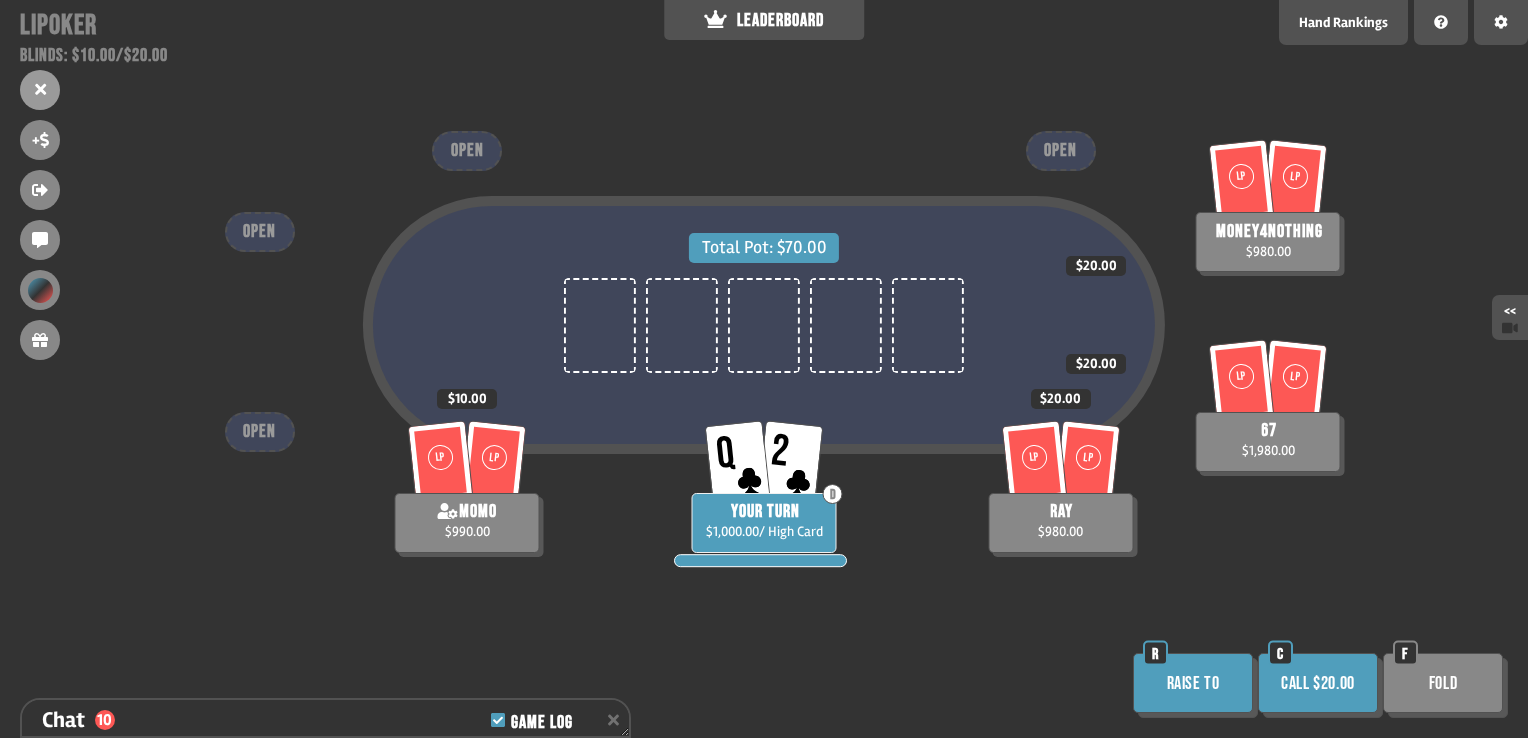 click on "Call $20.00" at bounding box center (1318, 683) 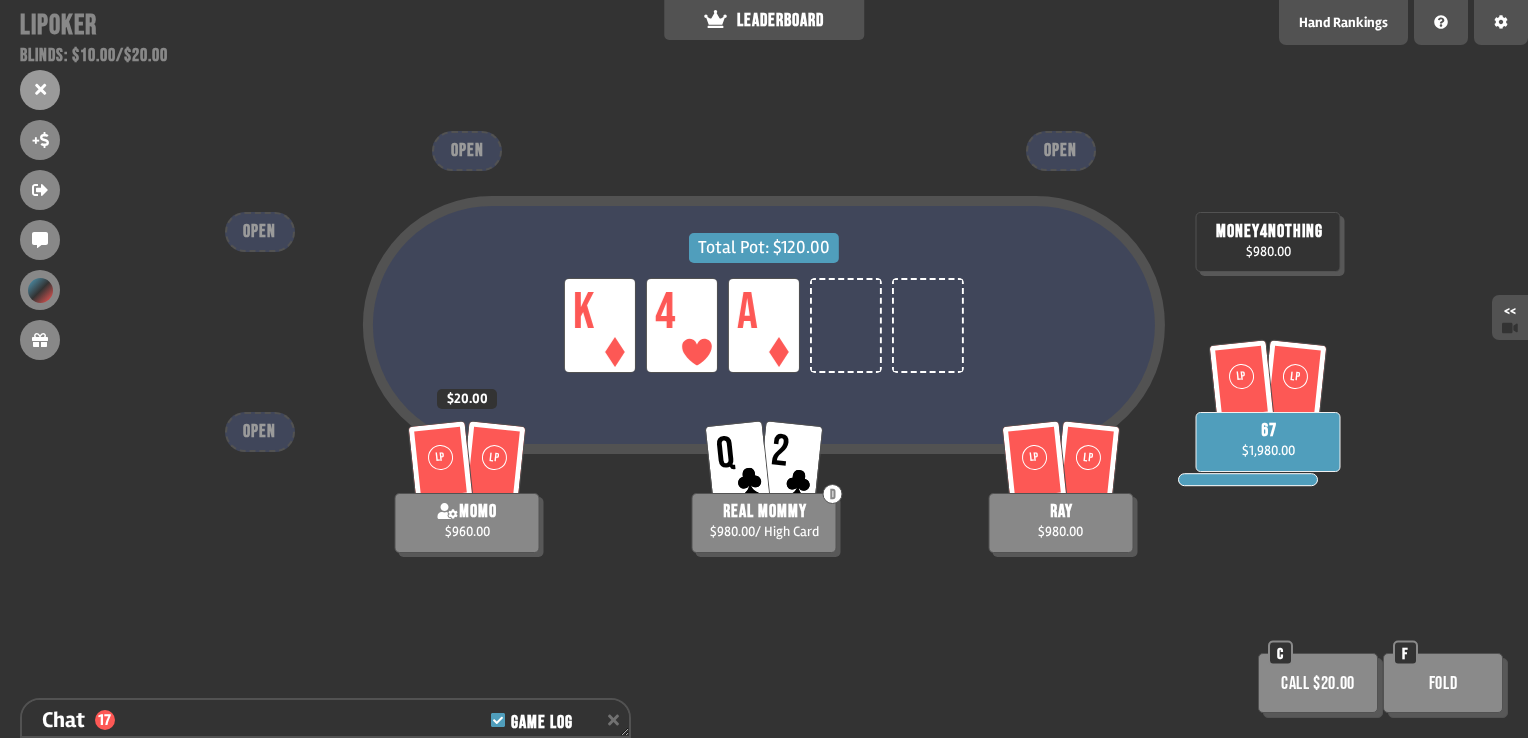 click on "LP" at bounding box center (1034, 461) 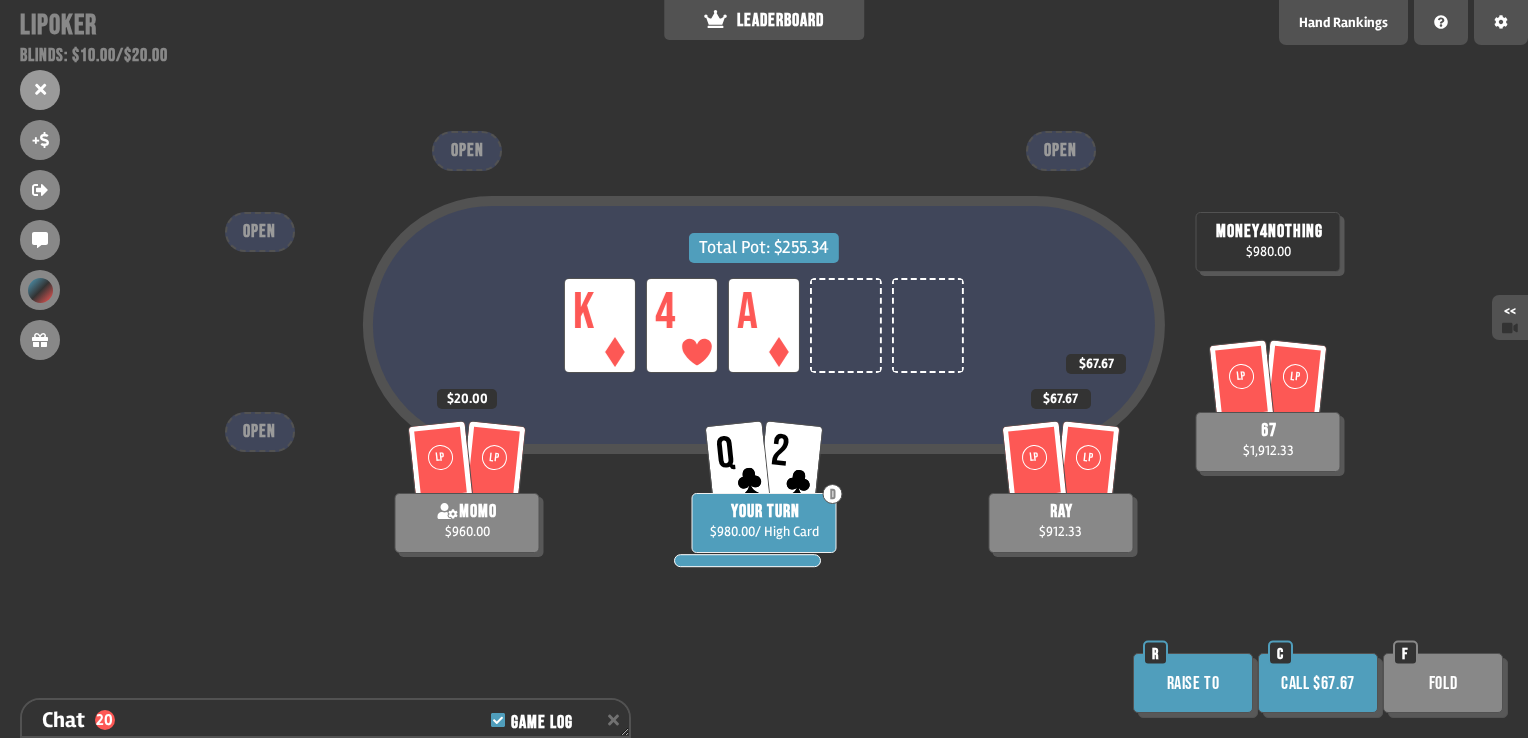 click on "Fold" at bounding box center (1443, 683) 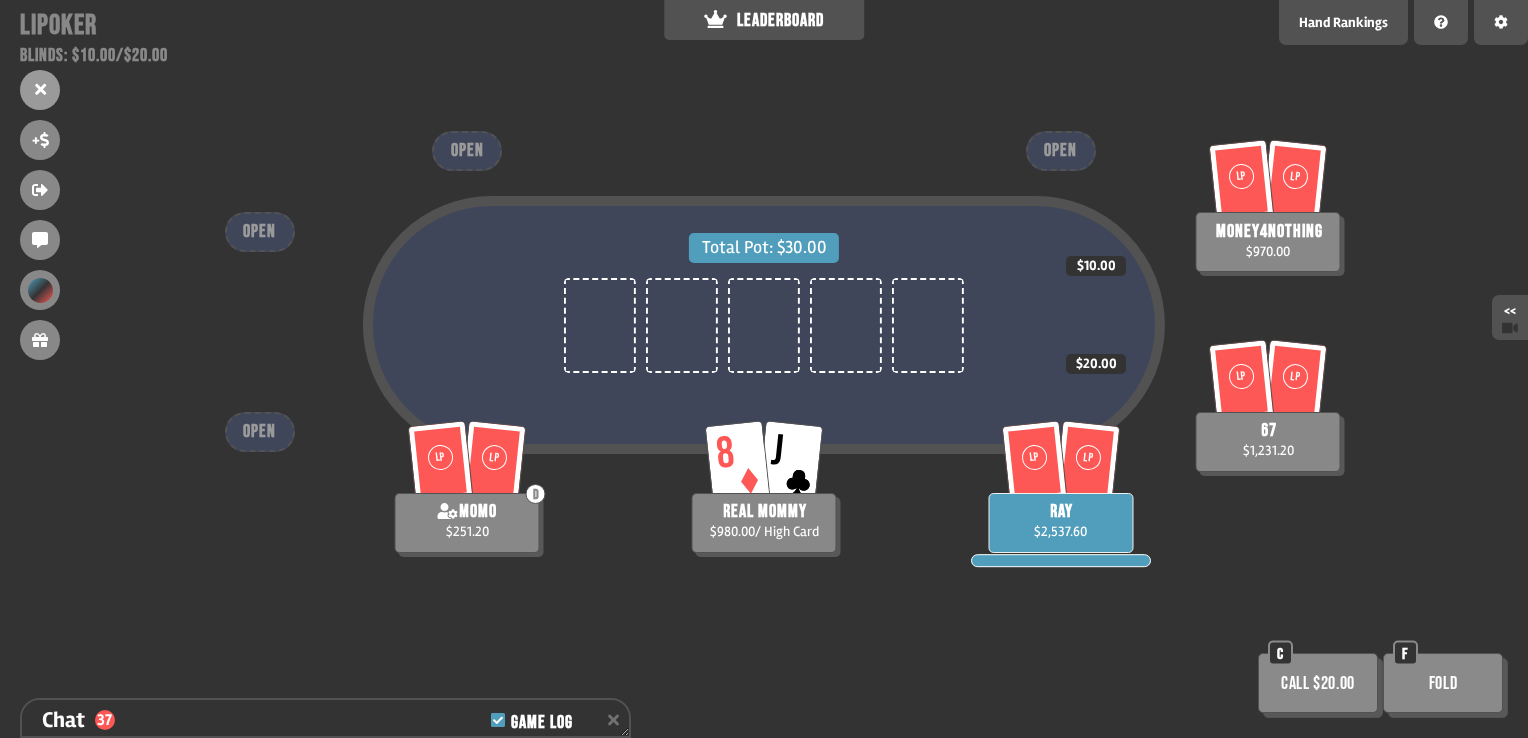 scroll, scrollTop: 98, scrollLeft: 0, axis: vertical 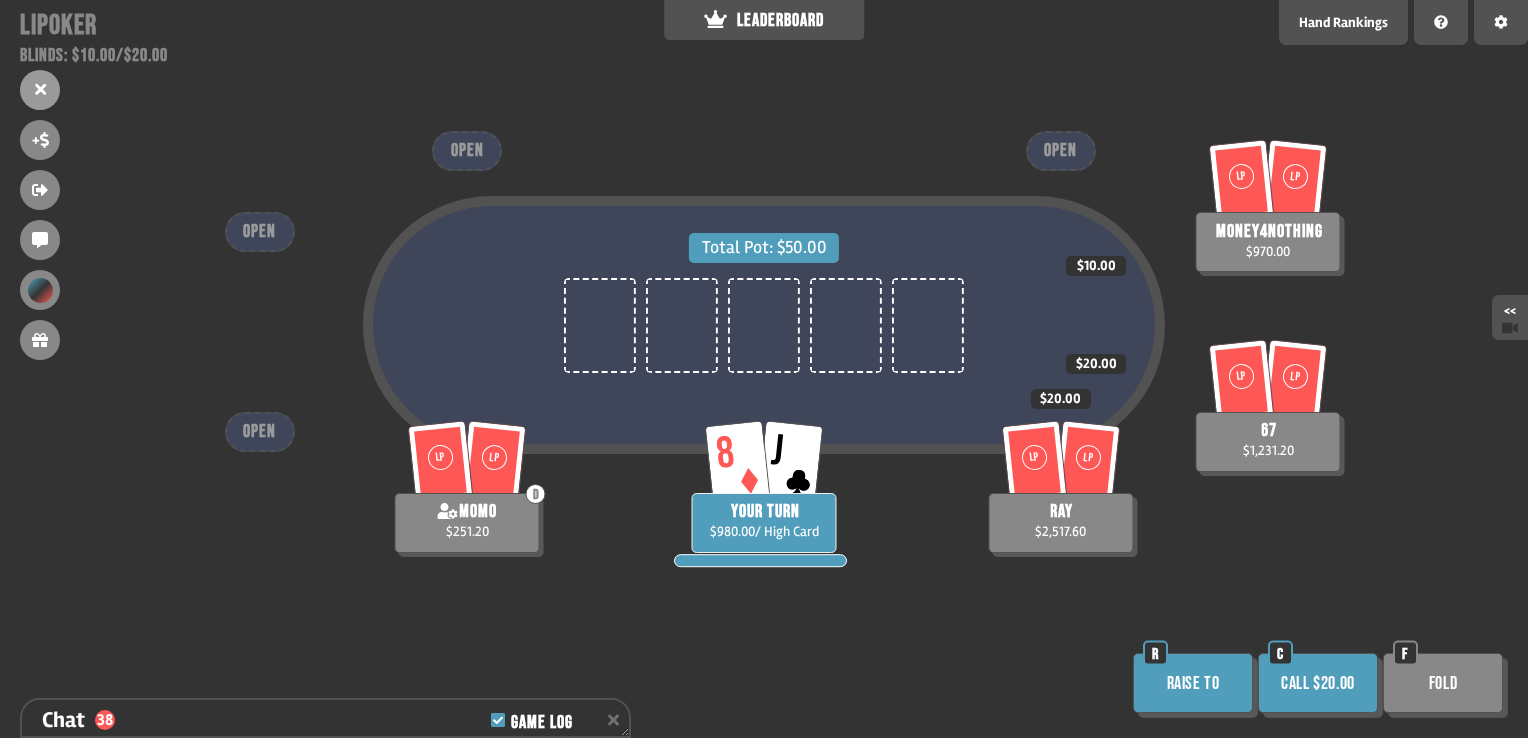 click on "Call $20.00" at bounding box center (1318, 683) 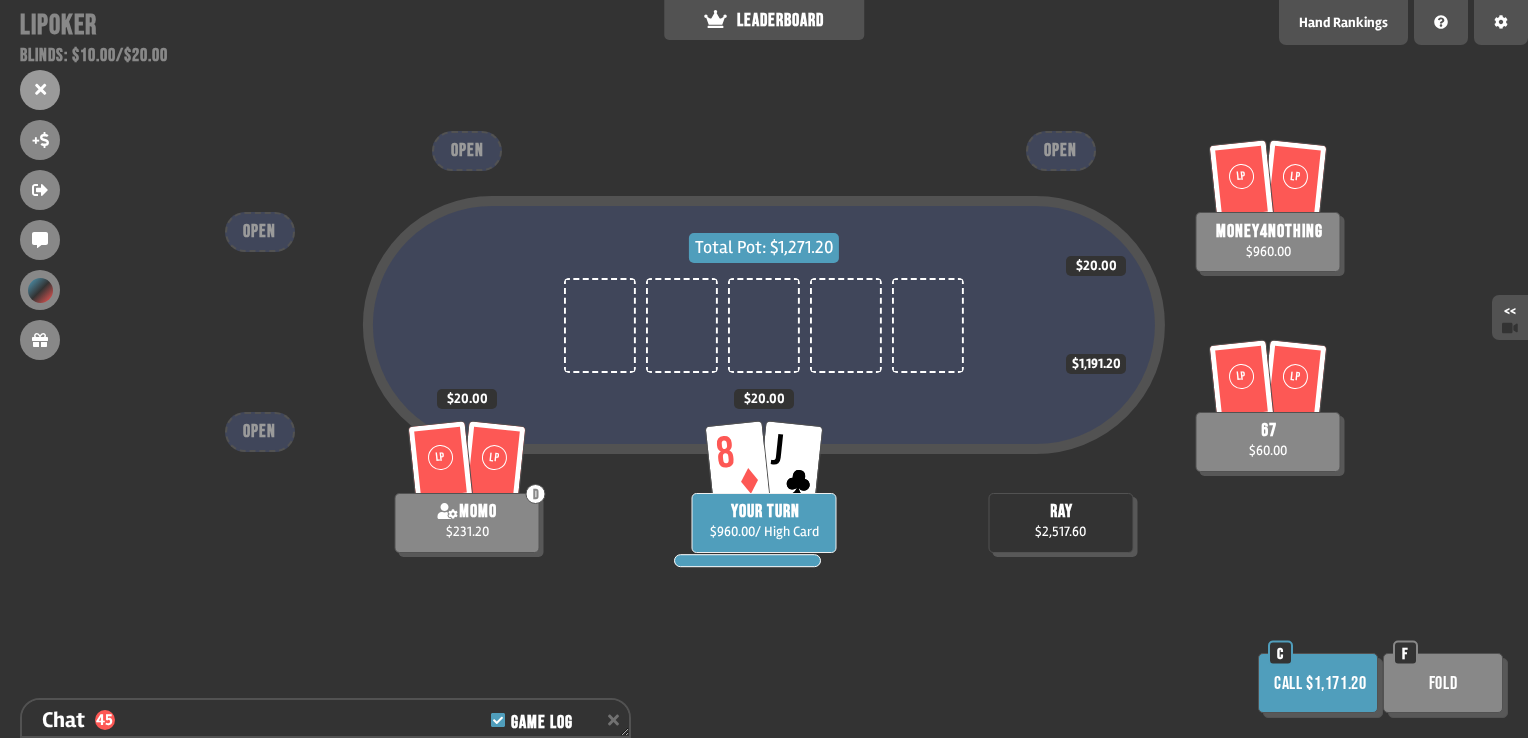 click on "Fold" at bounding box center [1443, 683] 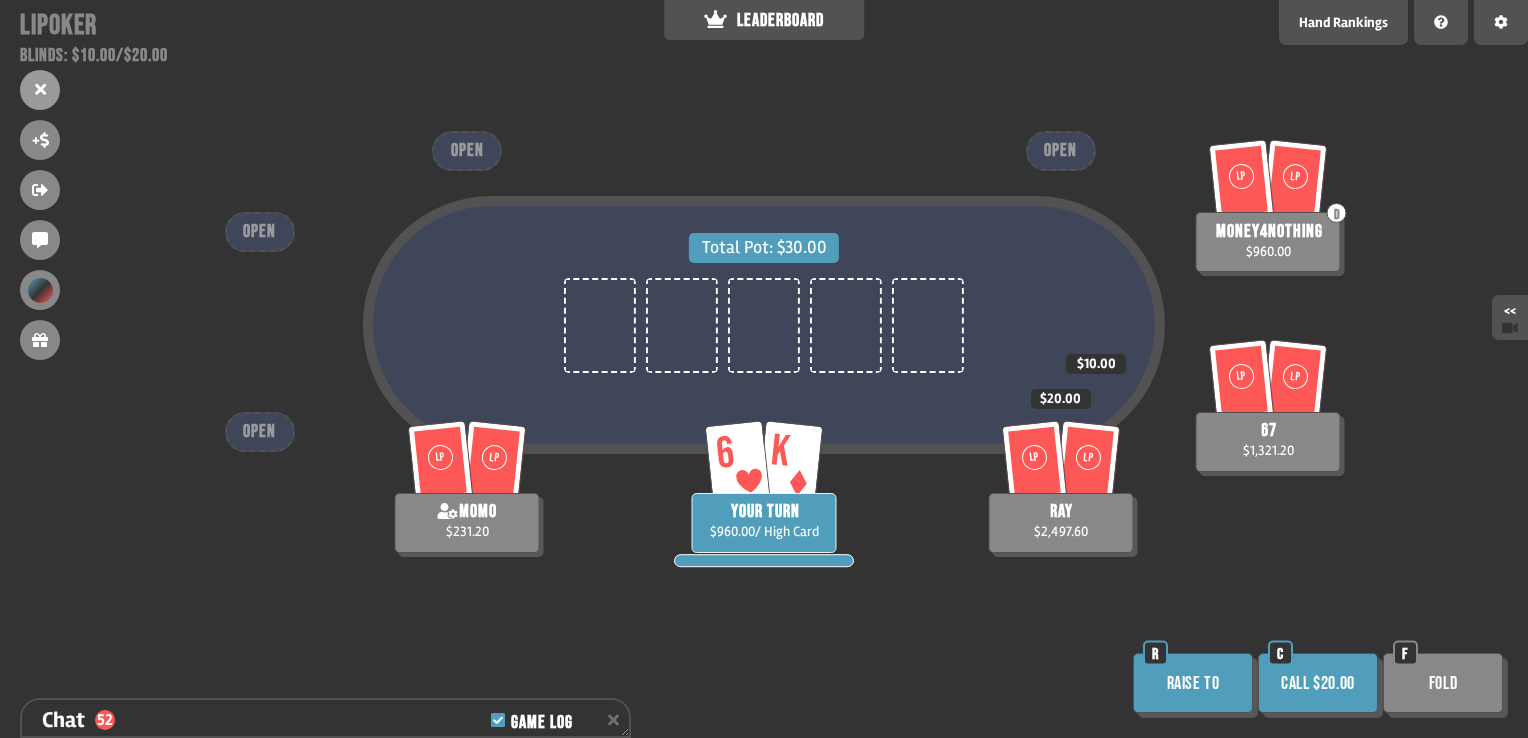 scroll, scrollTop: 98, scrollLeft: 0, axis: vertical 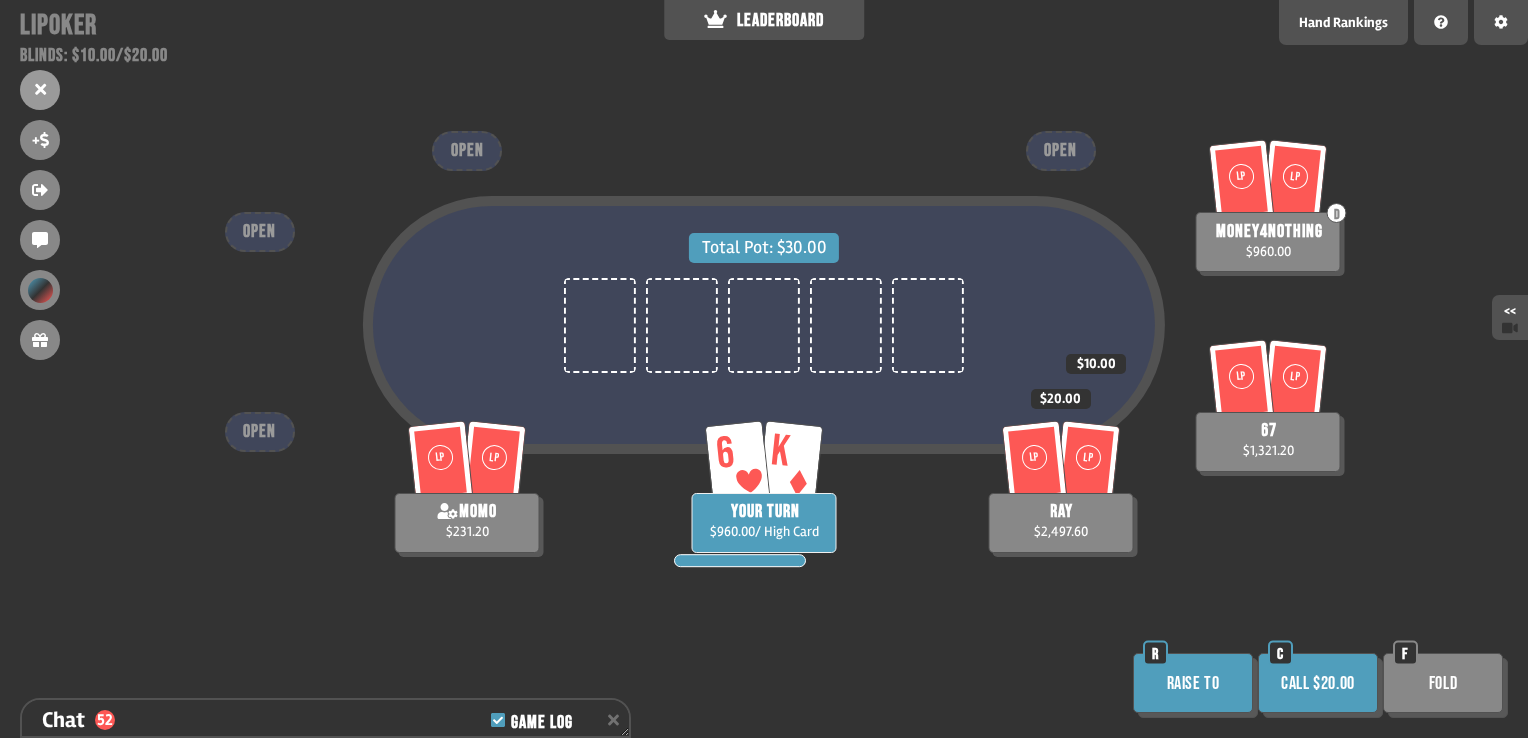 click on "Call $20.00" at bounding box center [1318, 683] 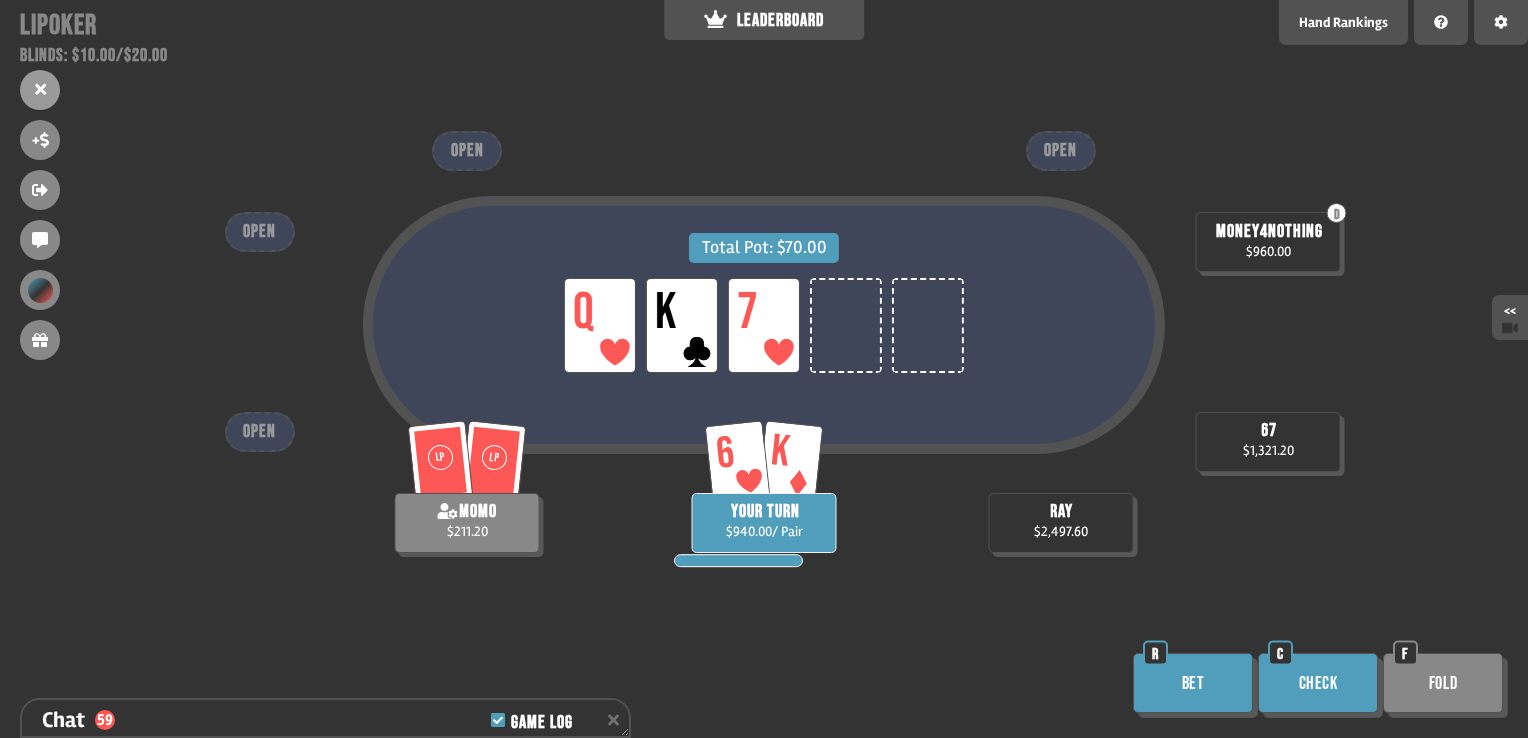 click on "Bet" at bounding box center [1193, 683] 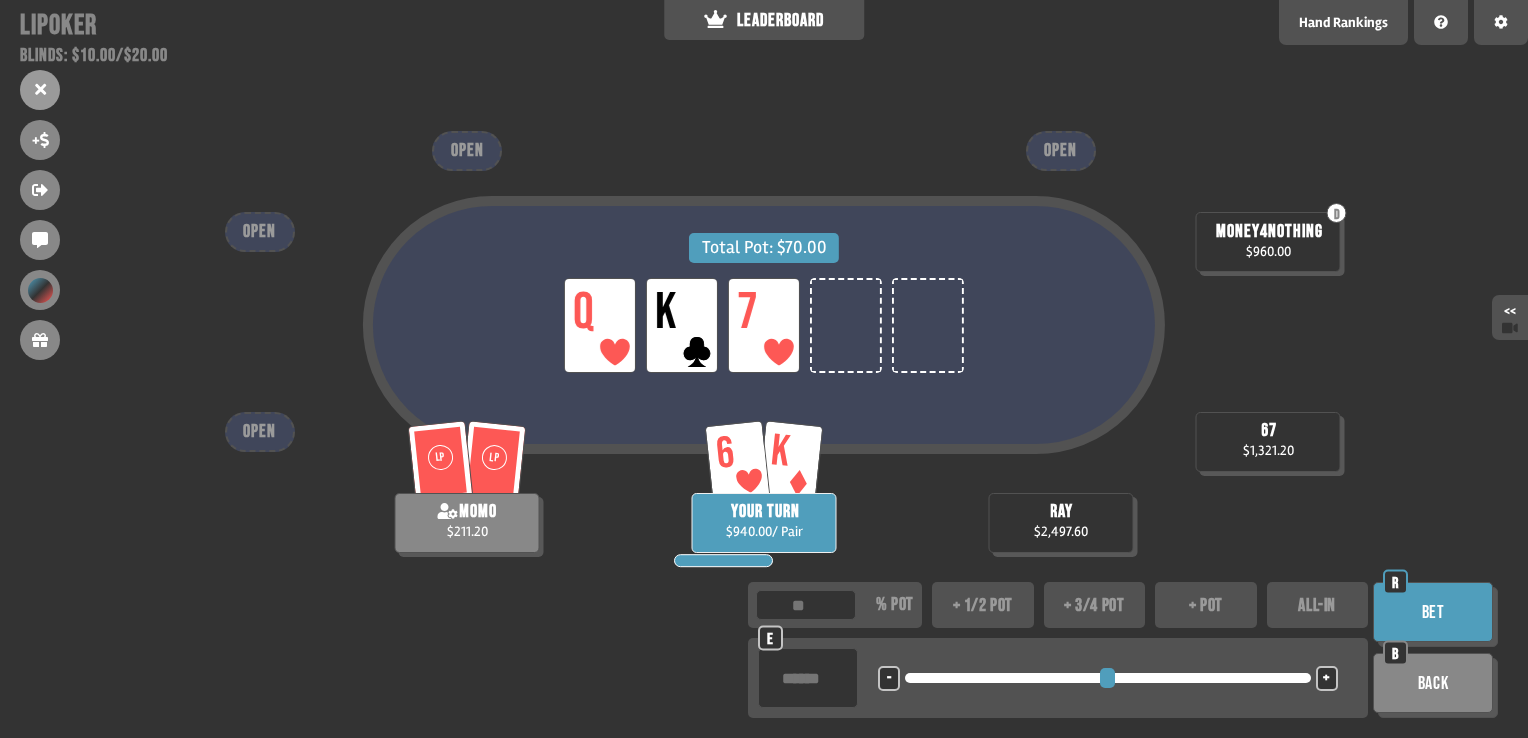 click on "Bet" at bounding box center [1433, 612] 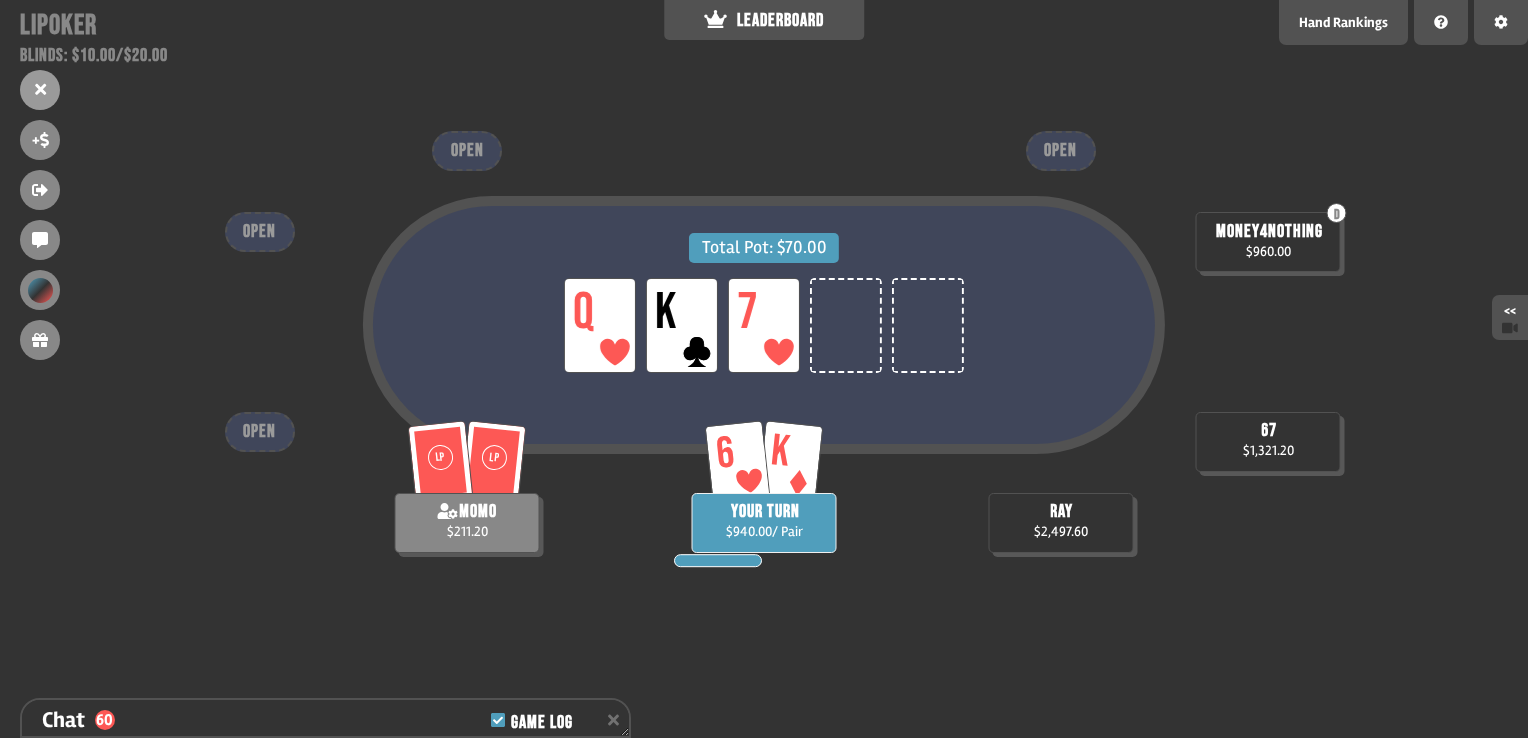 scroll, scrollTop: 1876, scrollLeft: 0, axis: vertical 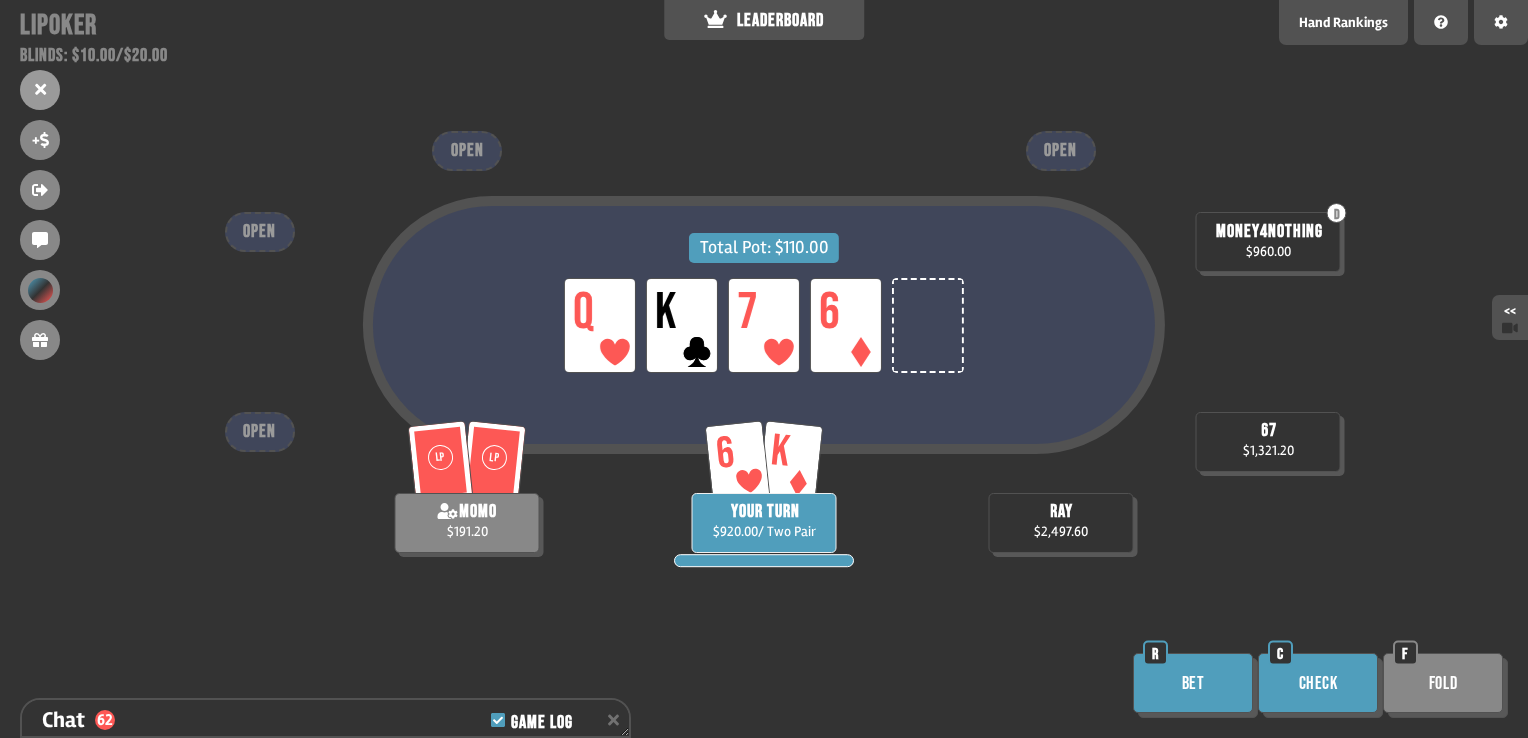 click on "Bet" at bounding box center (1193, 683) 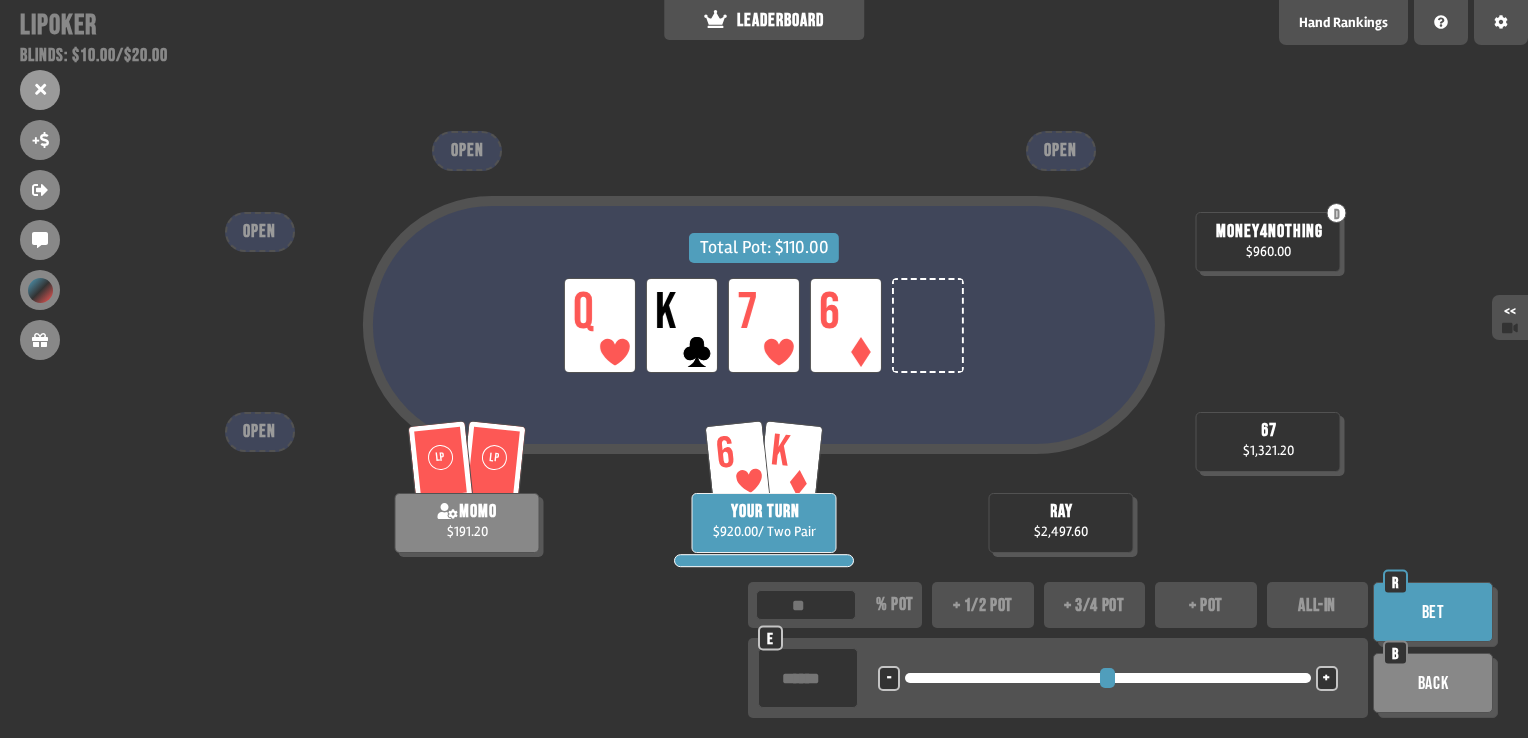 type on "**" 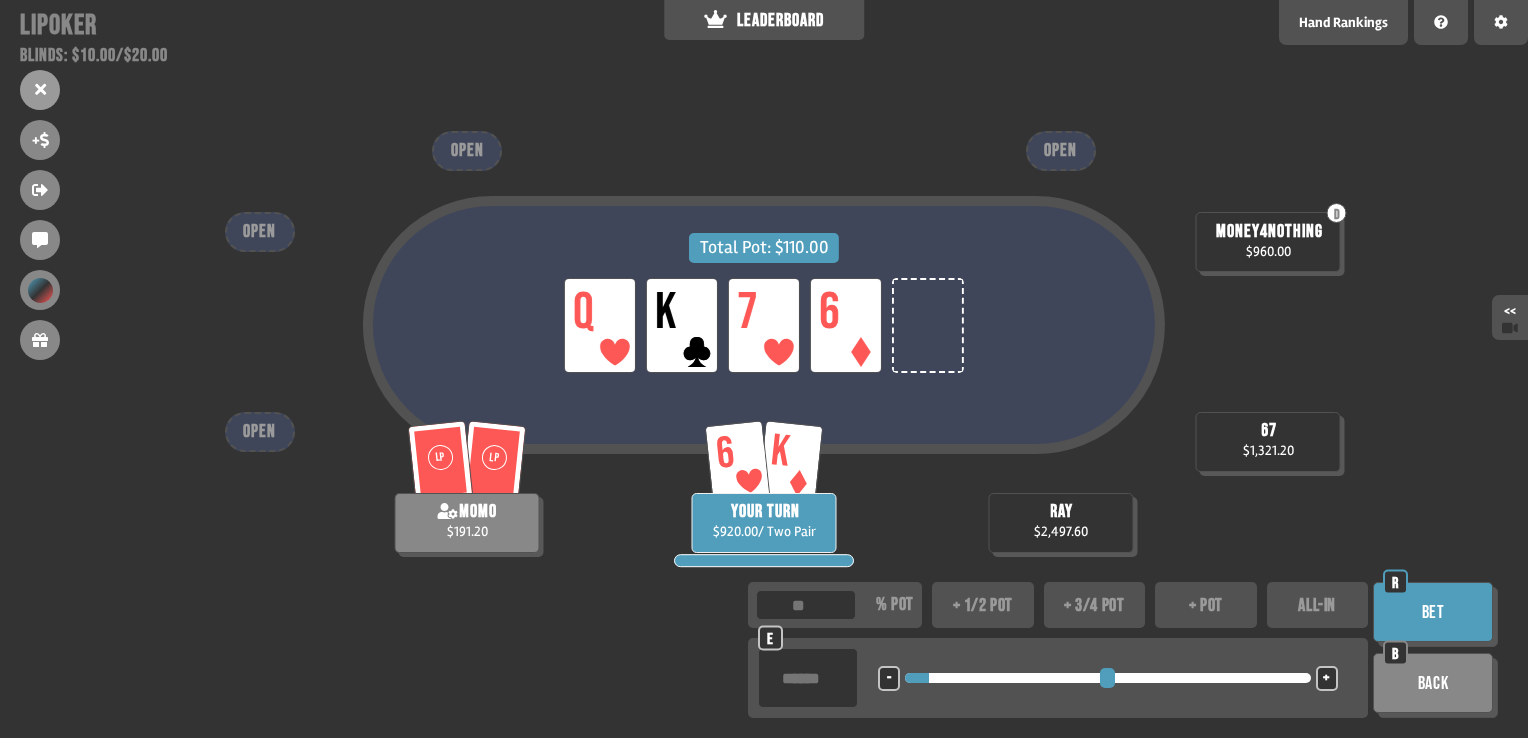 type on "****" 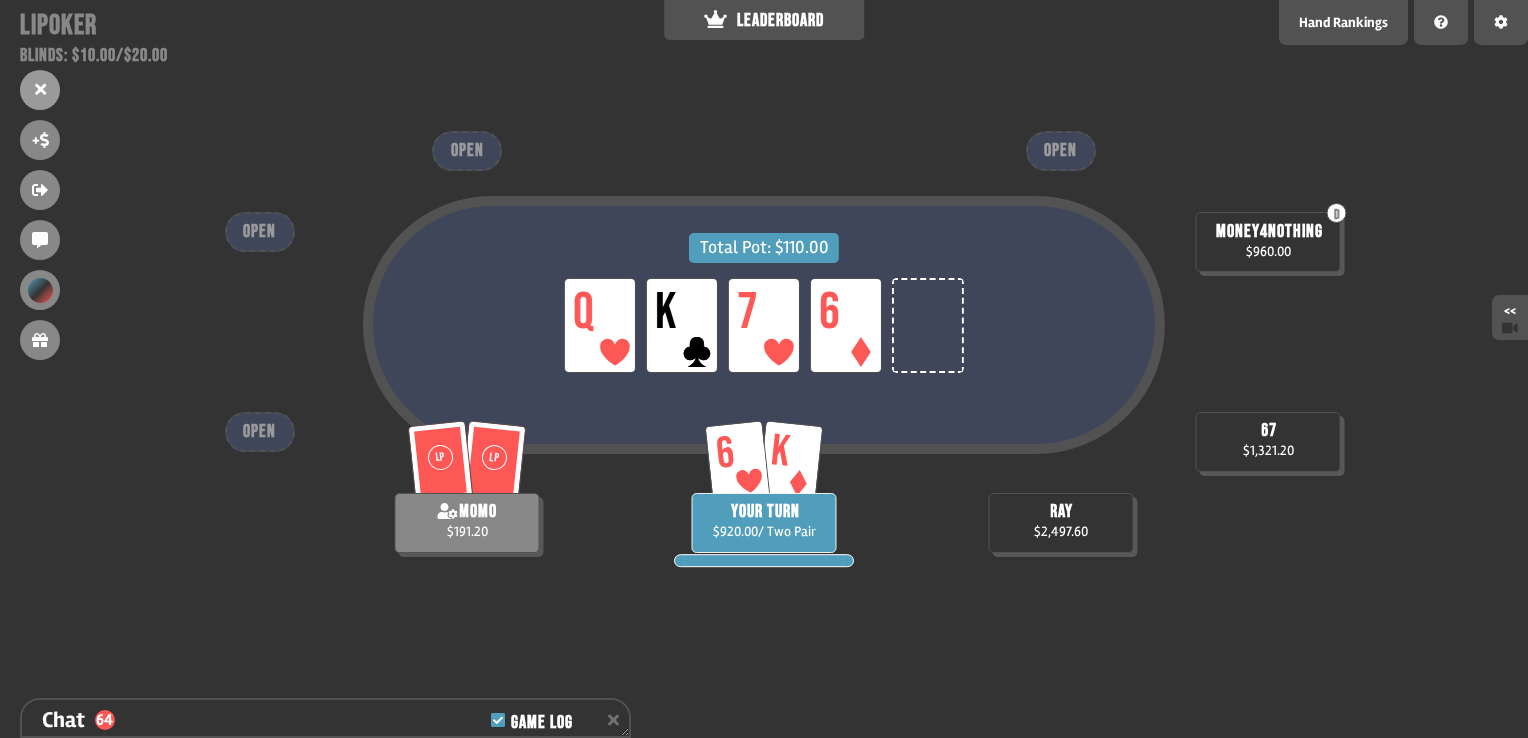 scroll, scrollTop: 1992, scrollLeft: 0, axis: vertical 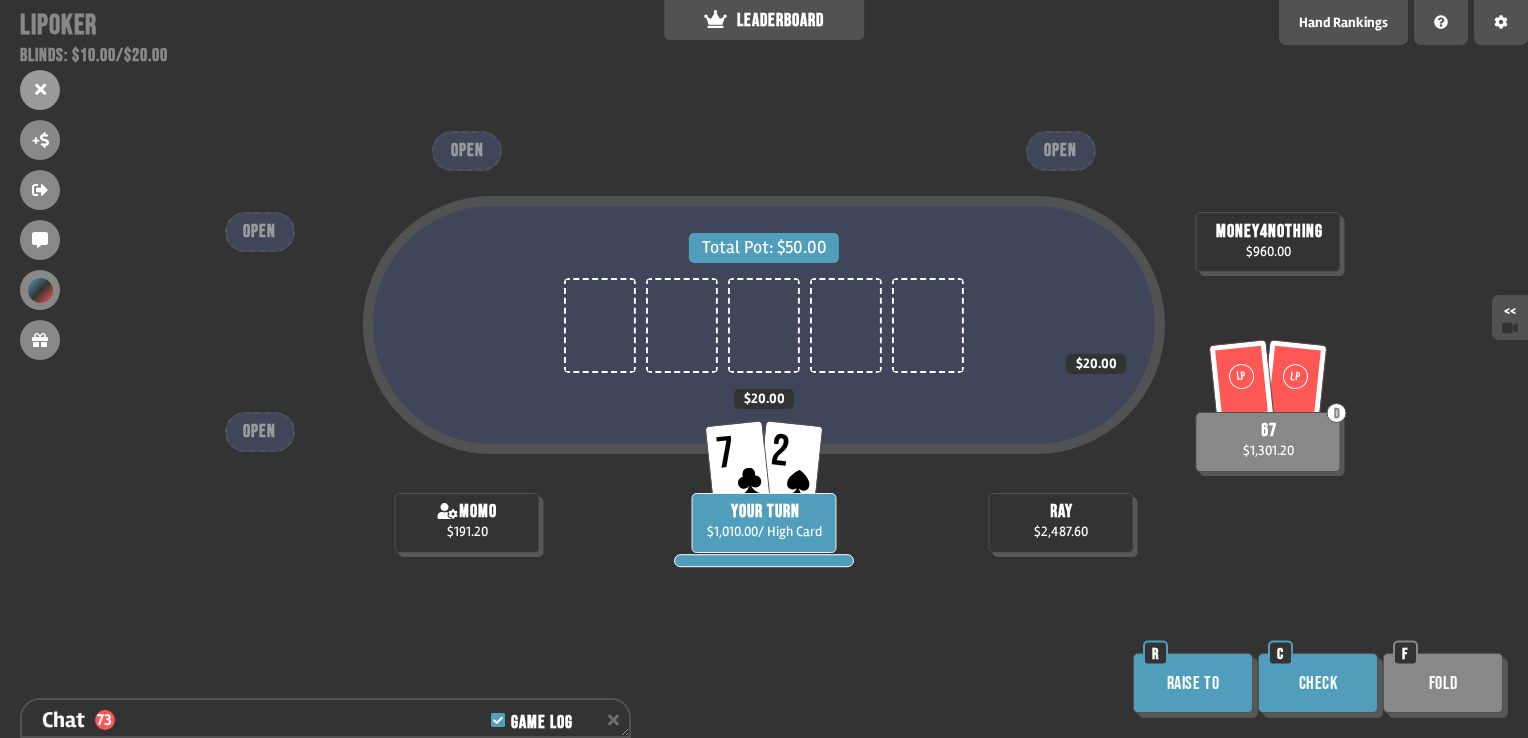 click on "Check" at bounding box center (1318, 683) 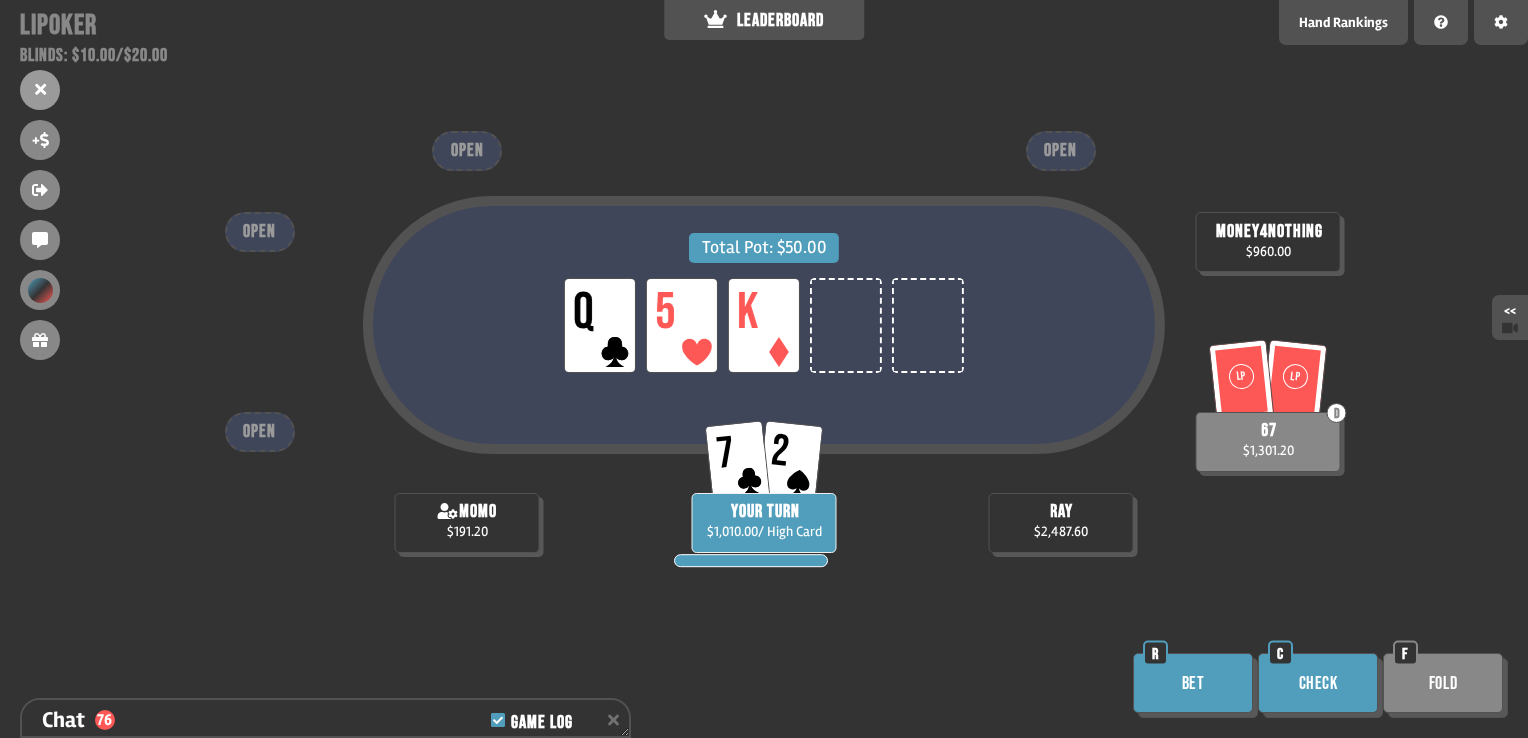 click on "Fold" at bounding box center (1443, 683) 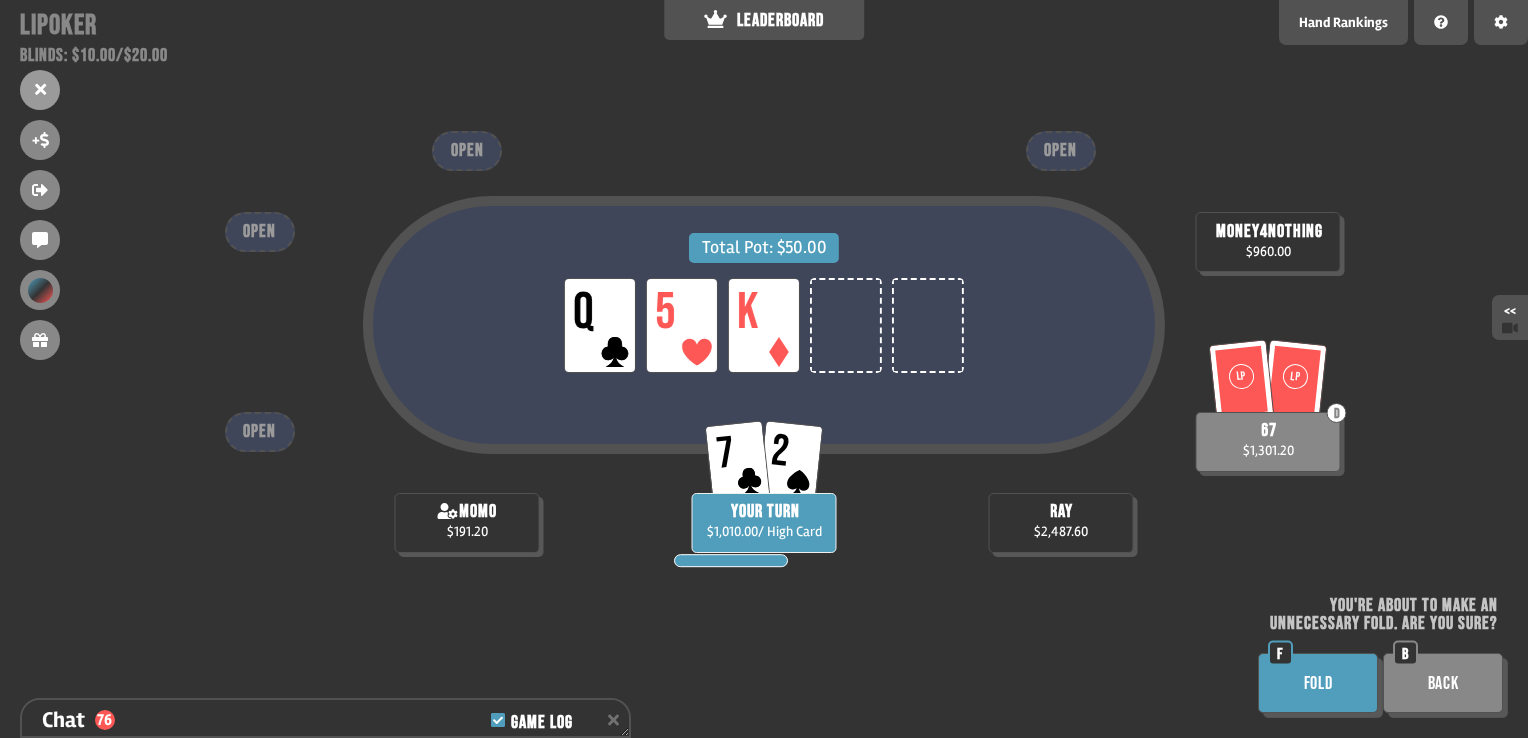 click on "Back" at bounding box center (1443, 683) 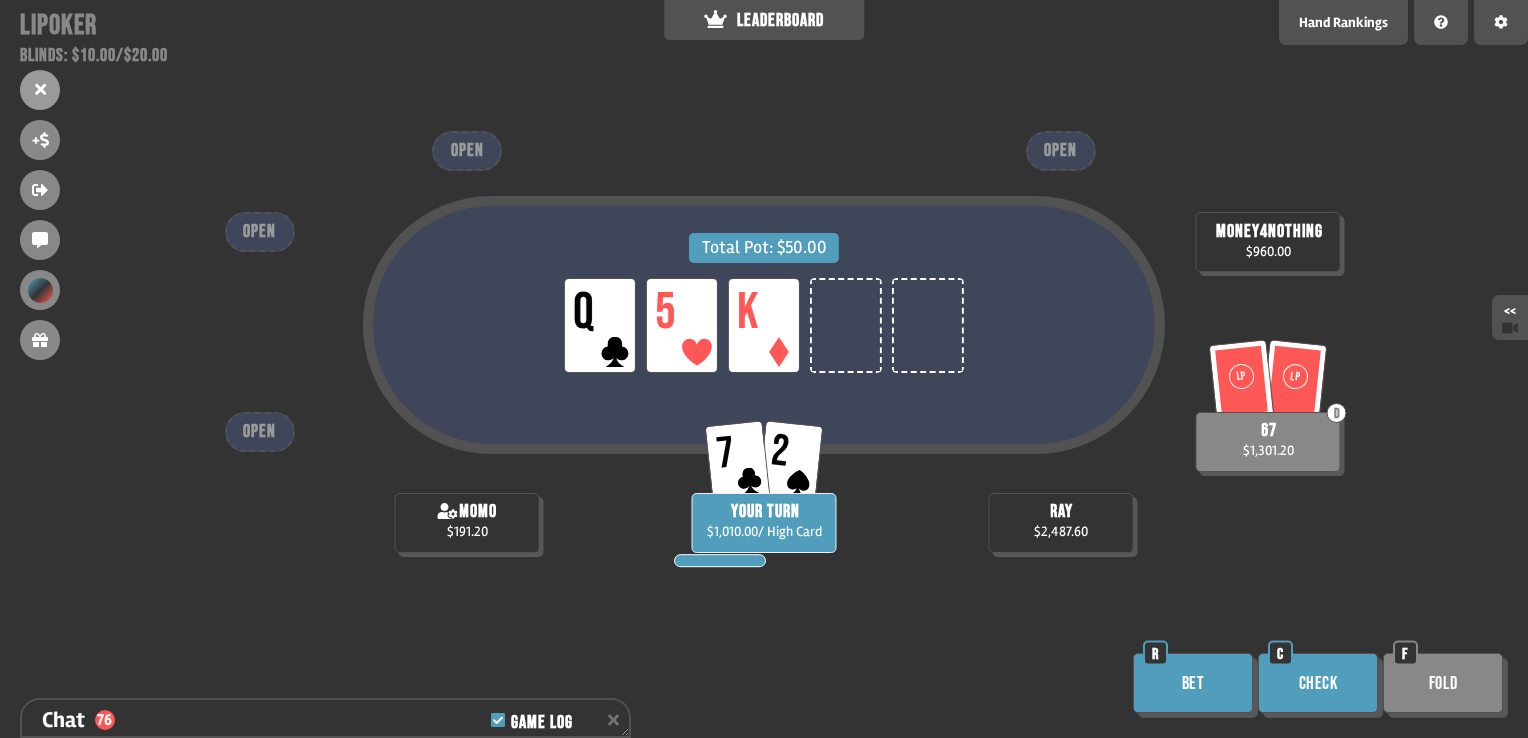 click on "Check" at bounding box center [1318, 683] 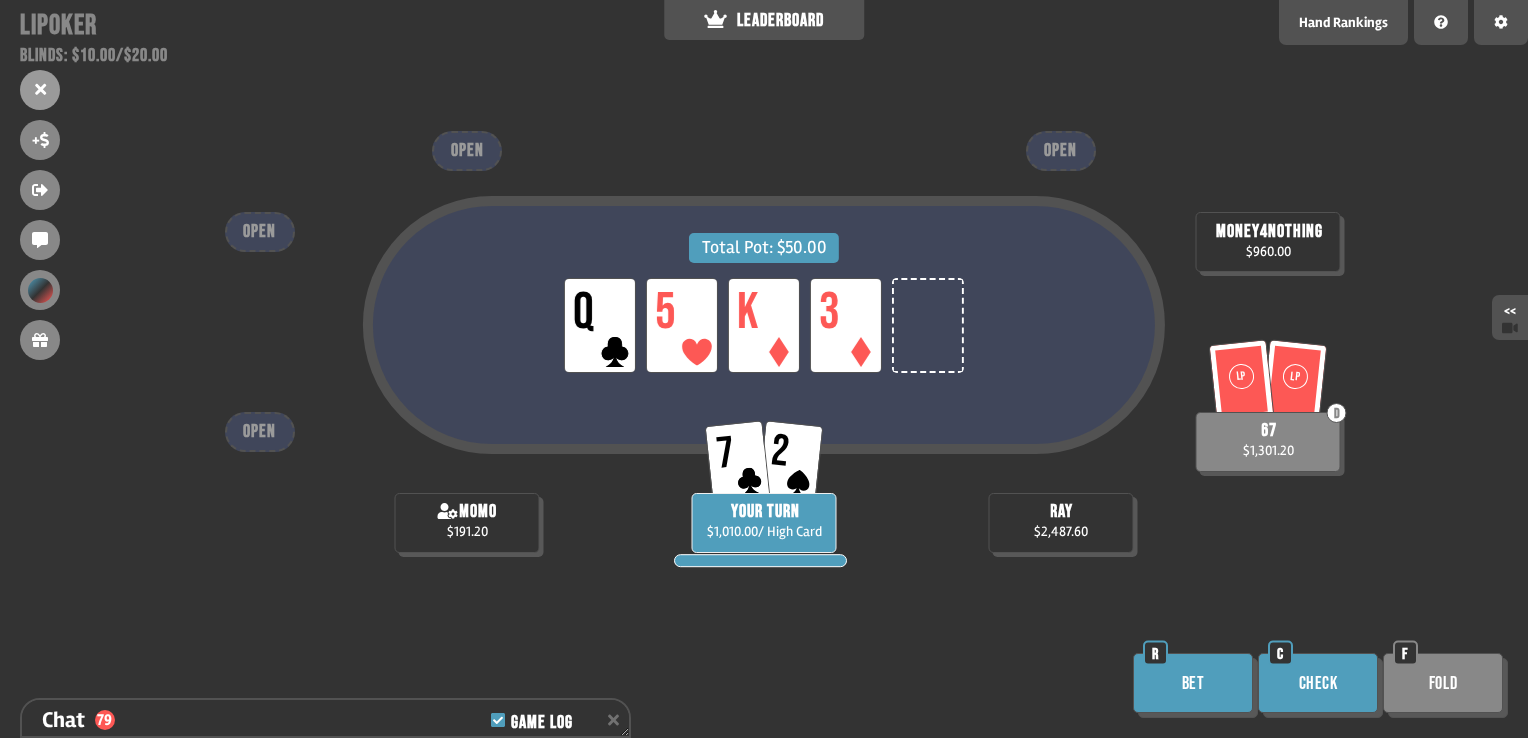 click on "Check" at bounding box center [1318, 683] 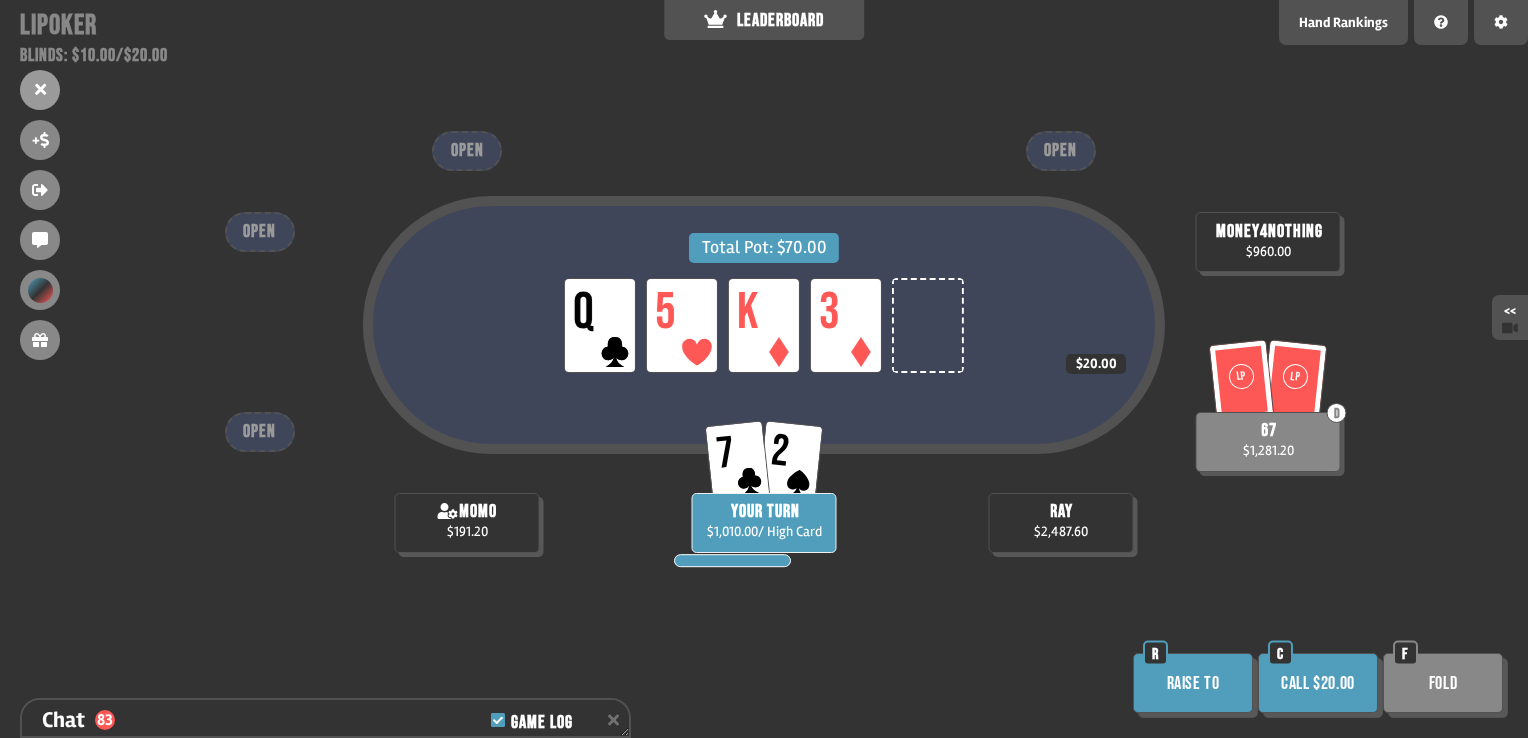 click on "Call $20.00" at bounding box center (1318, 683) 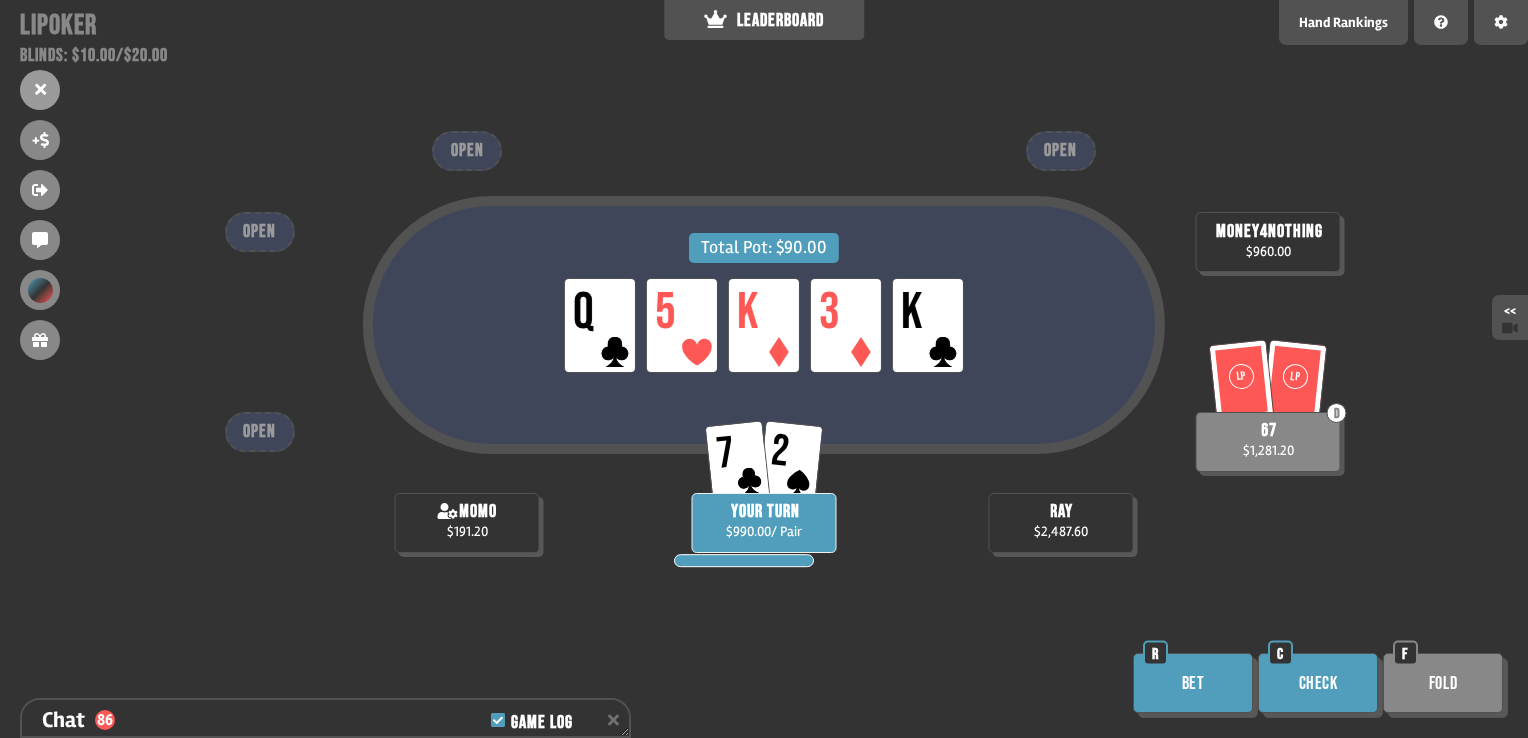 click on "Check" at bounding box center (1318, 683) 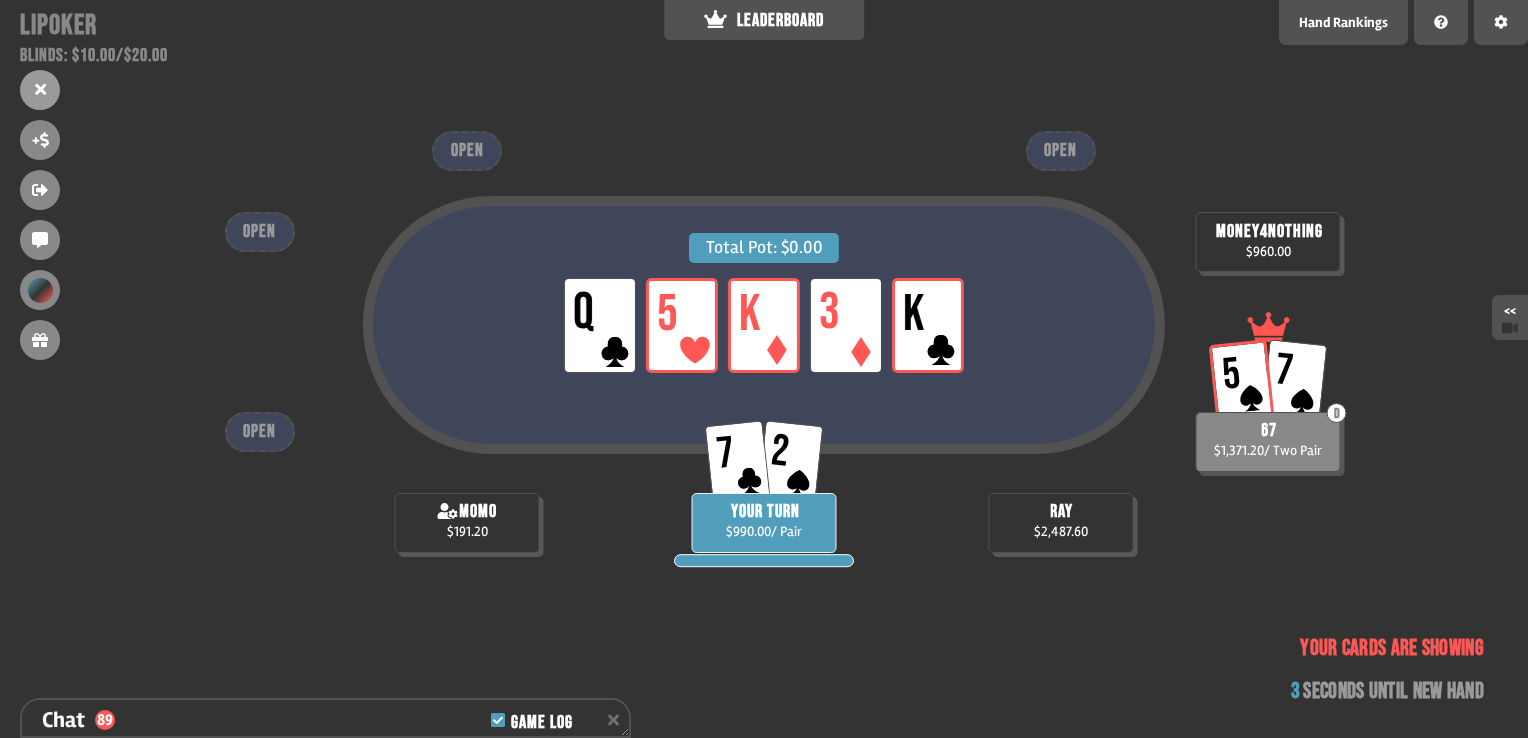 click at bounding box center [1060, 435] 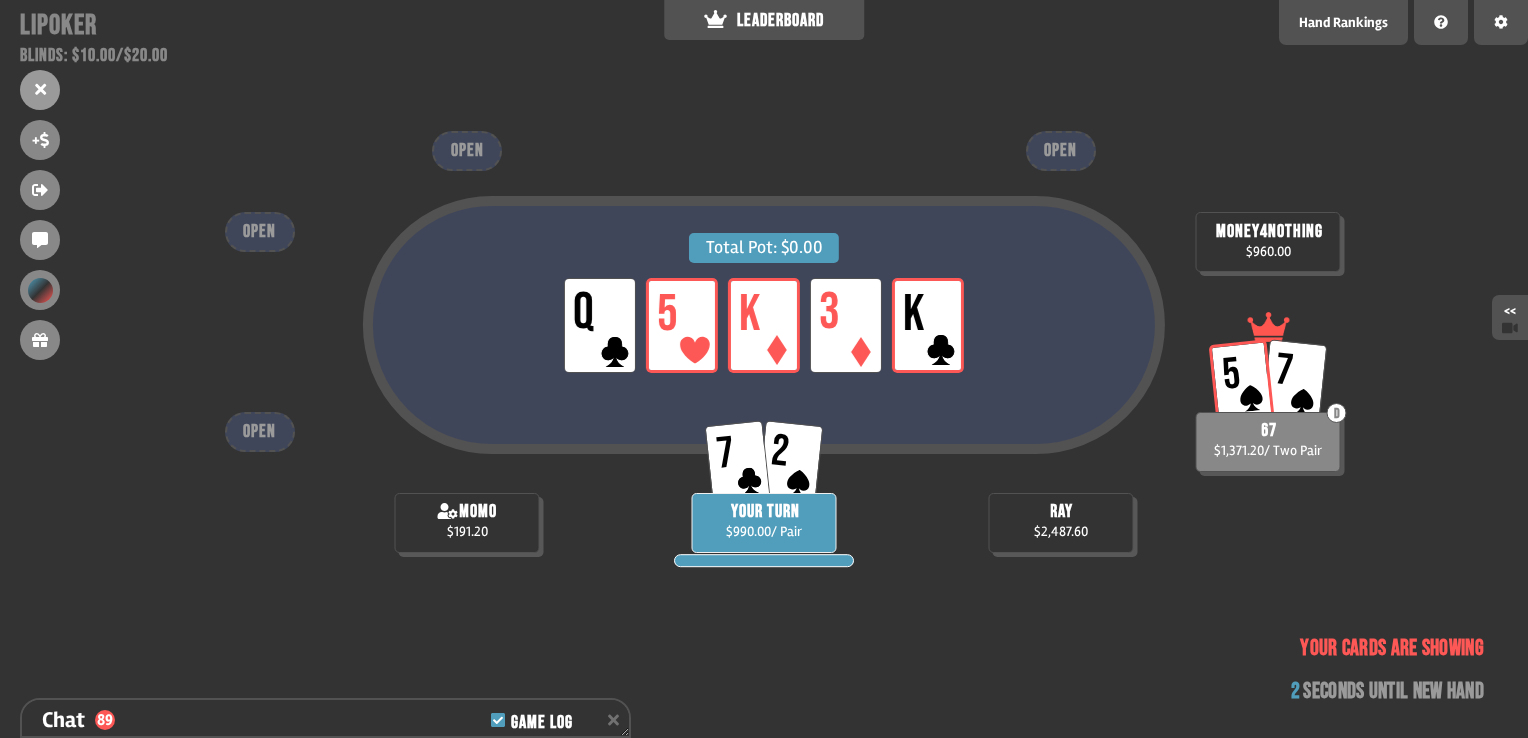 click at bounding box center (1060, 435) 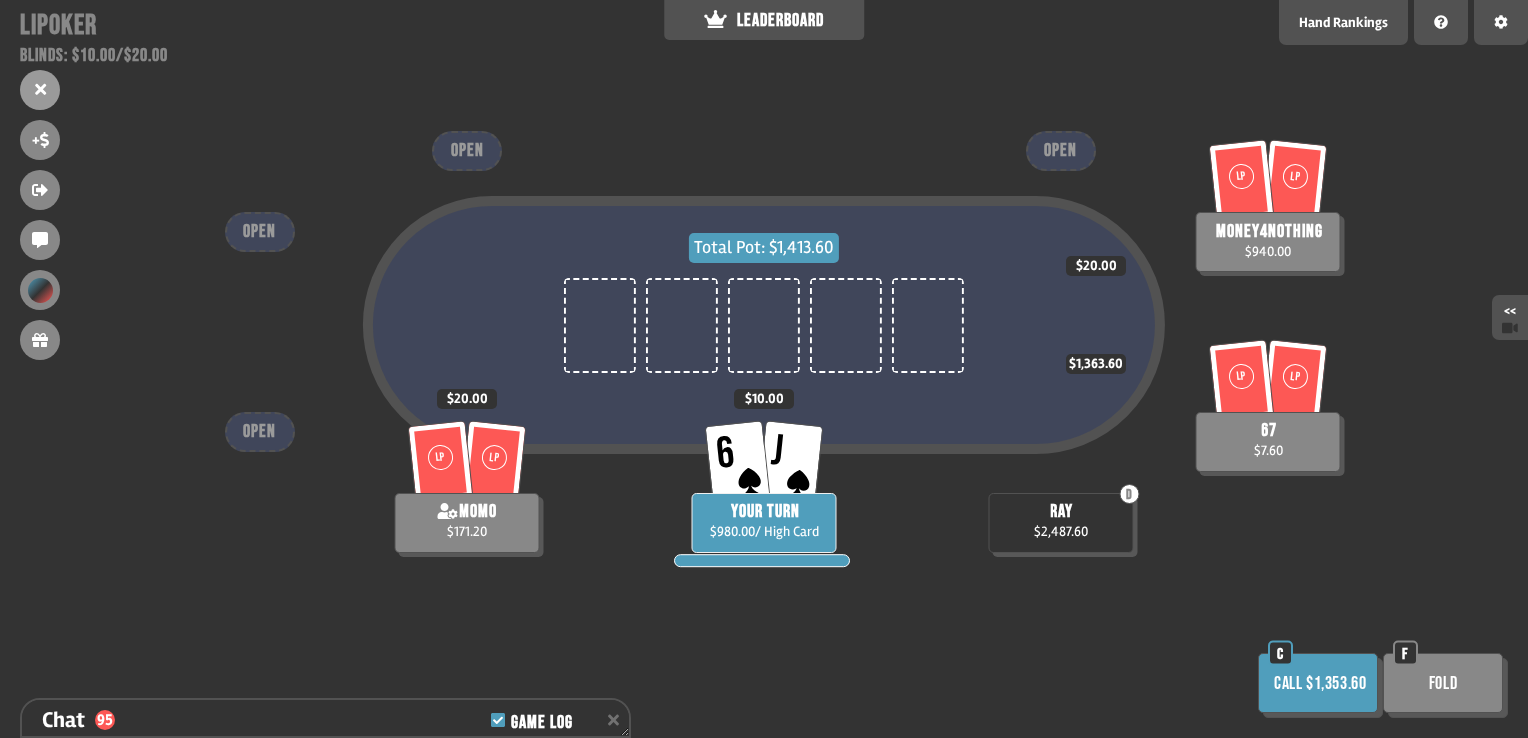 click on "Total Pot: $1,413.60   LP LP 67 $7.60  $1,363.60  6 J YOUR TURN $980.00   / High Card $10.00  LP LP momo $171.20  $20.00  D ray $2,487.60  LP LP money4nothing $940.00  $20.00  OPEN OPEN OPEN OPEN Call $1,353.60 C Fold F" at bounding box center [764, 369] 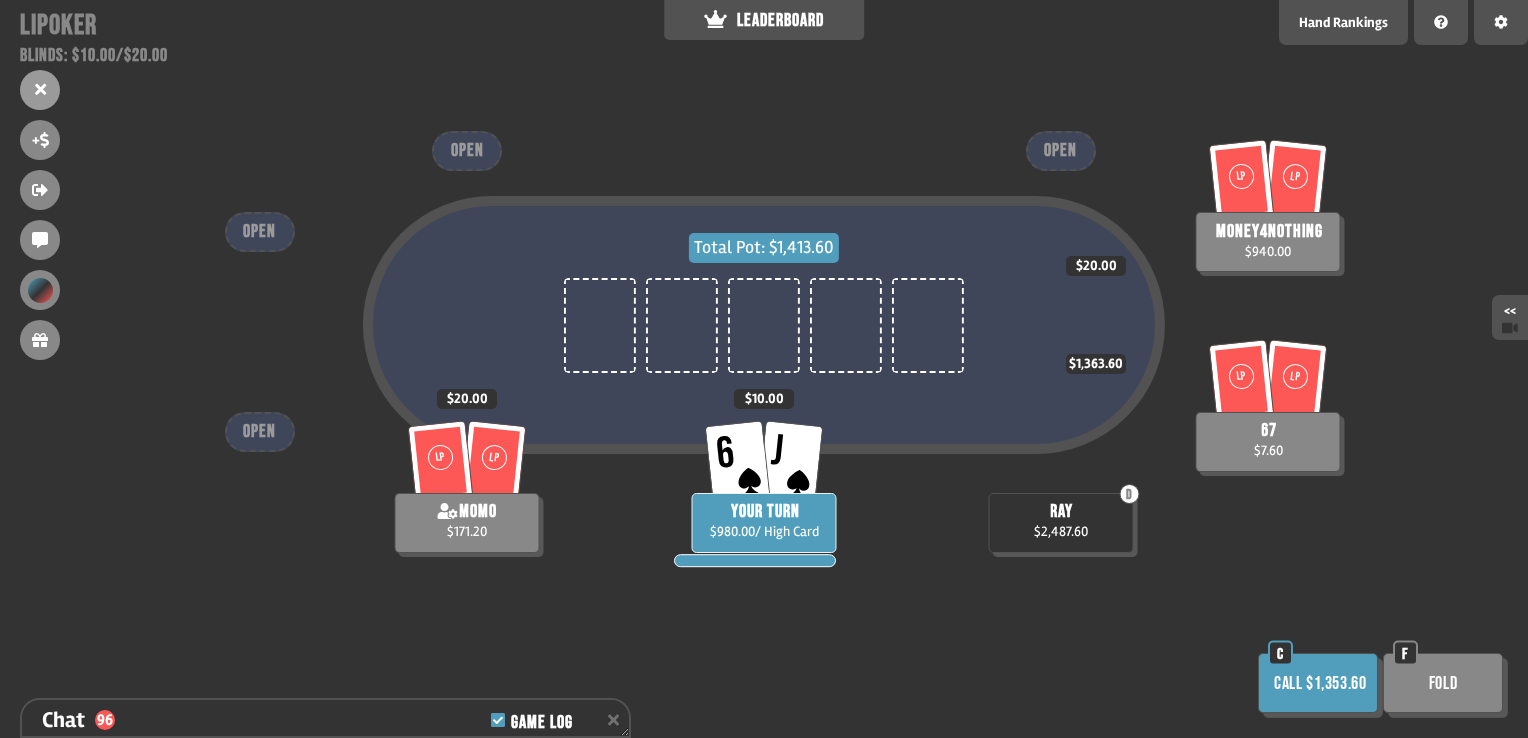 click on "Call $1,353.60" at bounding box center [1318, 683] 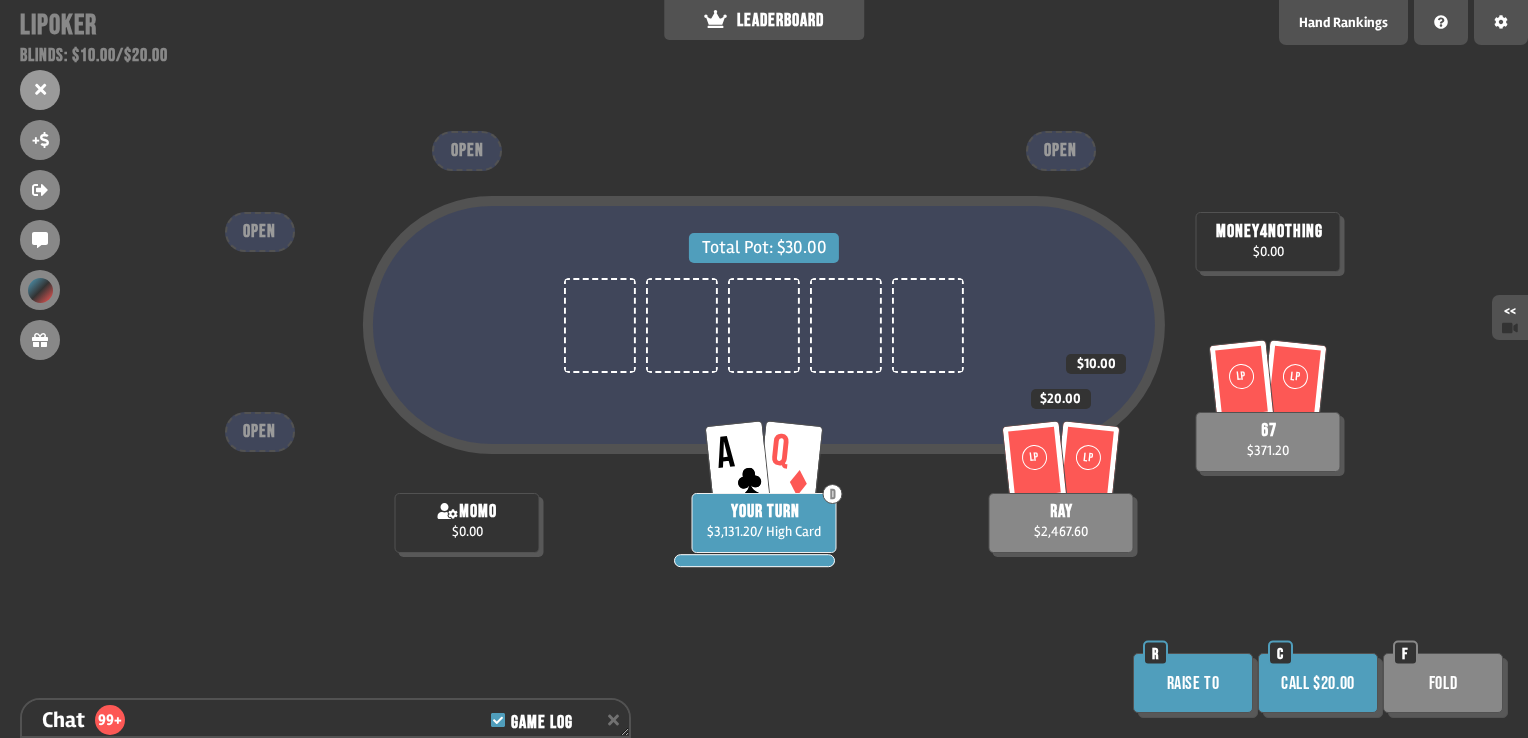 click on "Call $20.00" at bounding box center (1318, 683) 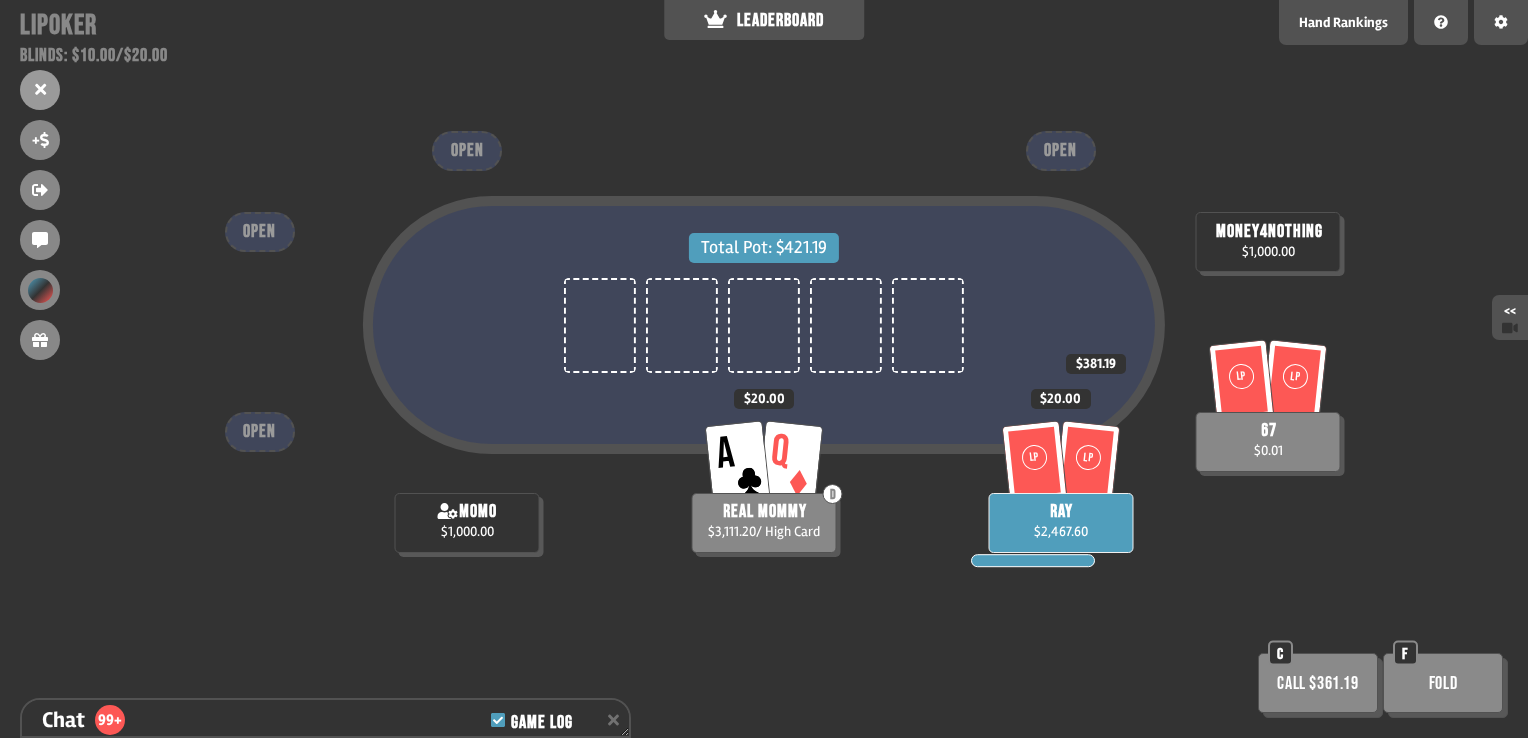 click on "Call $361.19" at bounding box center (1318, 683) 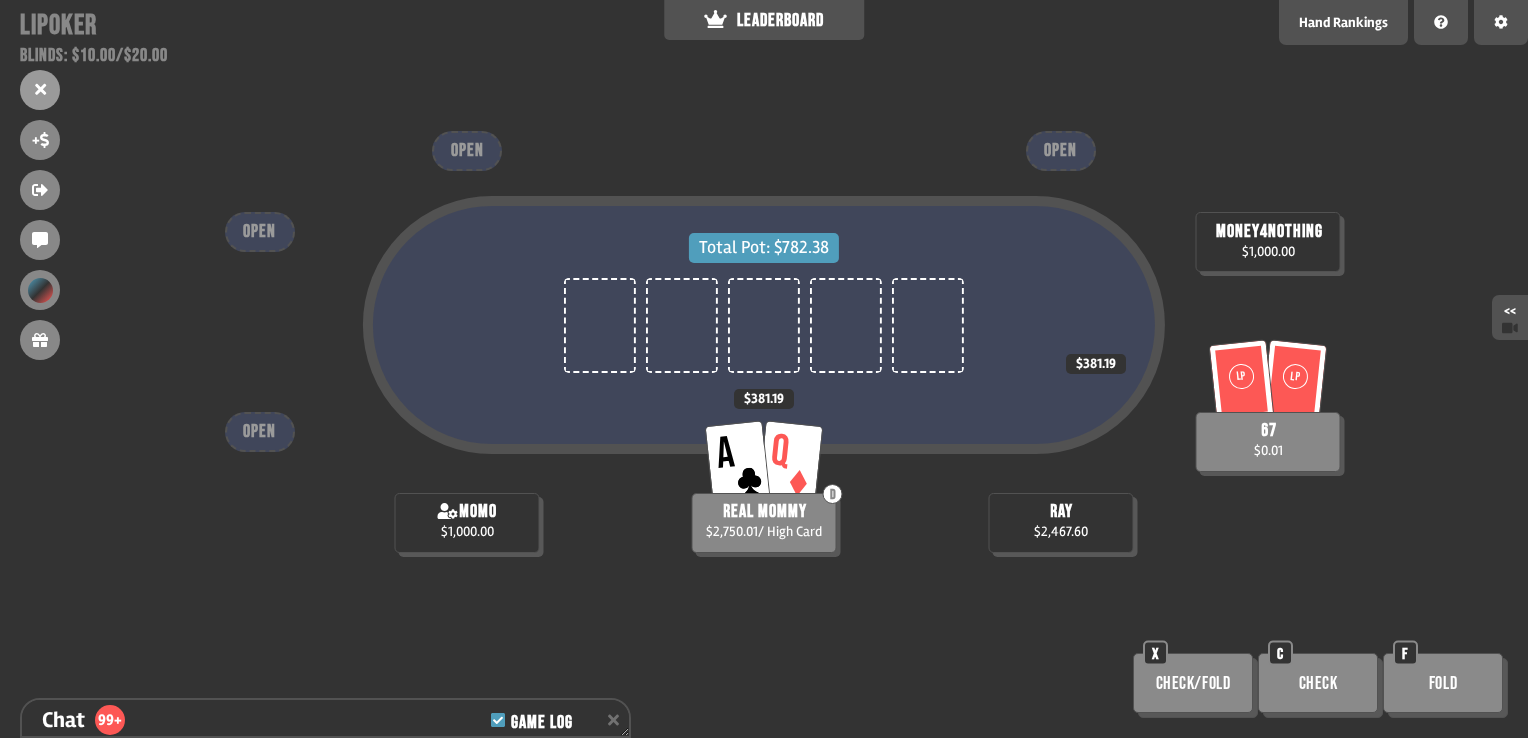 click on "Total Pot: $782.38   LP LP 67 $0.01  $381.19  A Q D real mommy $2,750.01   / High Card $381.19  momo $1,000.00  ray $2,467.60  money4nothing $1,000.00  OPEN OPEN OPEN OPEN Check/Fold X Check C Fold F" at bounding box center [764, 369] 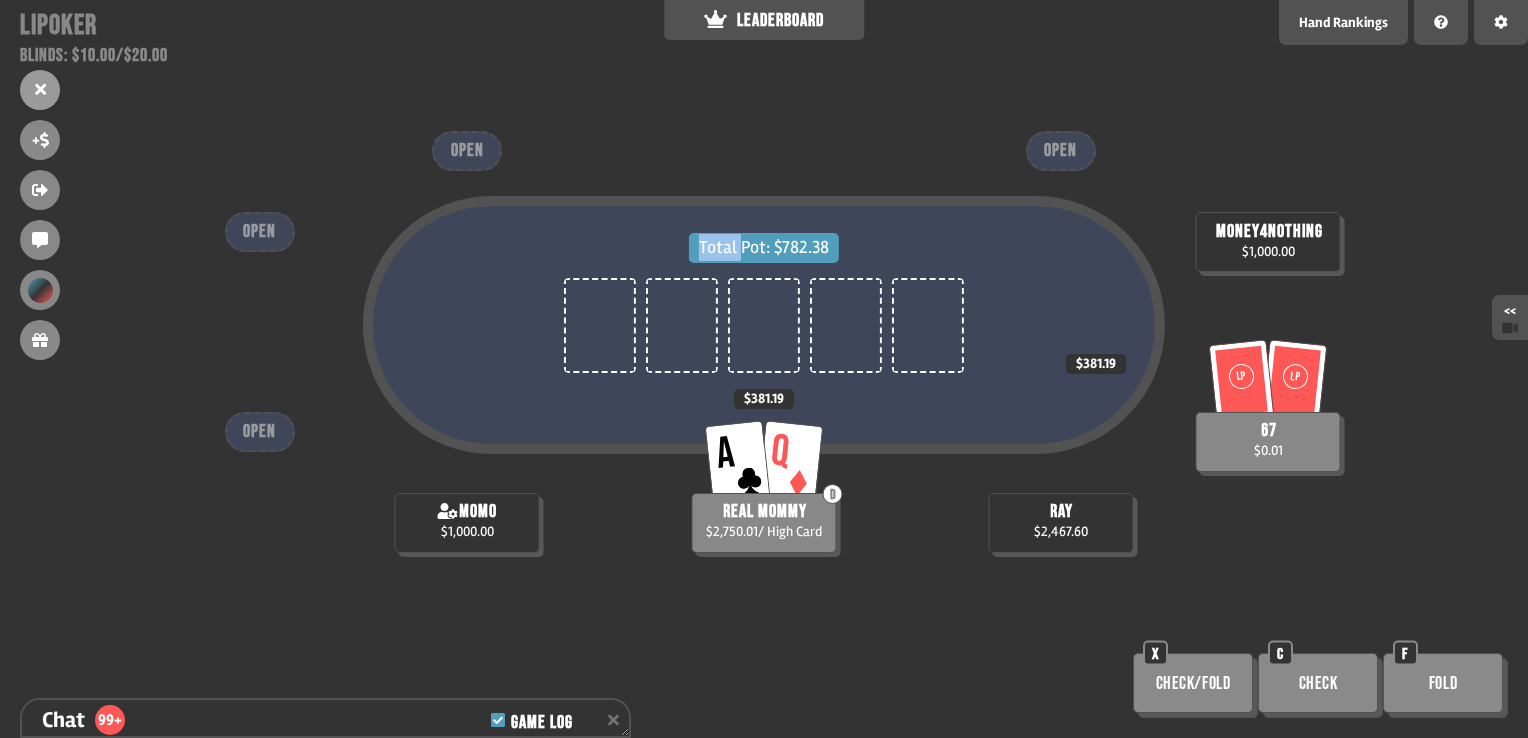 click on "Total Pot: $782.38   LP LP 67 $0.01  $381.19  A Q D real mommy $2,750.01   / High Card $381.19  momo $1,000.00  ray $2,467.60  money4nothing $1,000.00  OPEN OPEN OPEN OPEN Check/Fold X Check C Fold F" at bounding box center (764, 369) 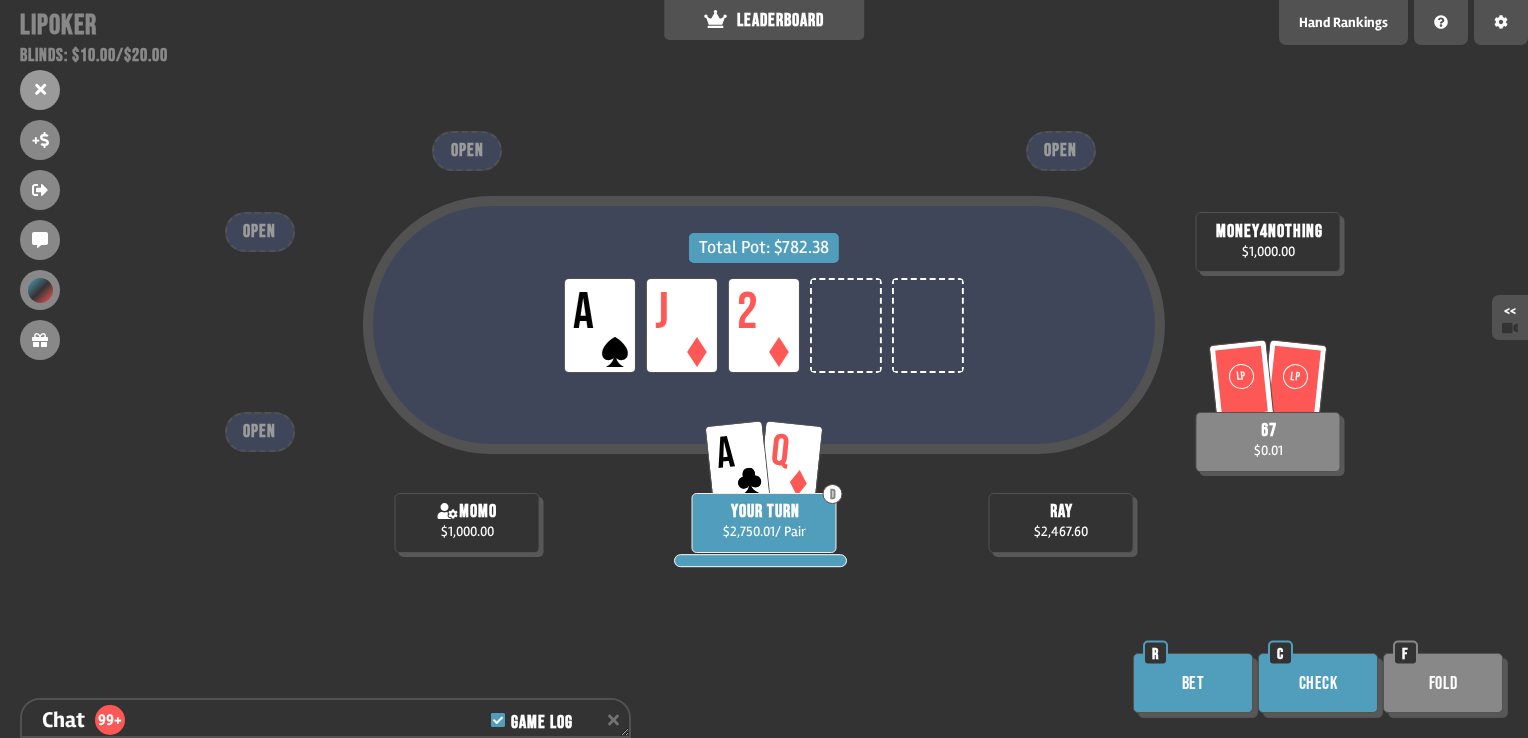 click on "Bet" at bounding box center [1193, 683] 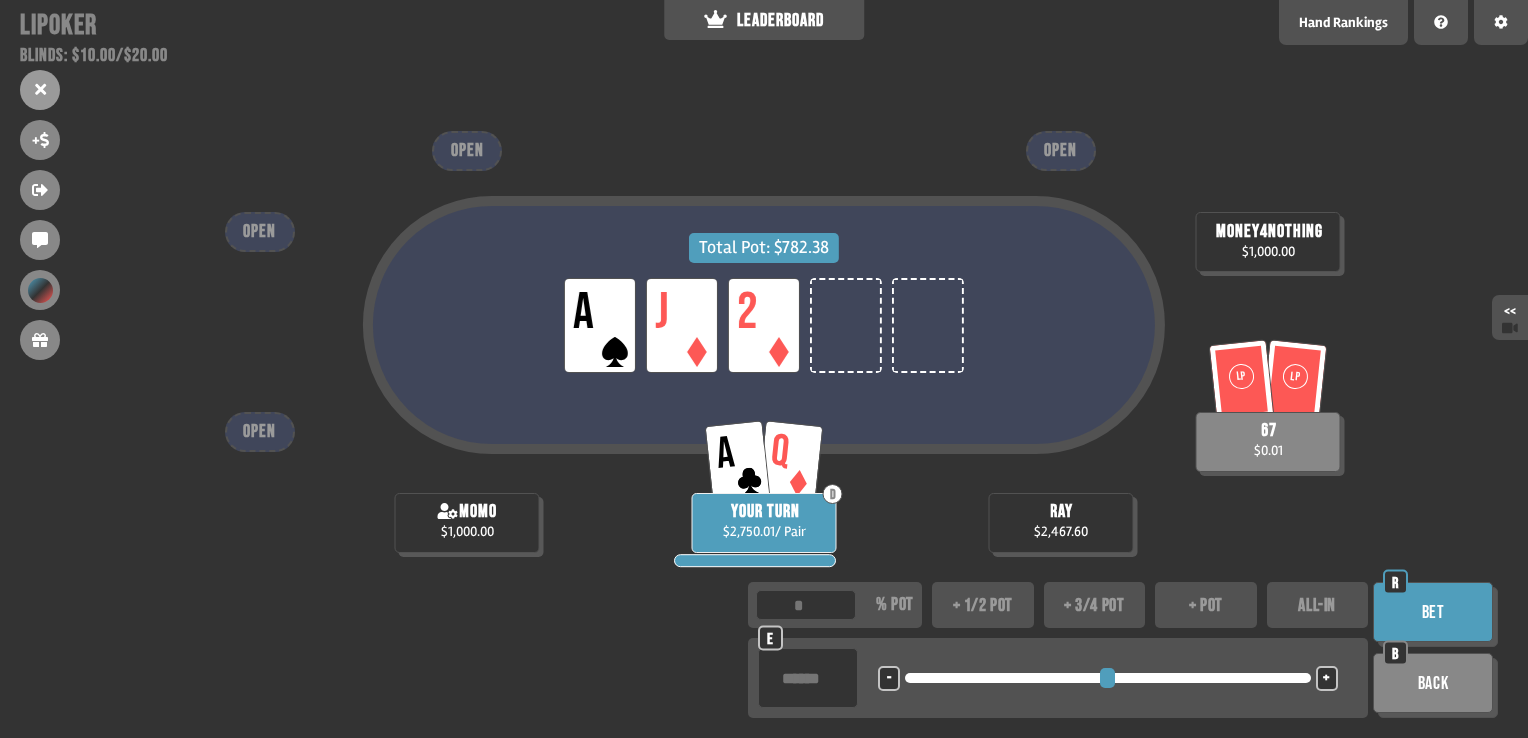 type on "**" 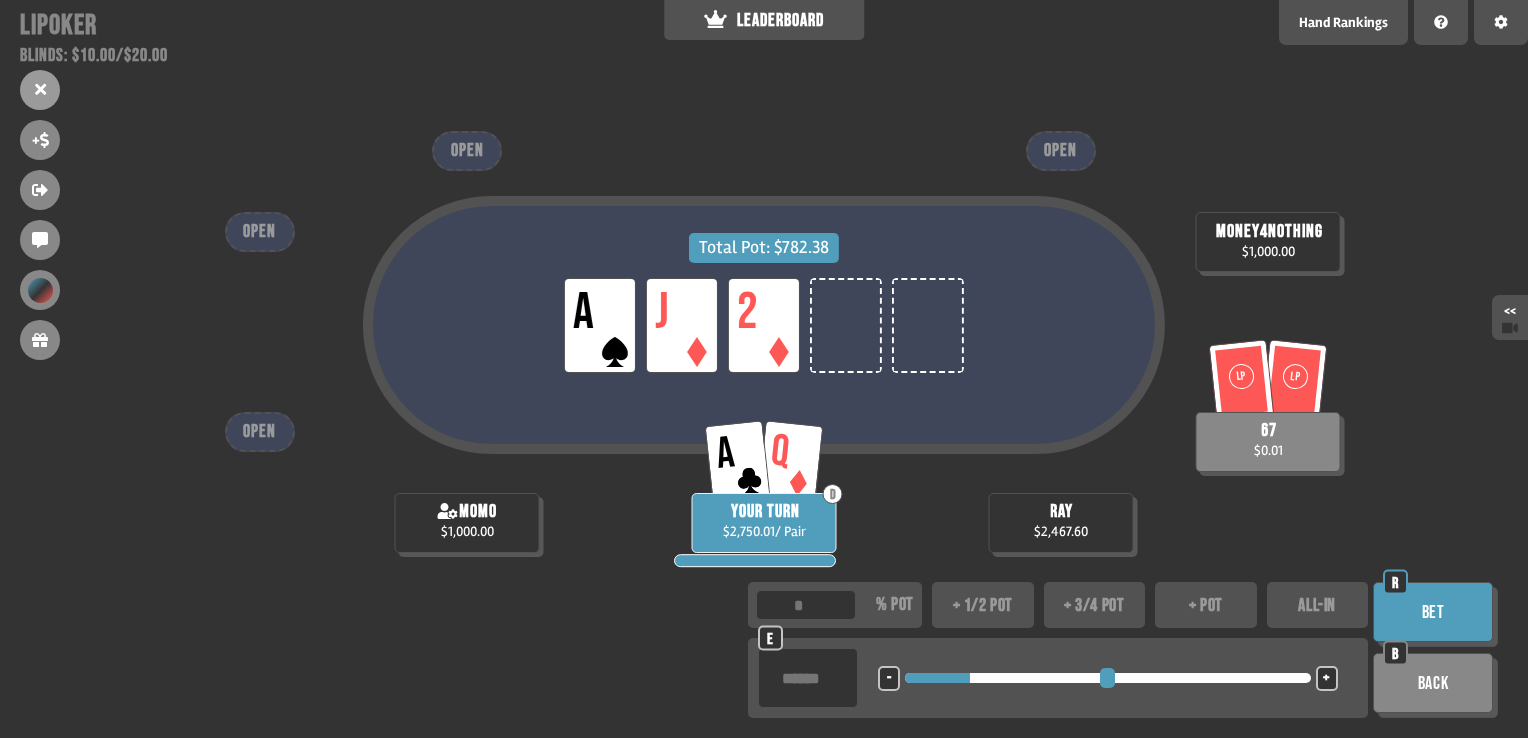 type on "*****" 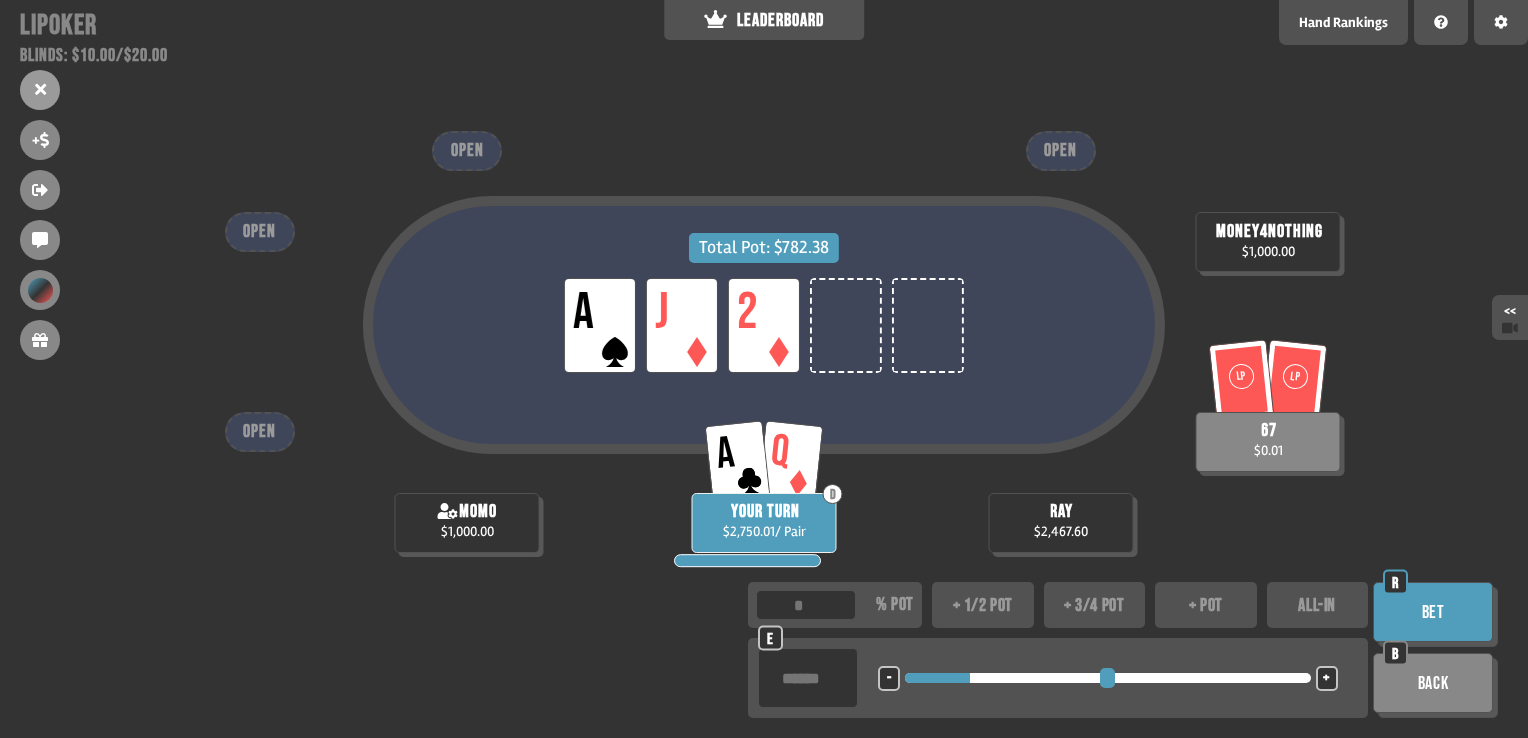 click on "Bet" at bounding box center [1433, 612] 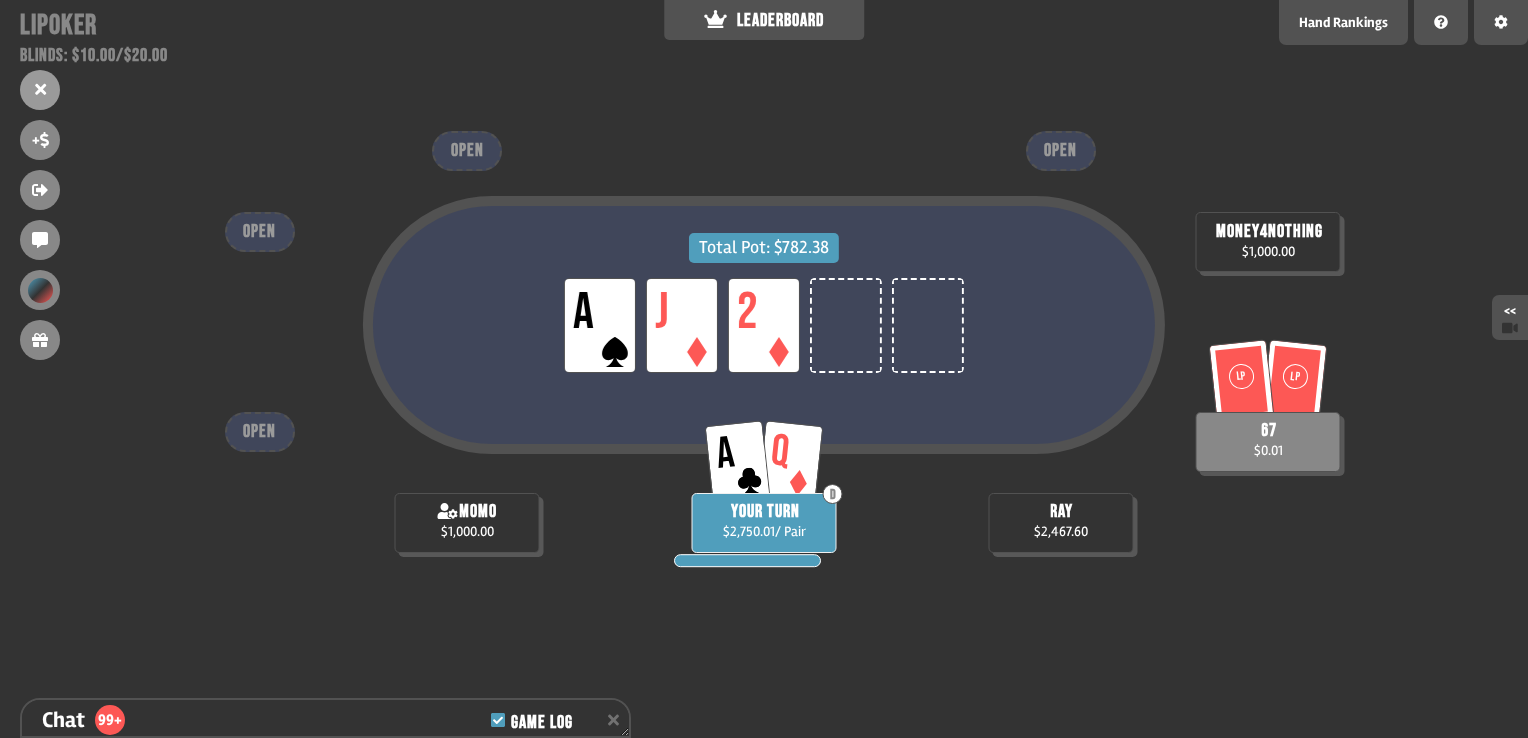 scroll, scrollTop: 3530, scrollLeft: 0, axis: vertical 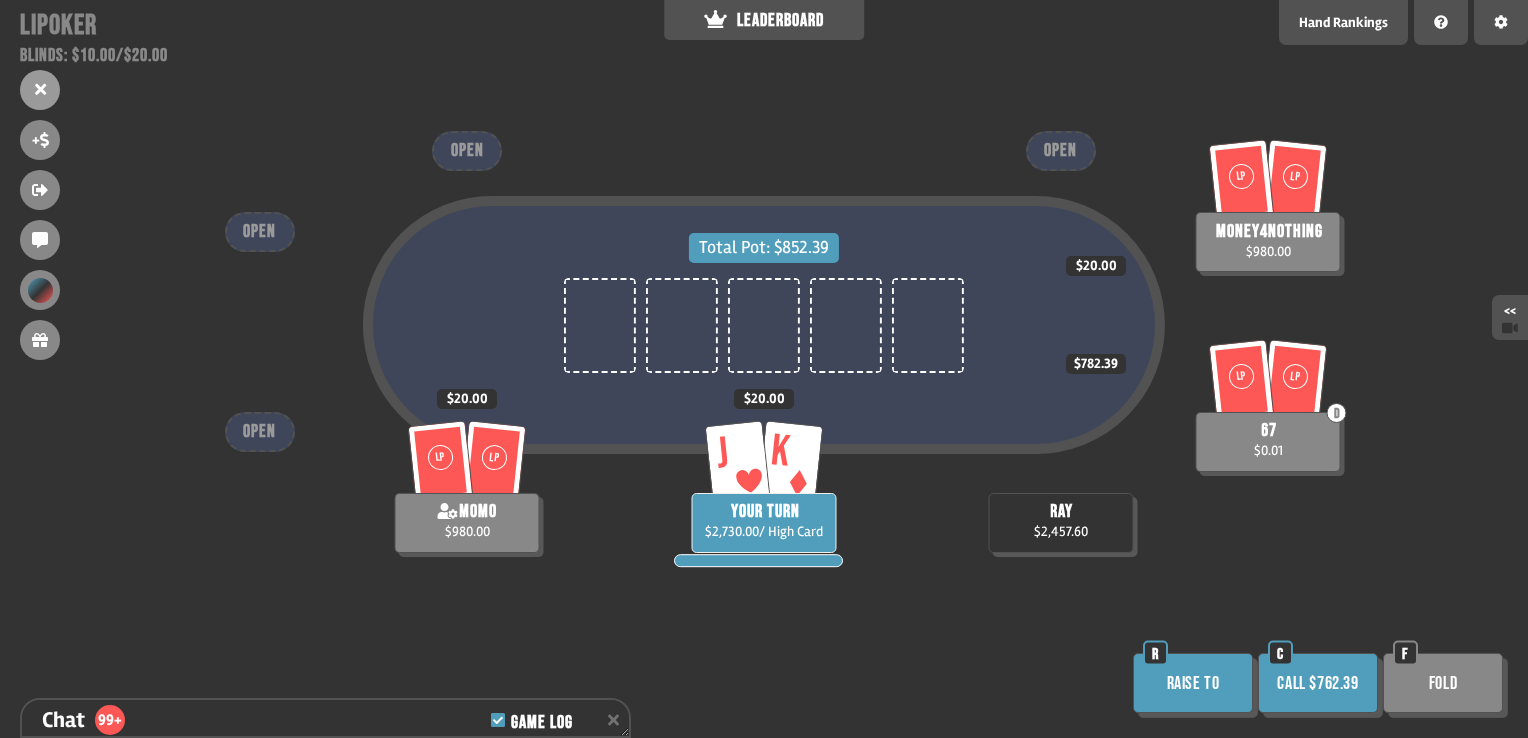 click on "Call $762.39" at bounding box center (1318, 683) 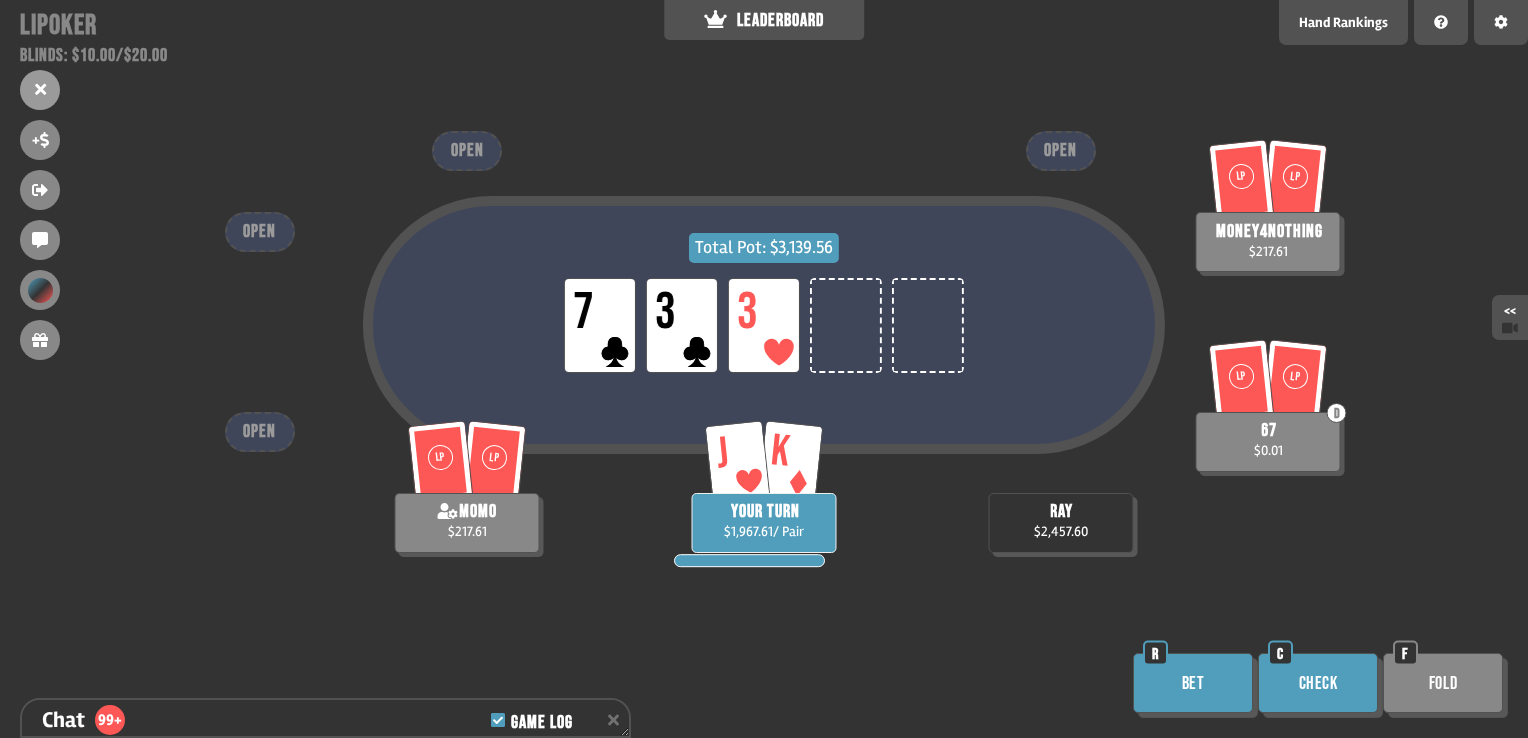 click on "Check" at bounding box center [1318, 683] 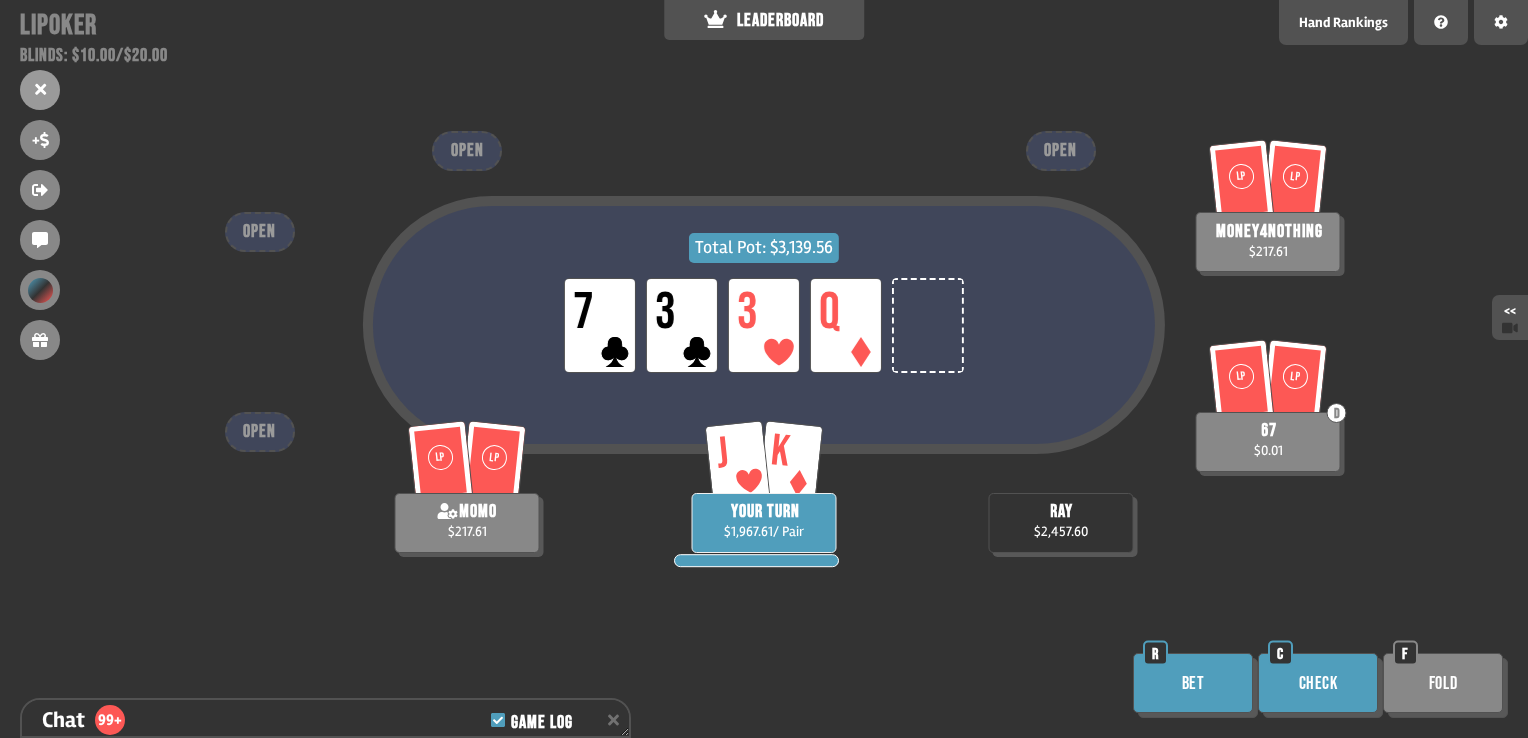 click on "Check" at bounding box center [1318, 683] 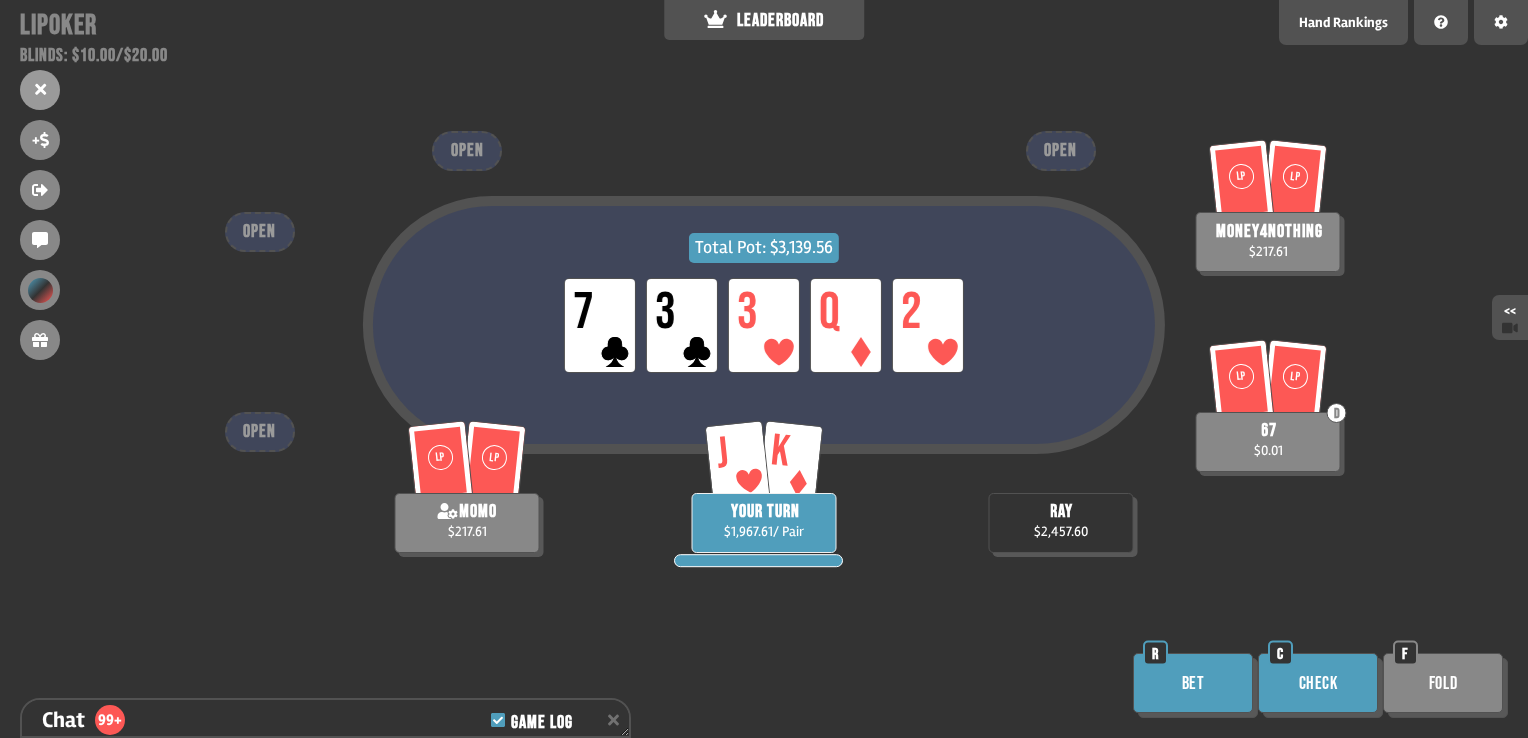 click on "Check" at bounding box center (1318, 683) 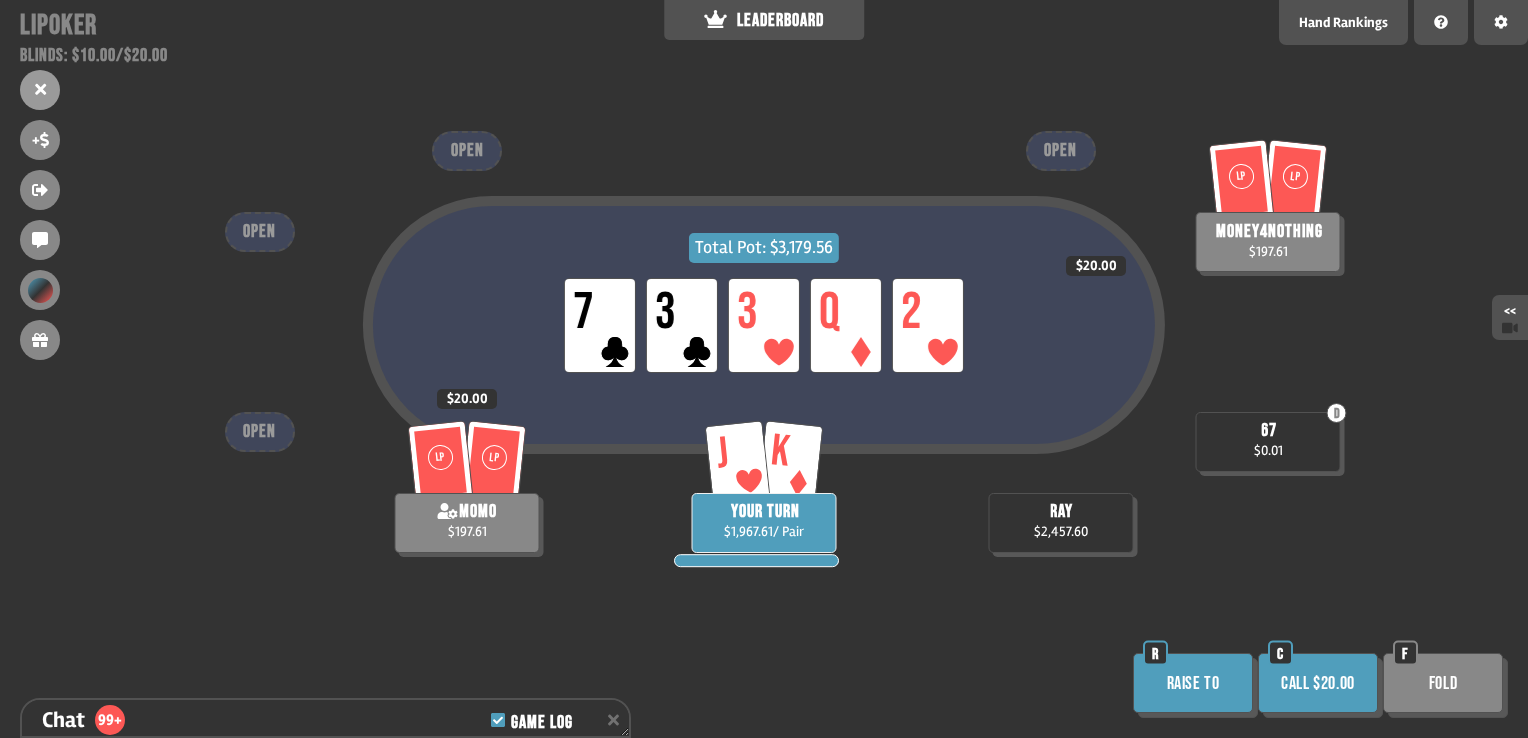 click on "Call $20.00" at bounding box center [1318, 683] 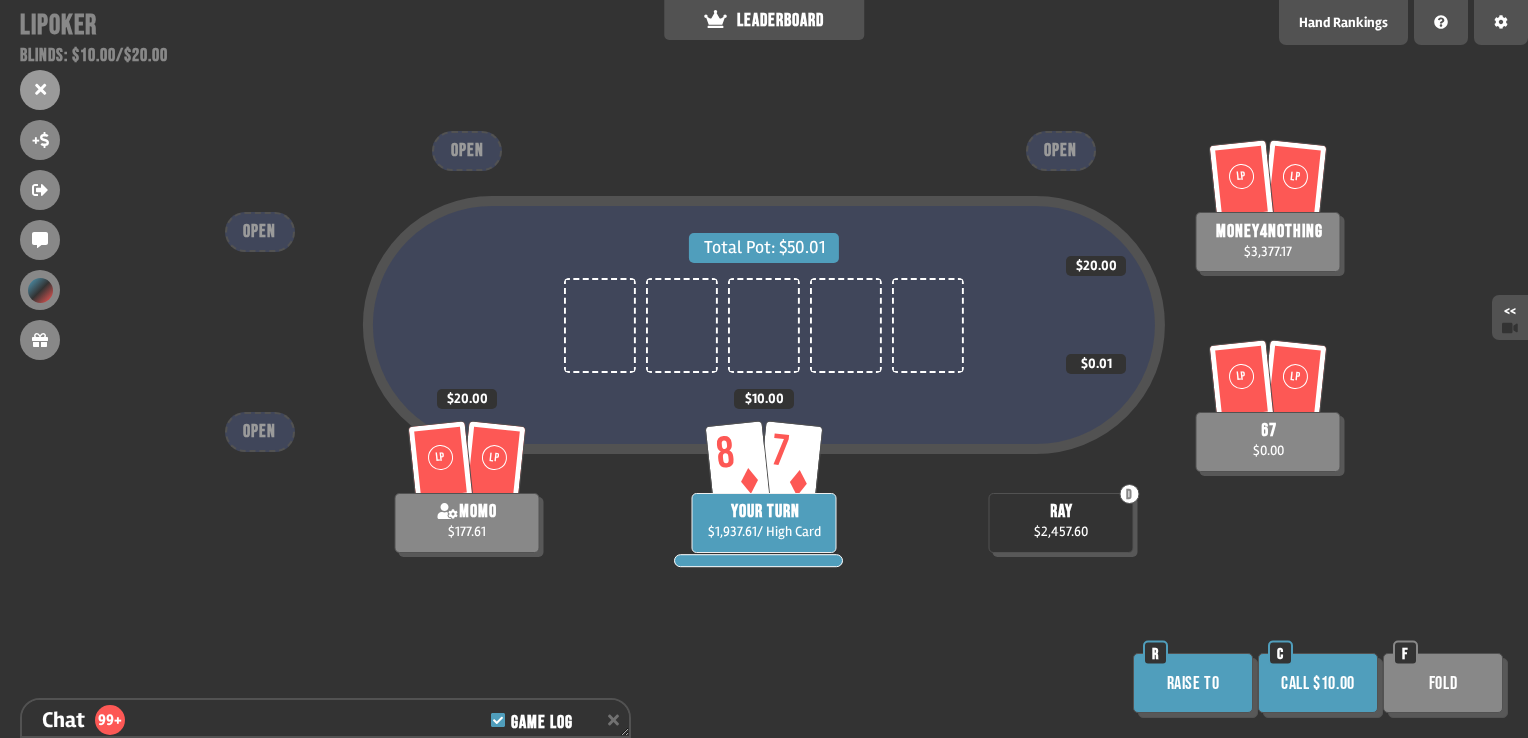 click on "Call $10.00" at bounding box center (1318, 683) 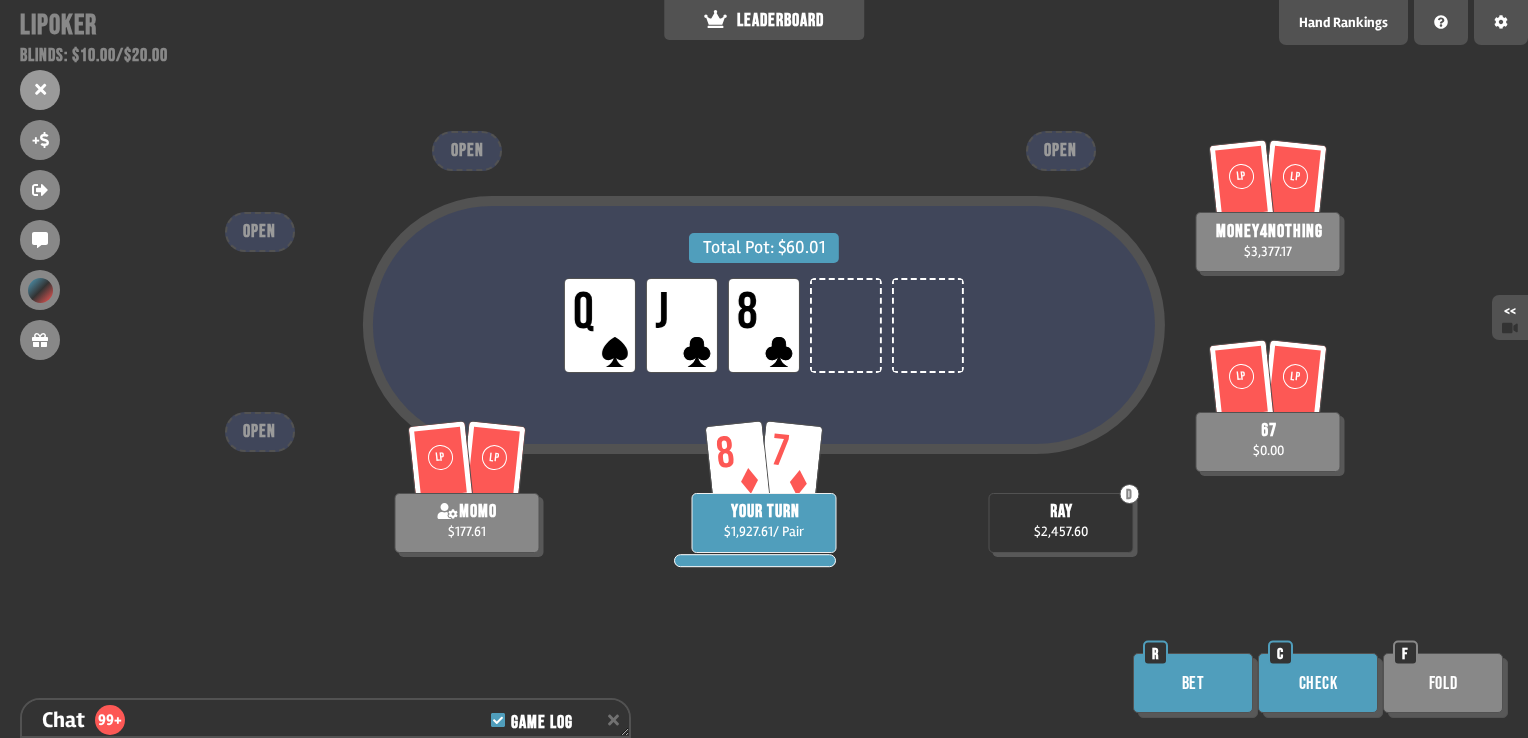 click on "Check" at bounding box center [1318, 683] 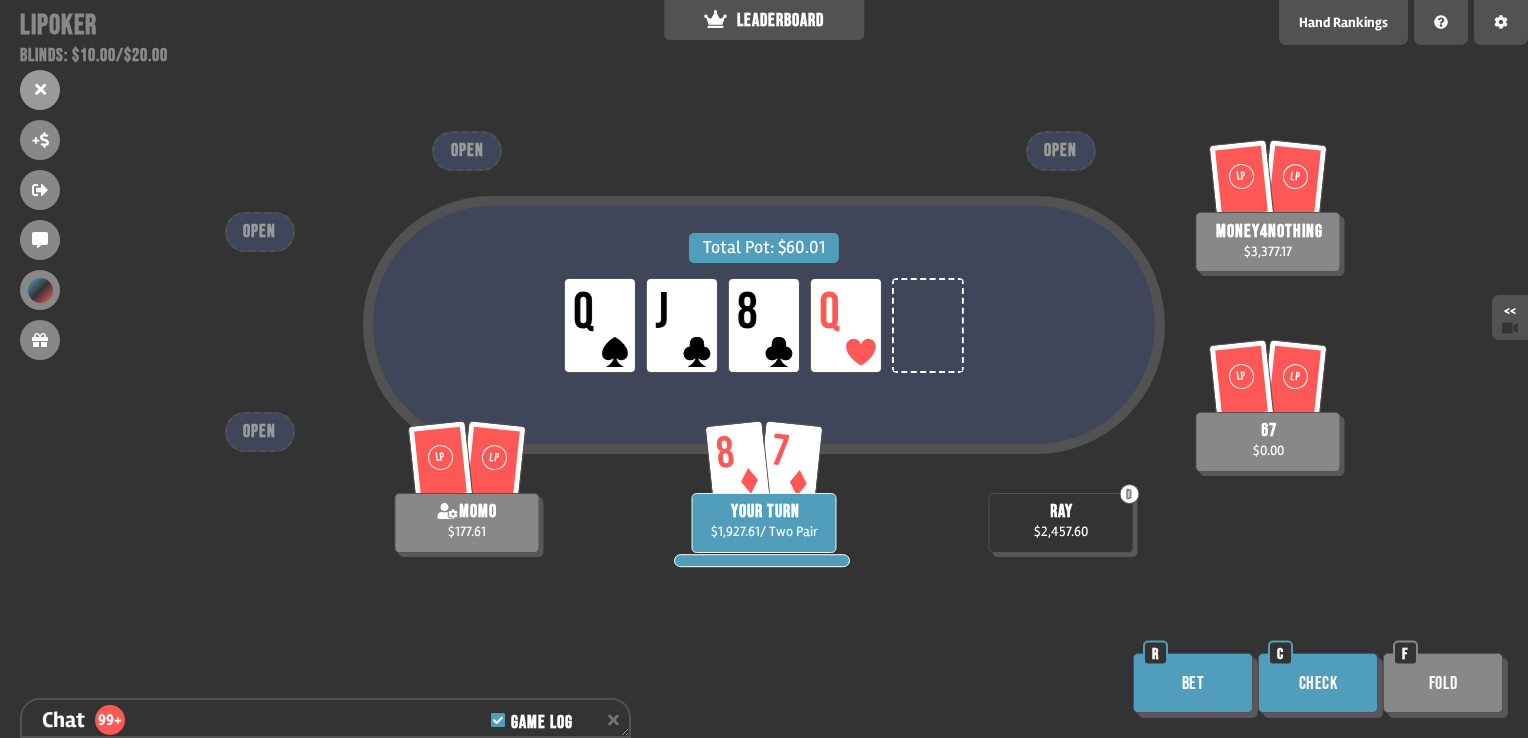 click on "Check" at bounding box center [1318, 683] 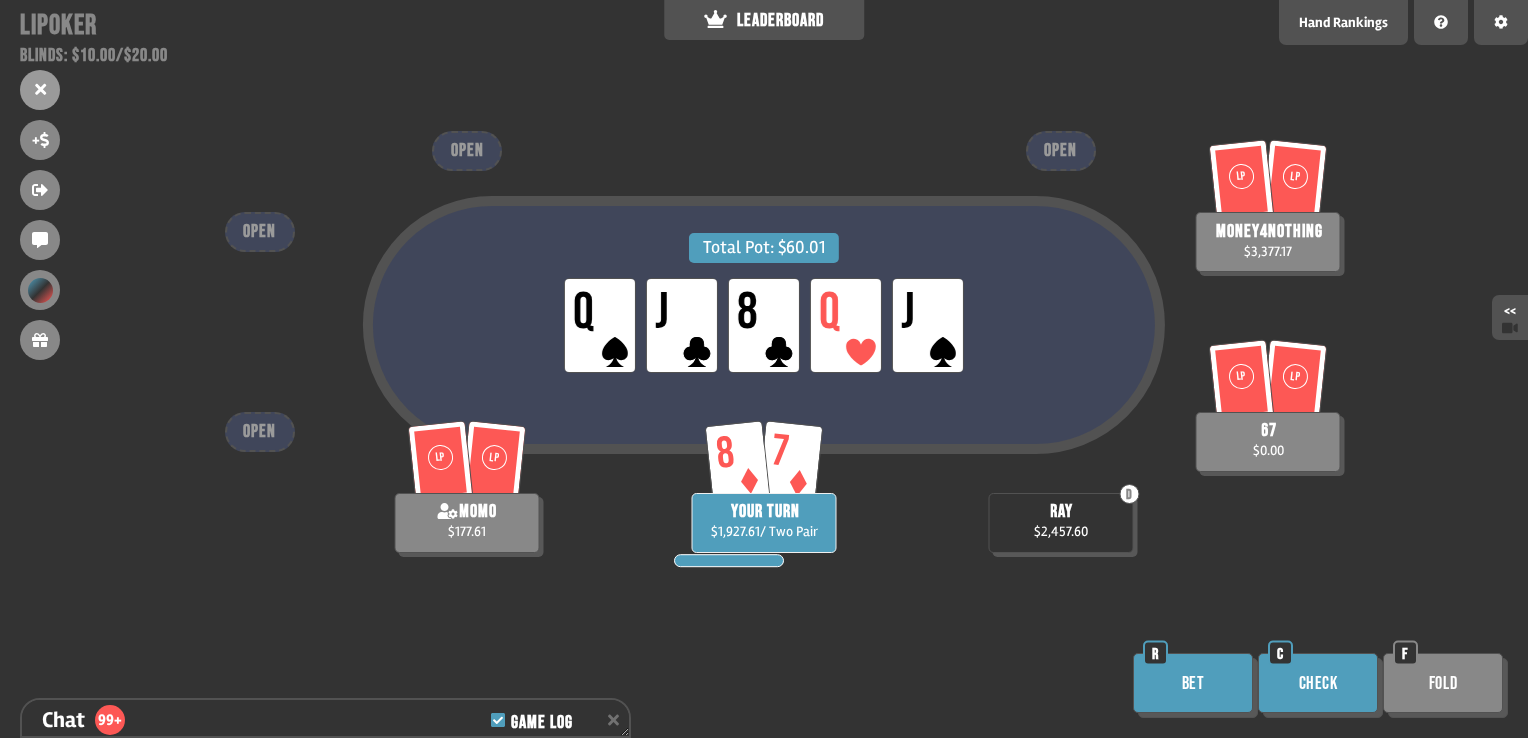 click on "Bet" at bounding box center [1193, 683] 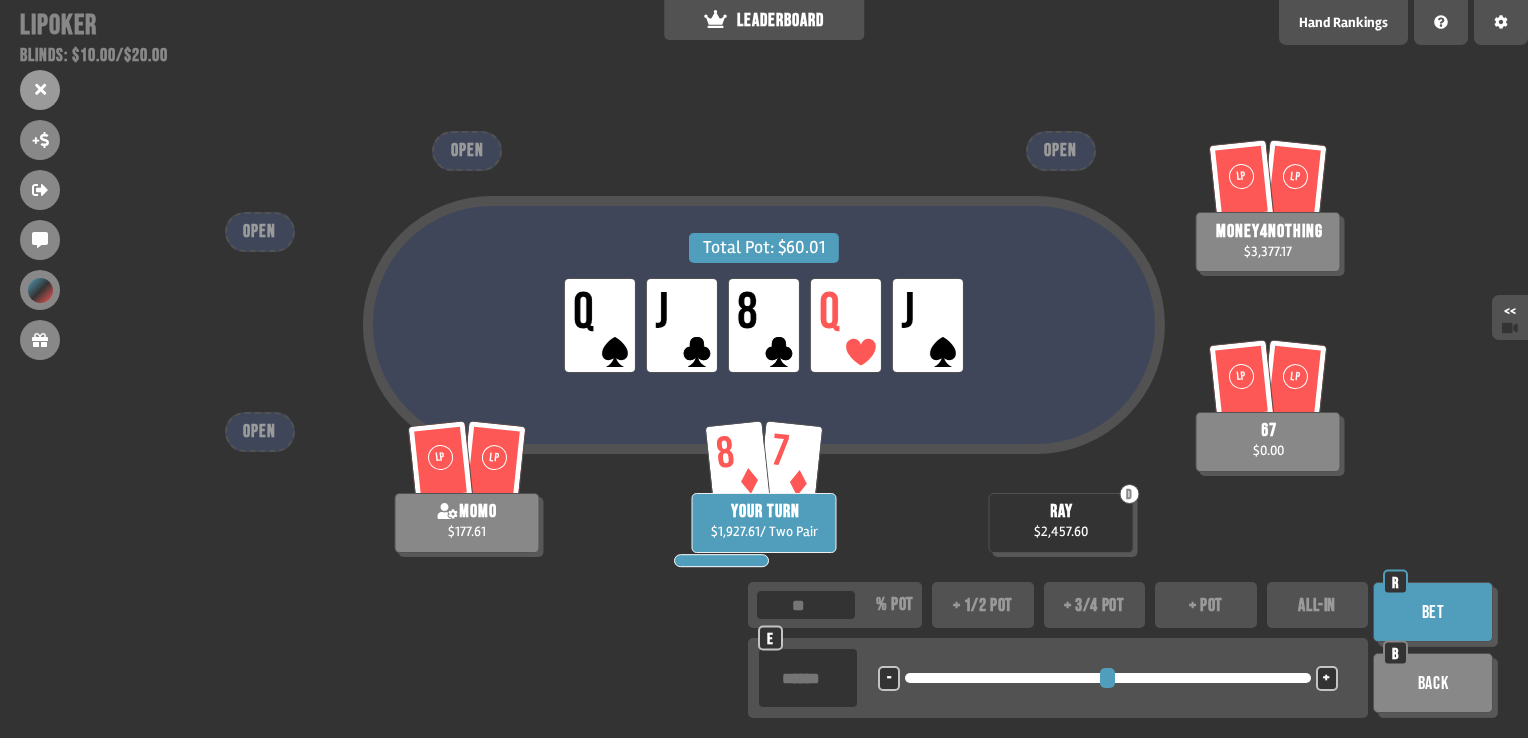 type on "***" 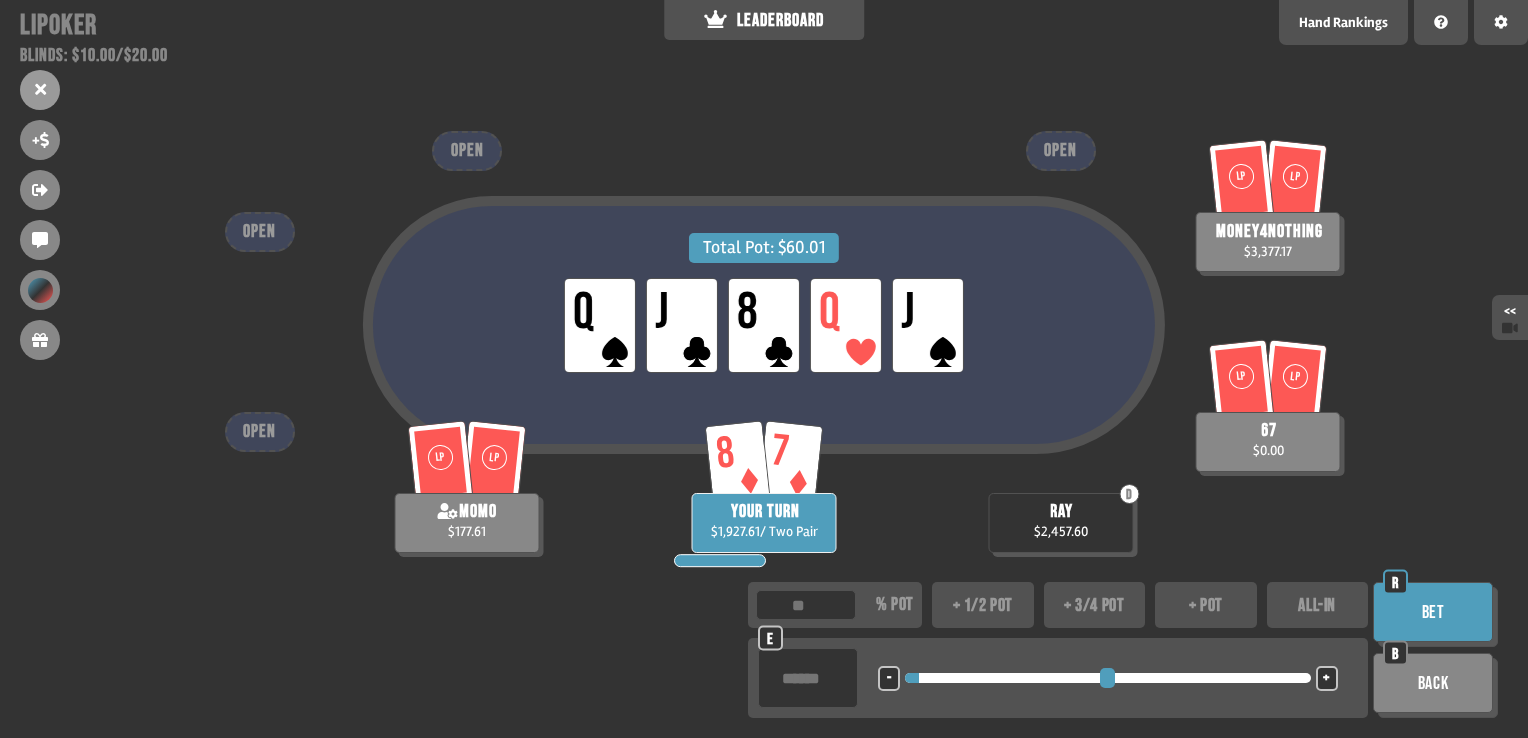 type on "****" 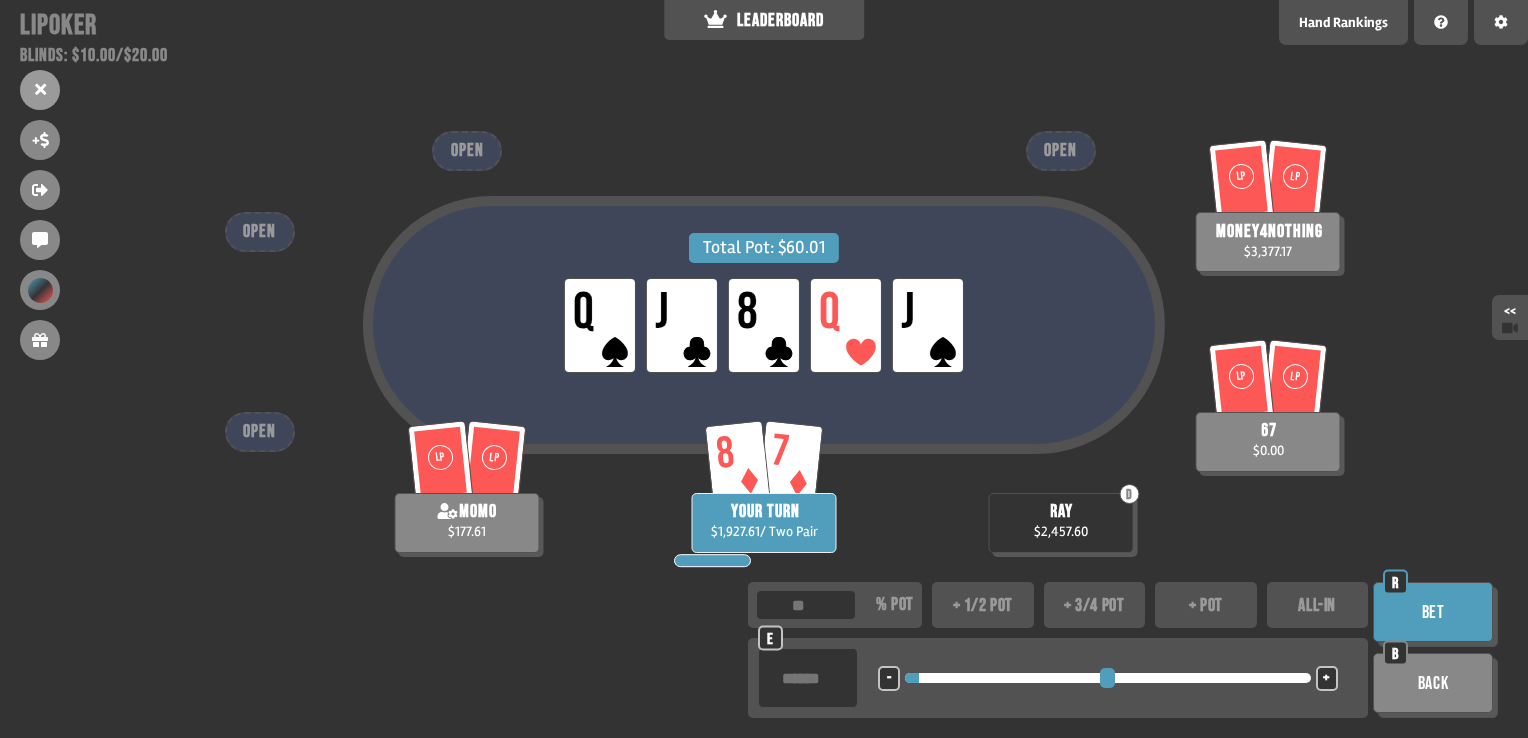 click on "Bet" at bounding box center [1433, 612] 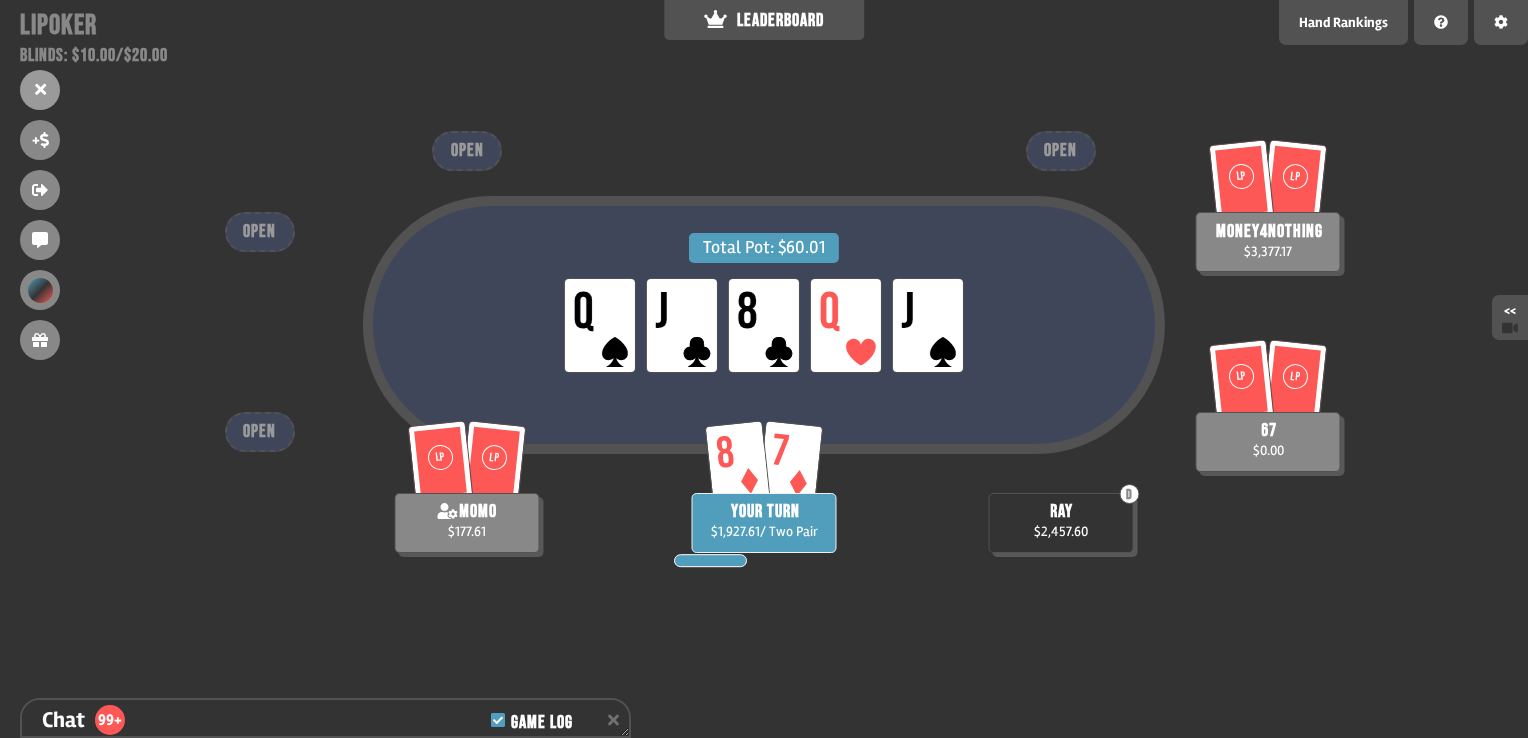 scroll, scrollTop: 5154, scrollLeft: 0, axis: vertical 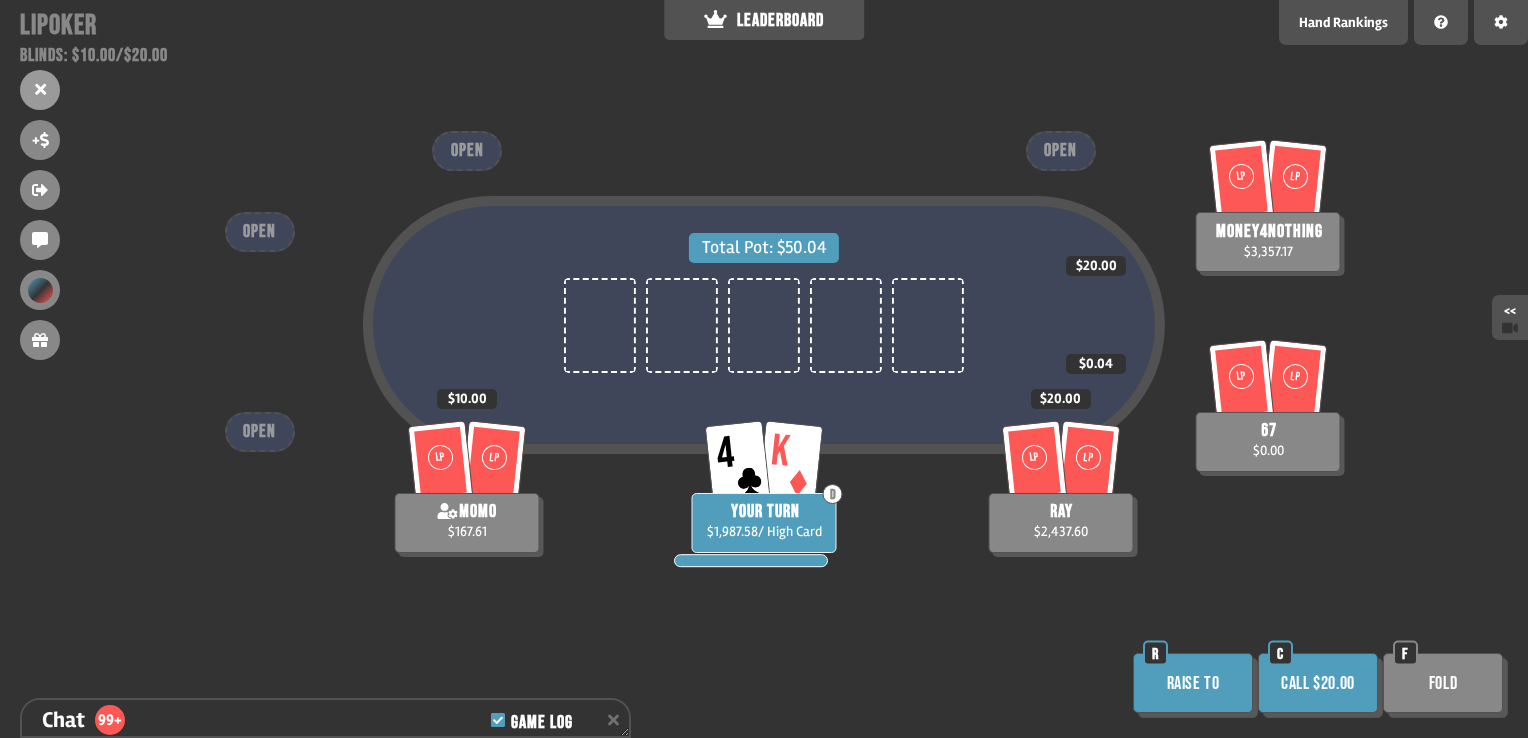 click on "Call $20.00" at bounding box center [1318, 683] 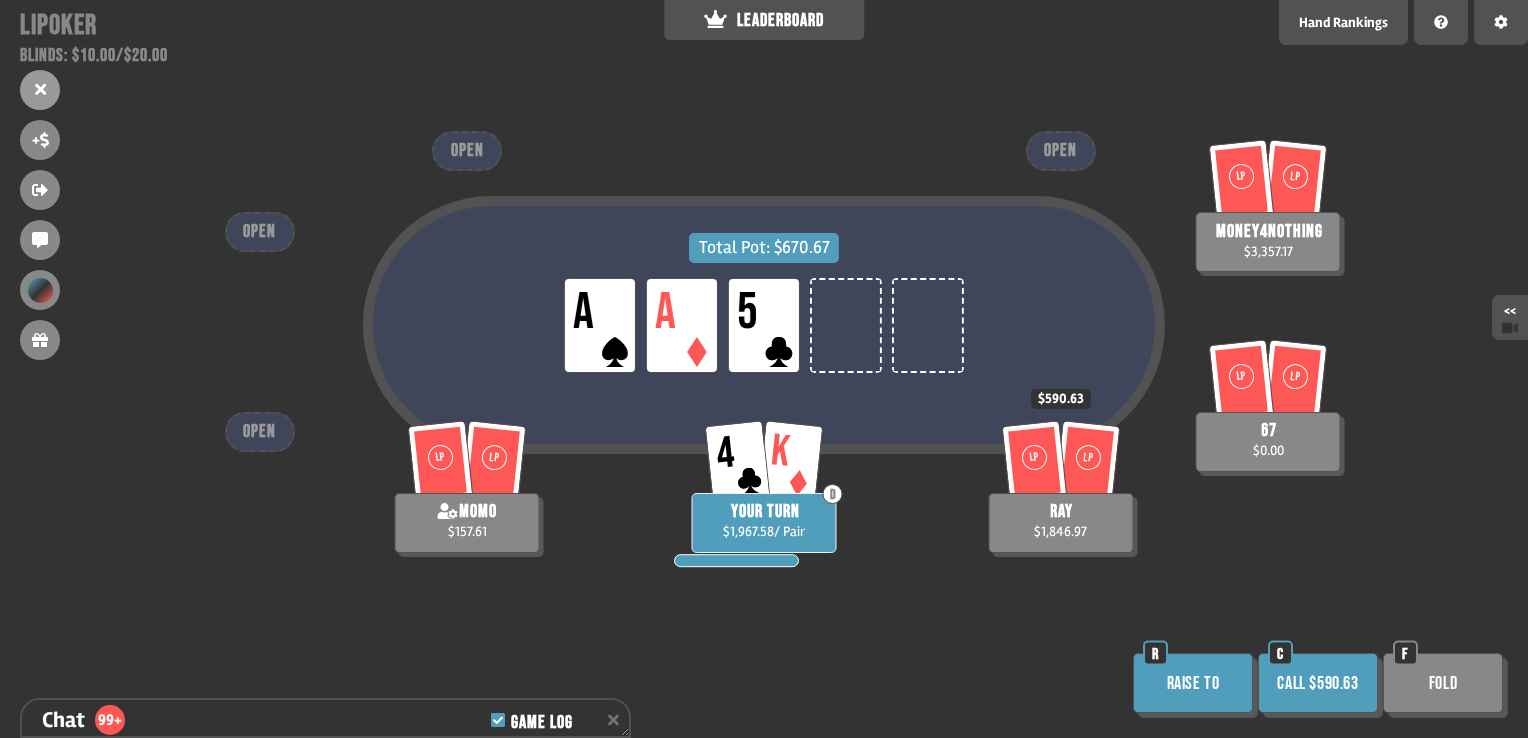 click on "Fold" at bounding box center (1443, 683) 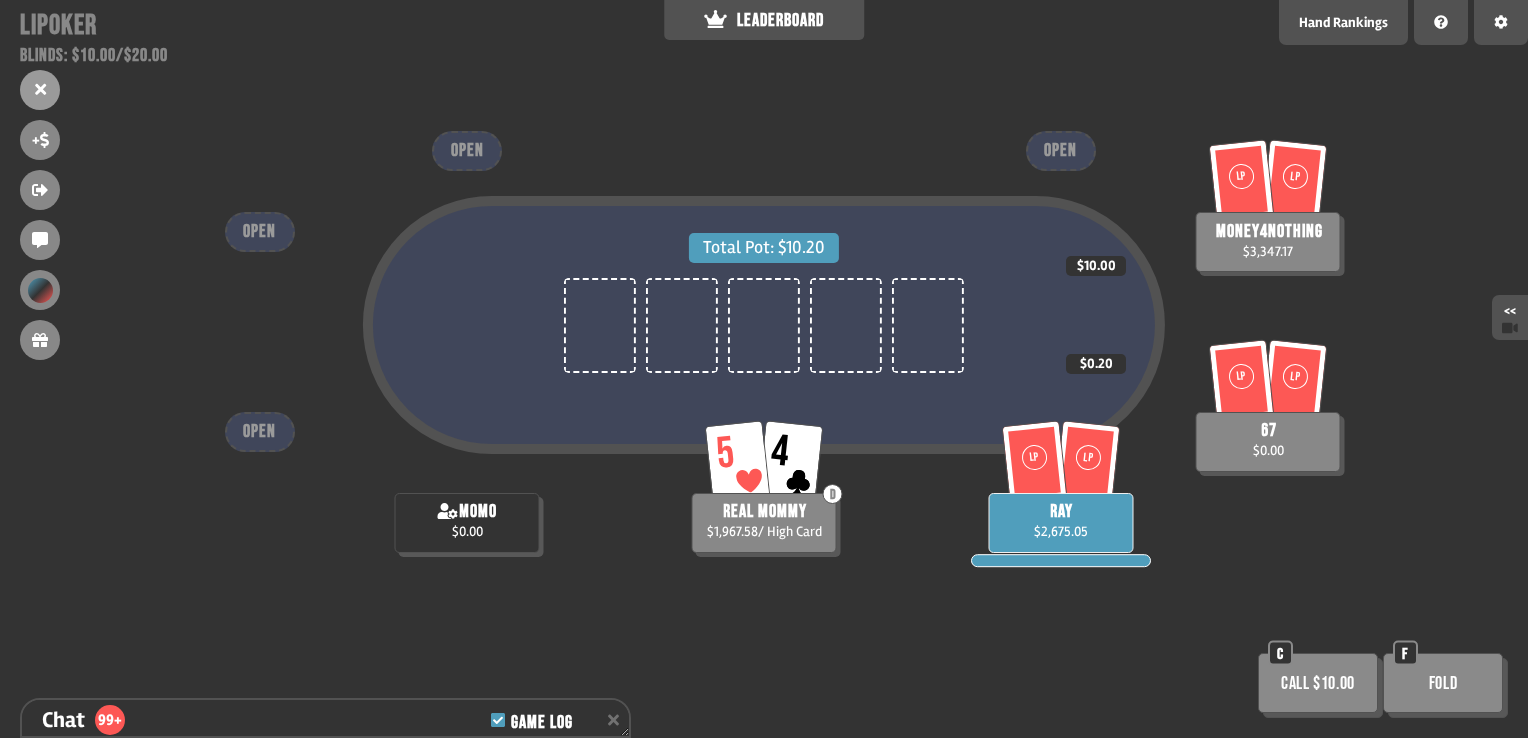 scroll, scrollTop: 98, scrollLeft: 0, axis: vertical 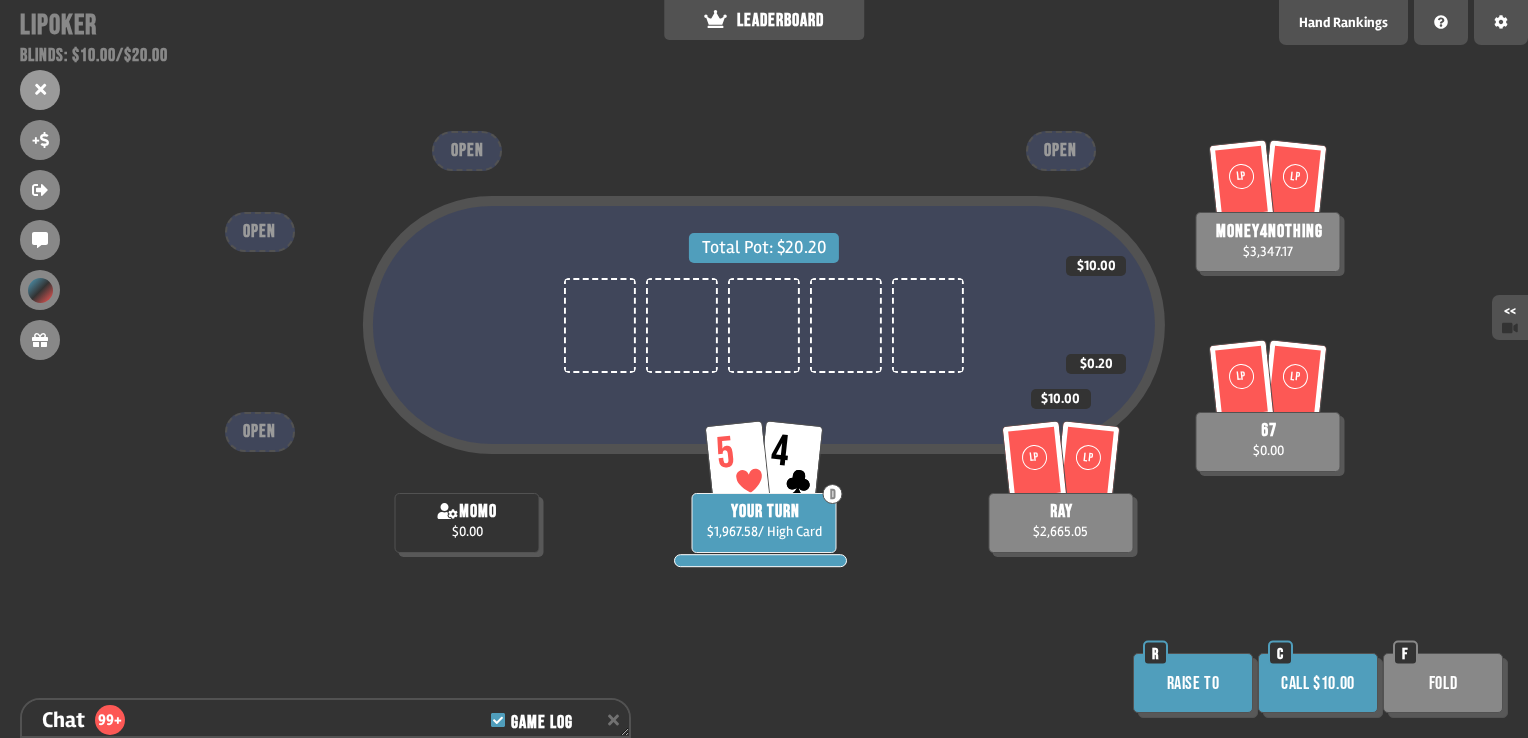 click on "Call $10.00" at bounding box center (1318, 683) 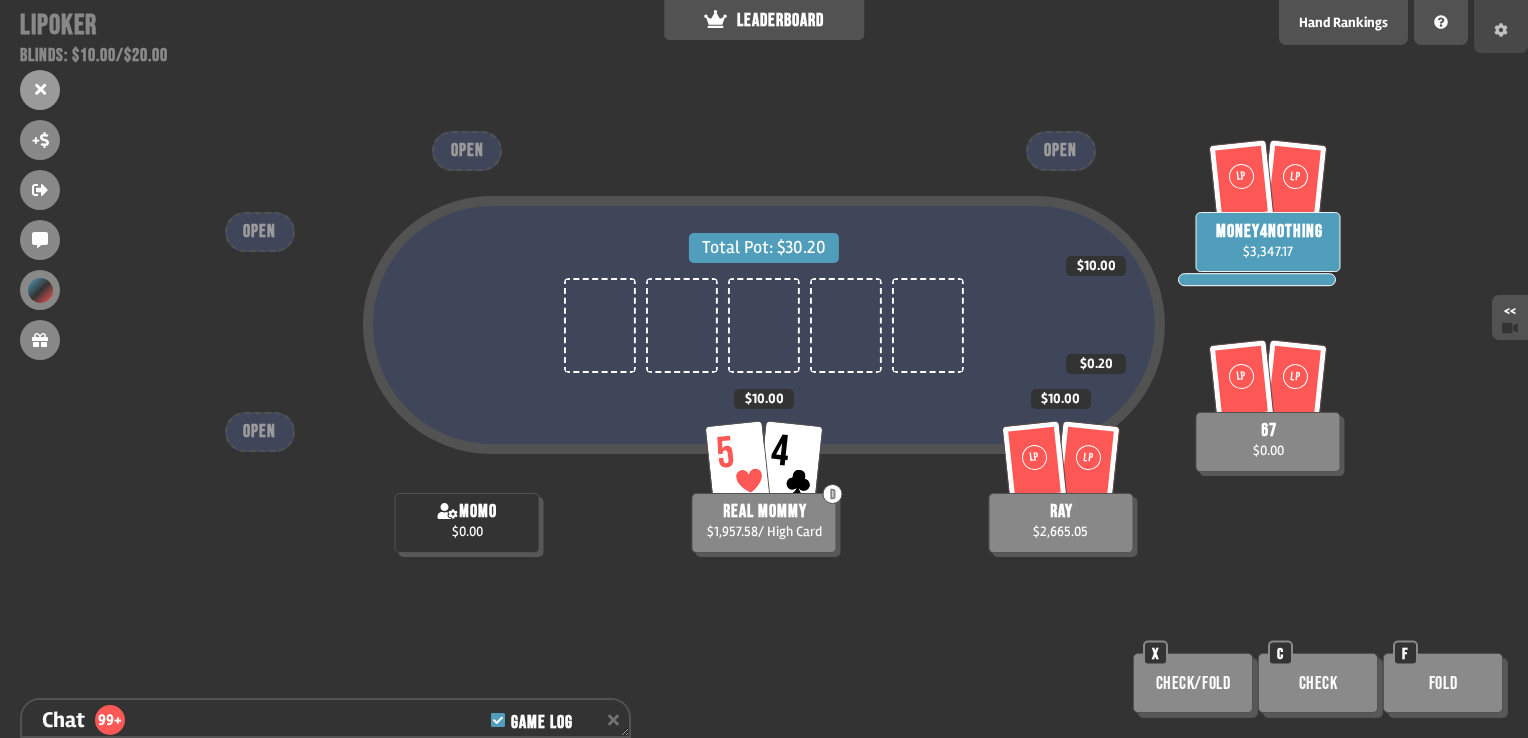 click 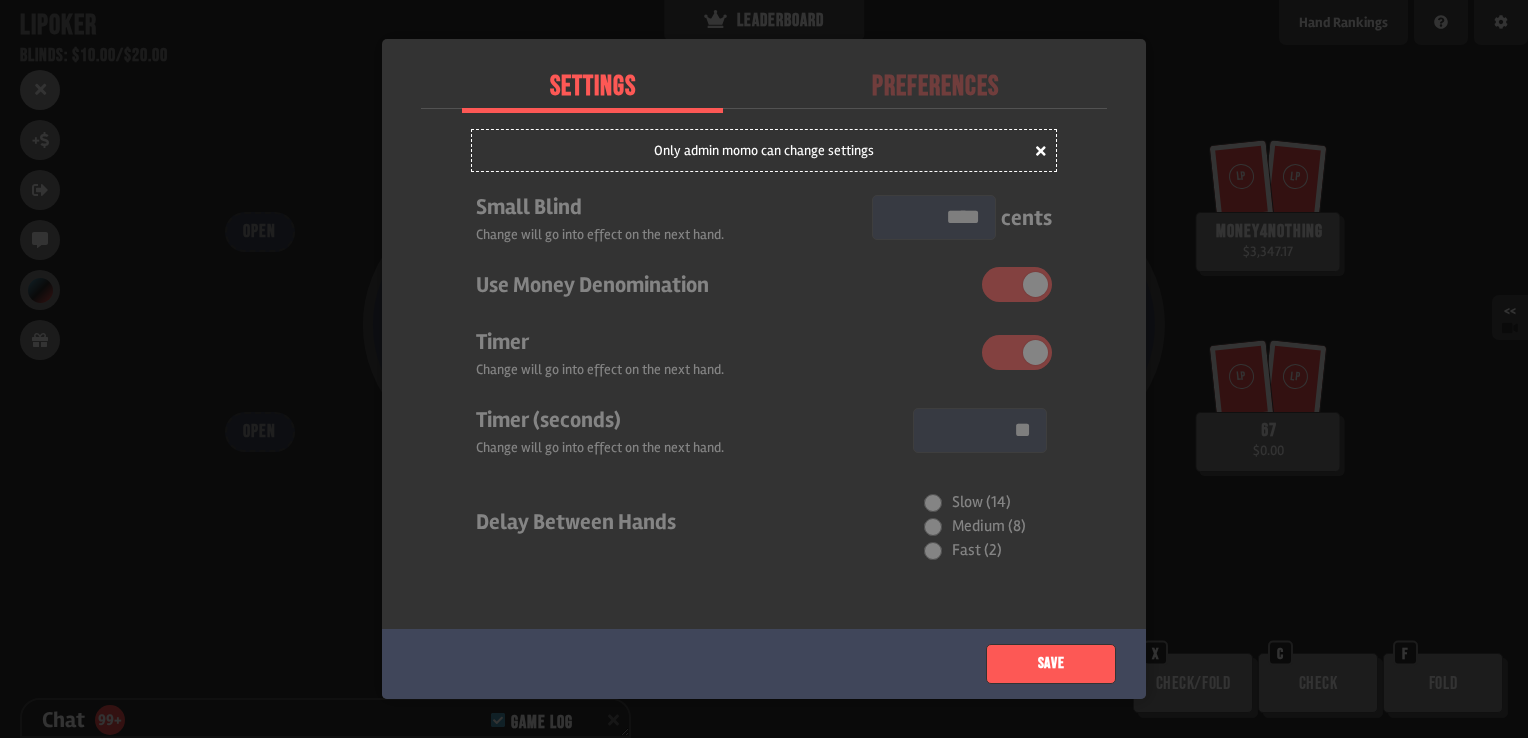 click at bounding box center [764, 369] 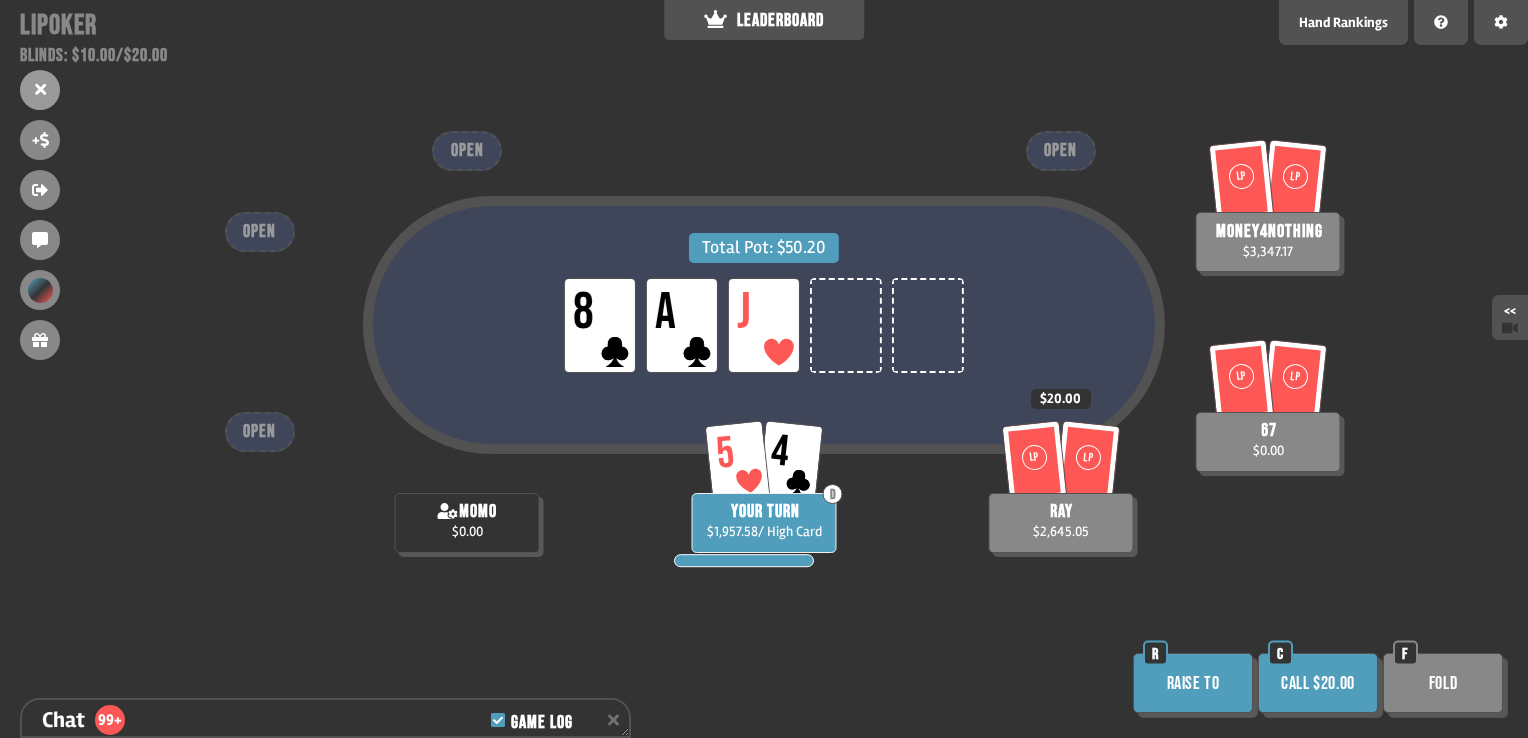 click on "Fold" at bounding box center (1443, 683) 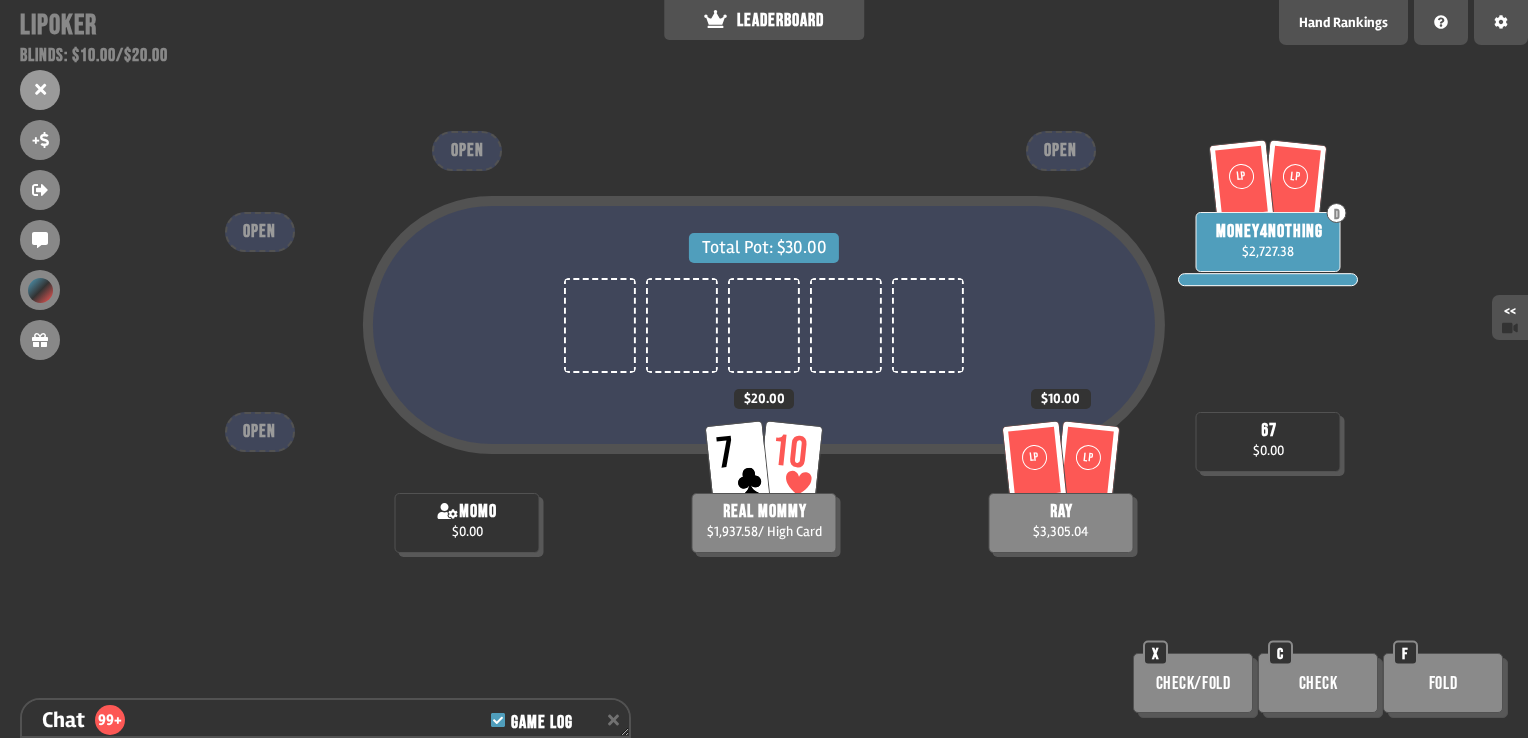 scroll, scrollTop: 98, scrollLeft: 0, axis: vertical 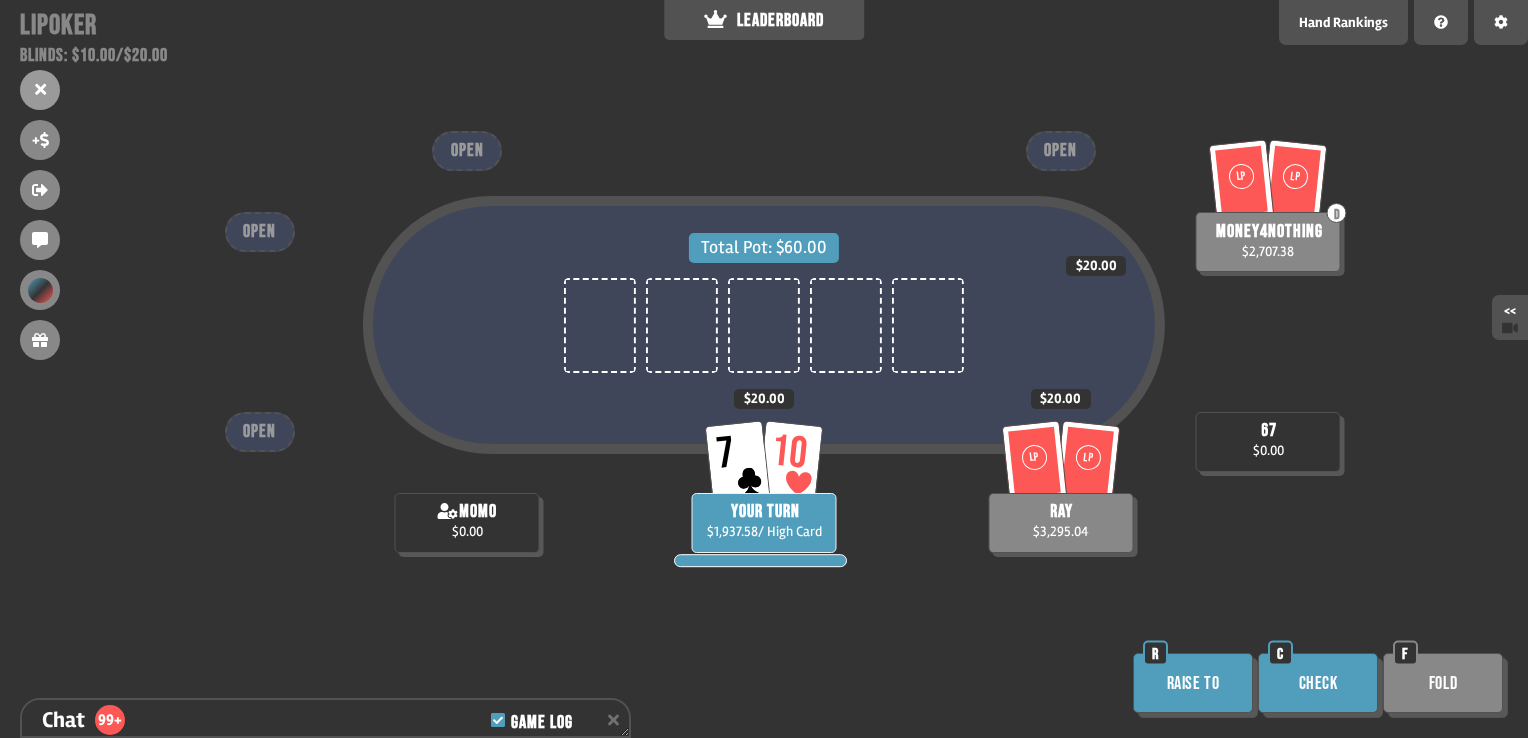 click on "Check" at bounding box center [1318, 683] 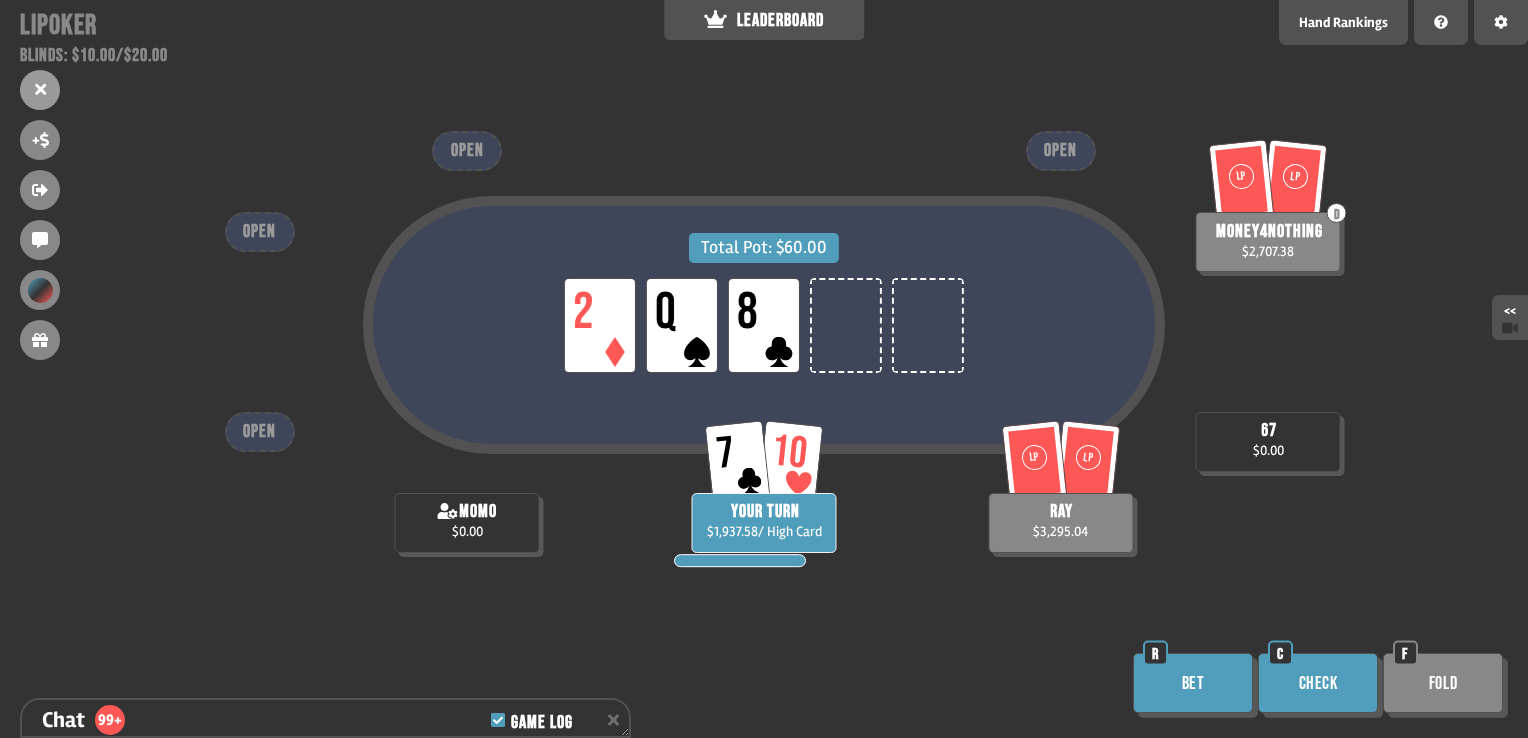 click on "Check" at bounding box center [1318, 683] 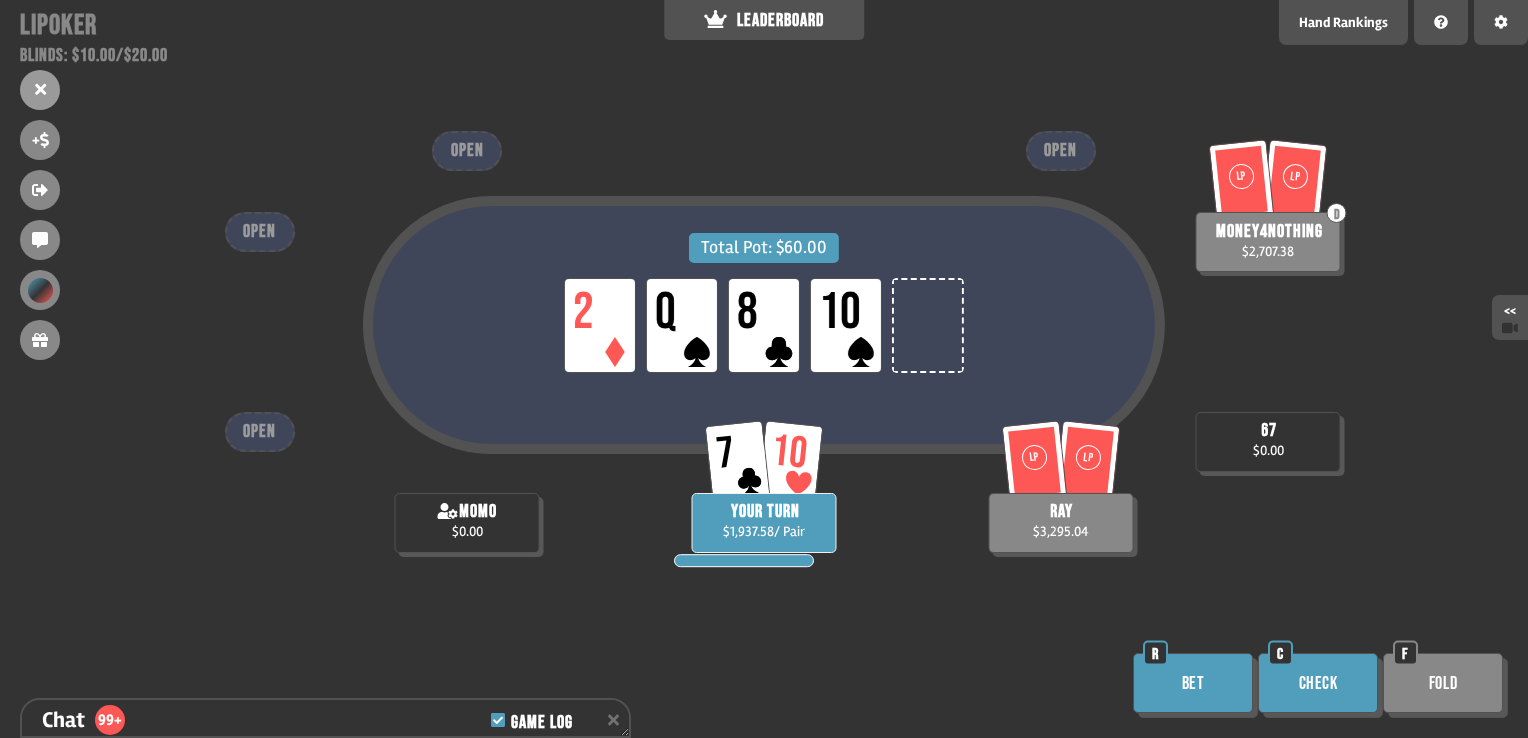 click on "Bet" at bounding box center [1193, 683] 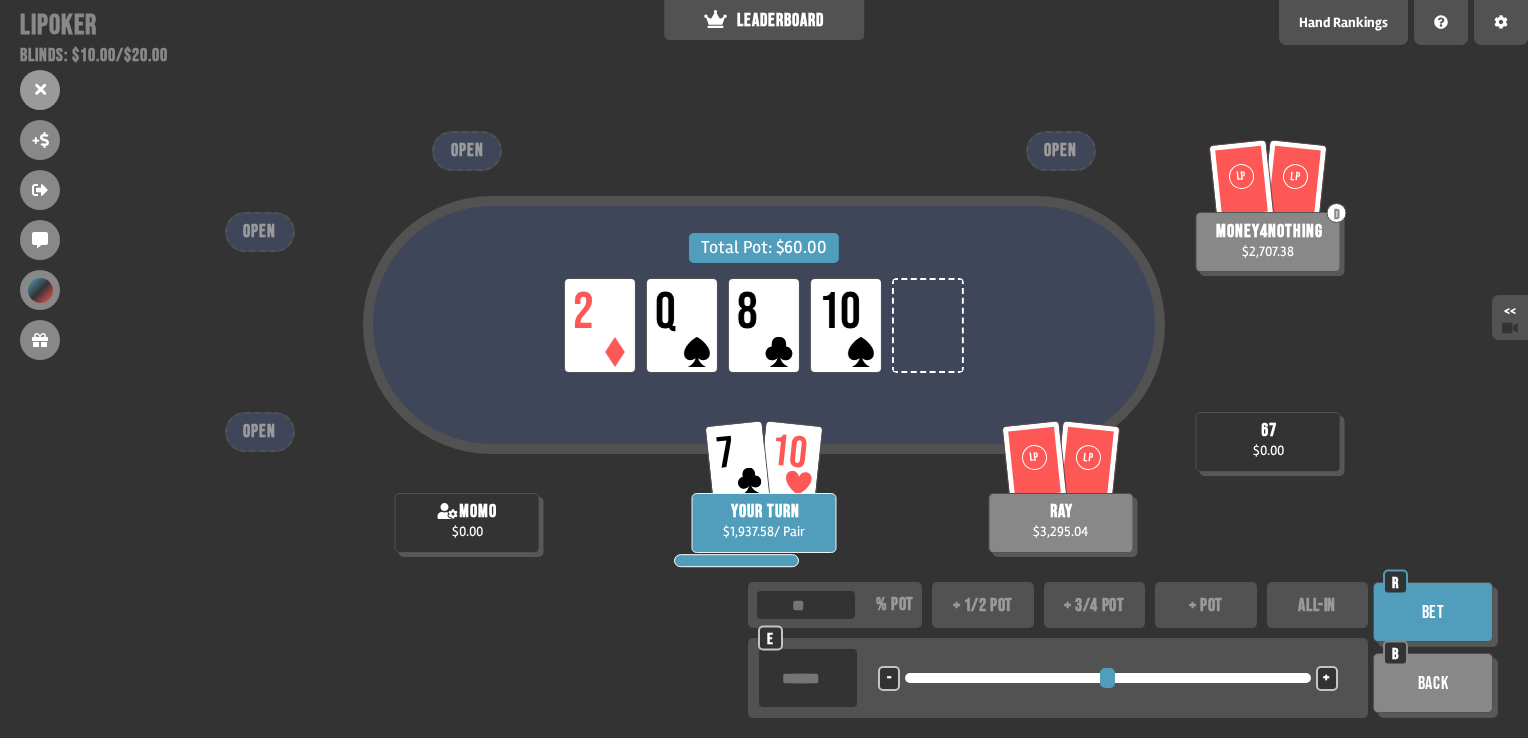 type on "***" 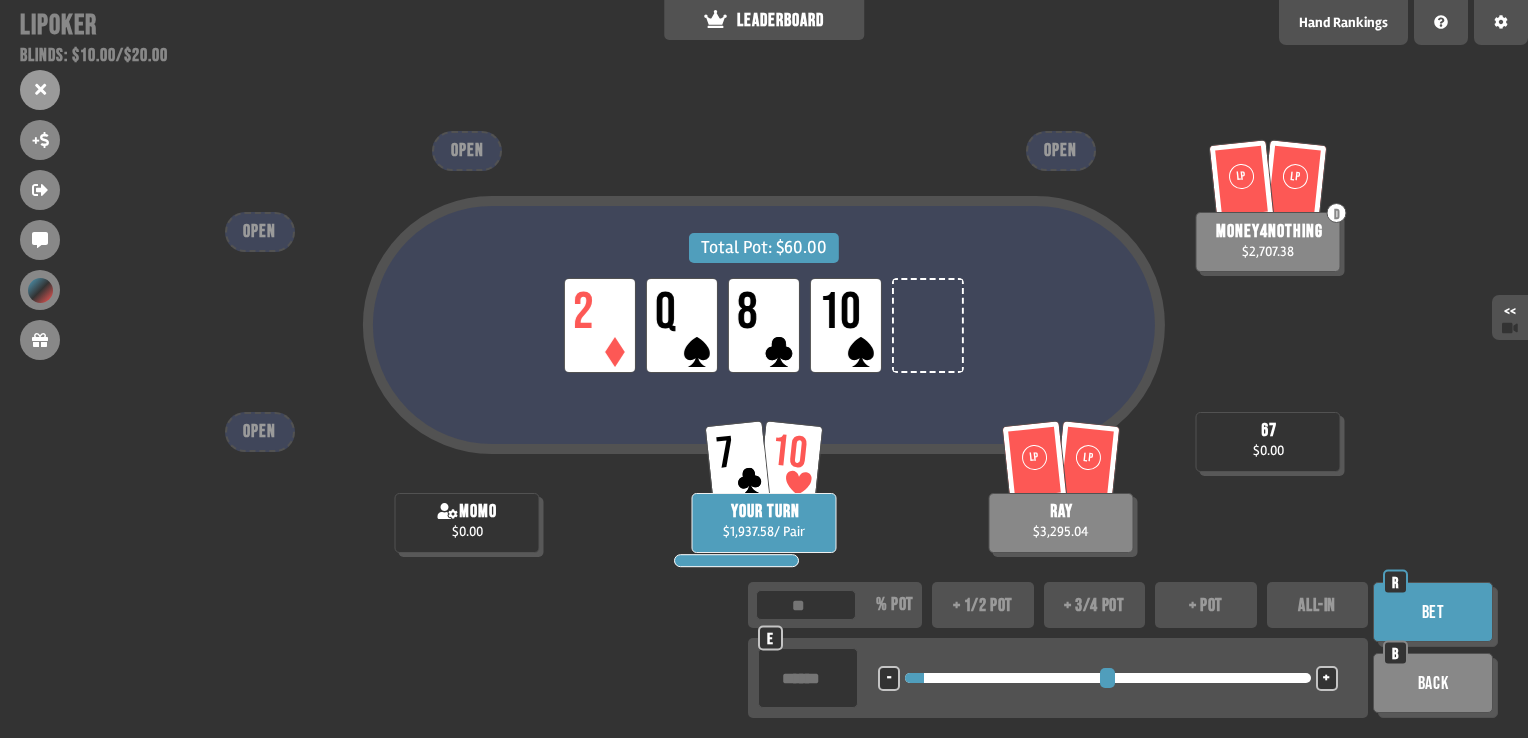 type on "*****" 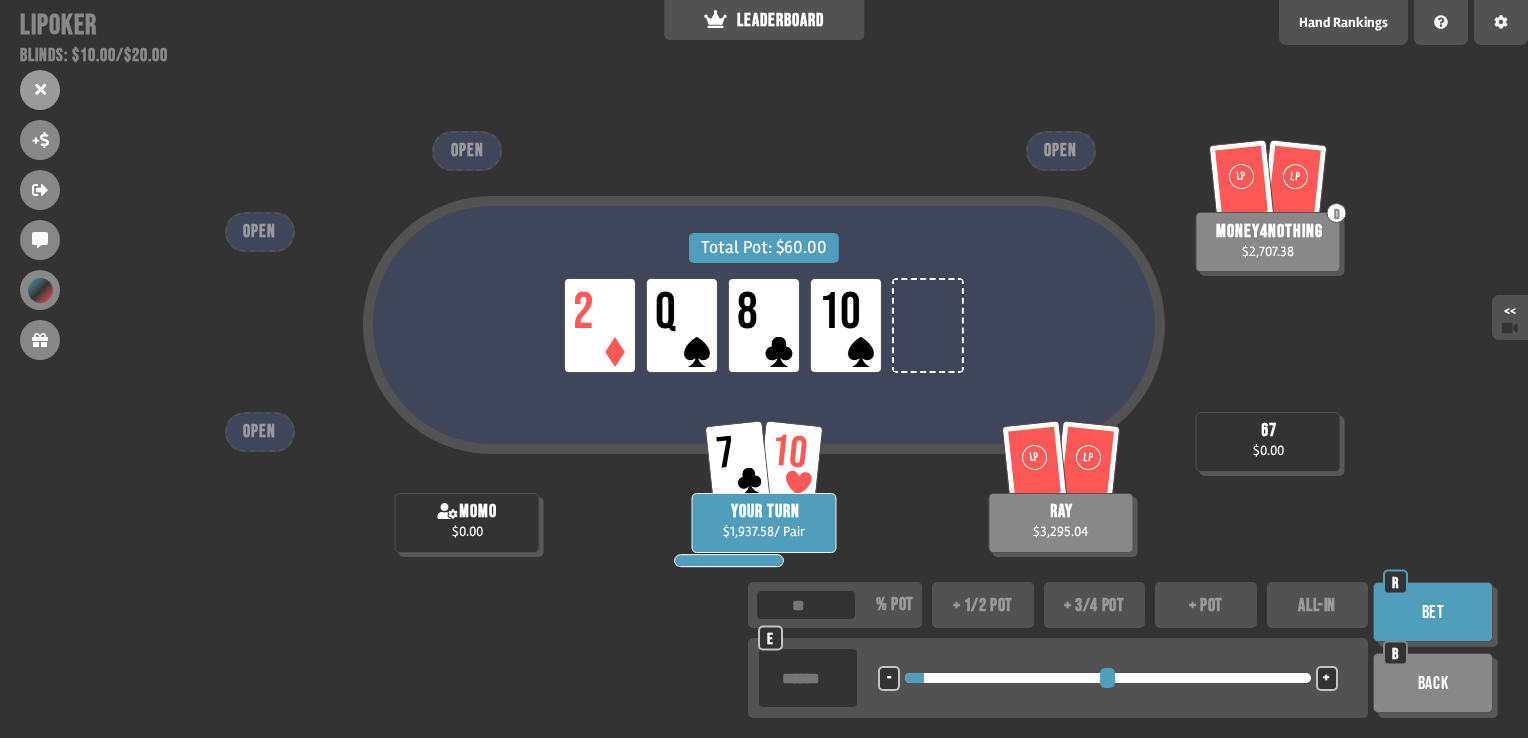 click on "Bet" at bounding box center [1433, 612] 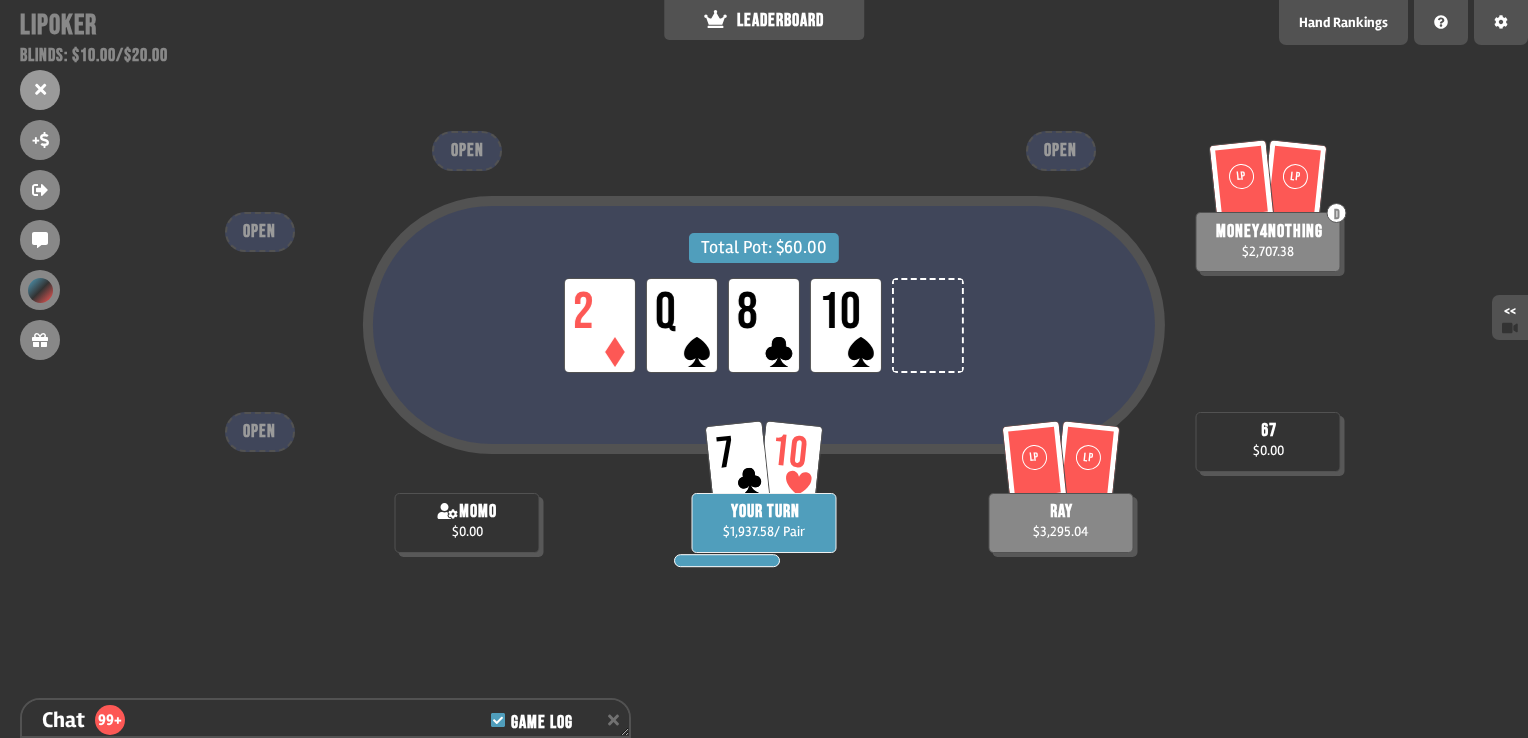 scroll, scrollTop: 6923, scrollLeft: 0, axis: vertical 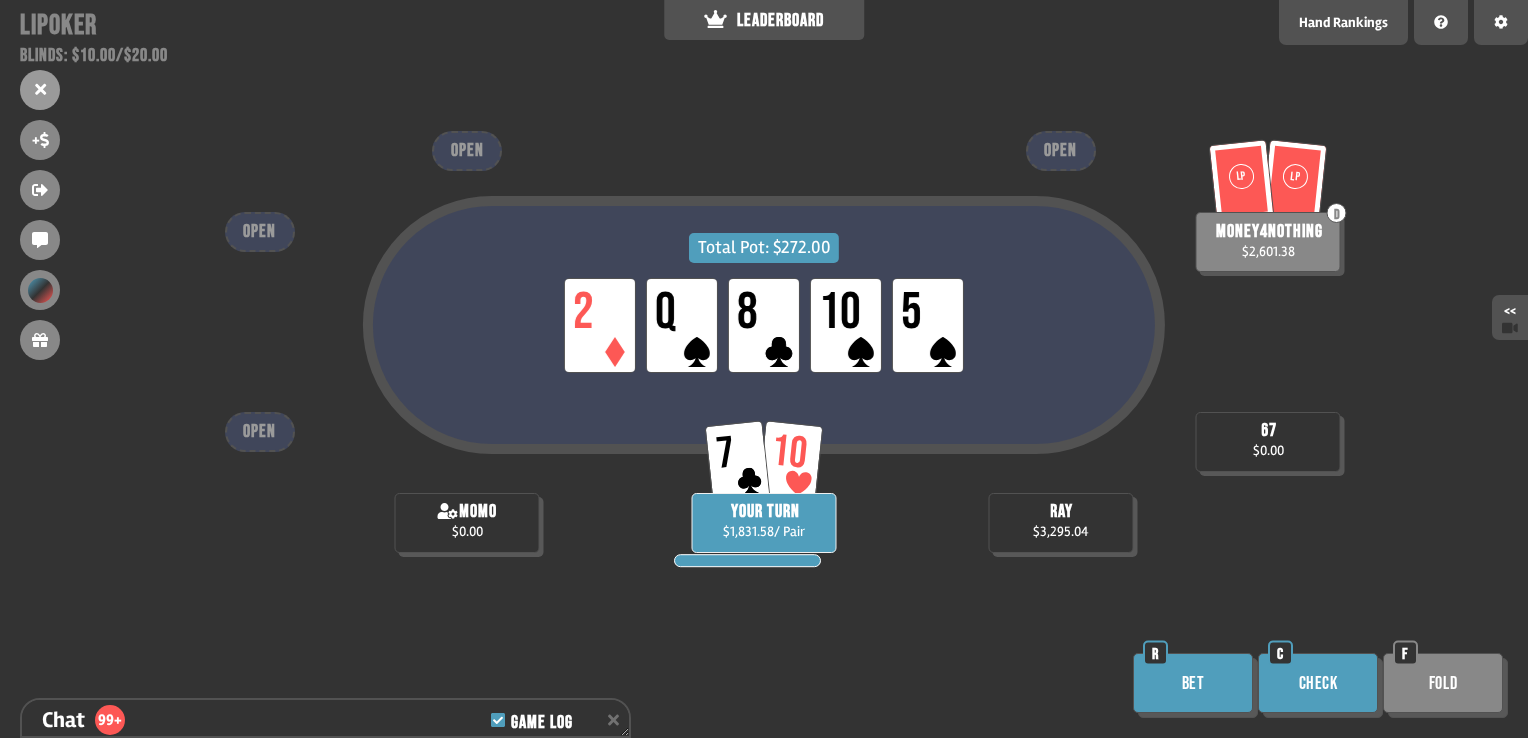 click on "Check" at bounding box center (1318, 683) 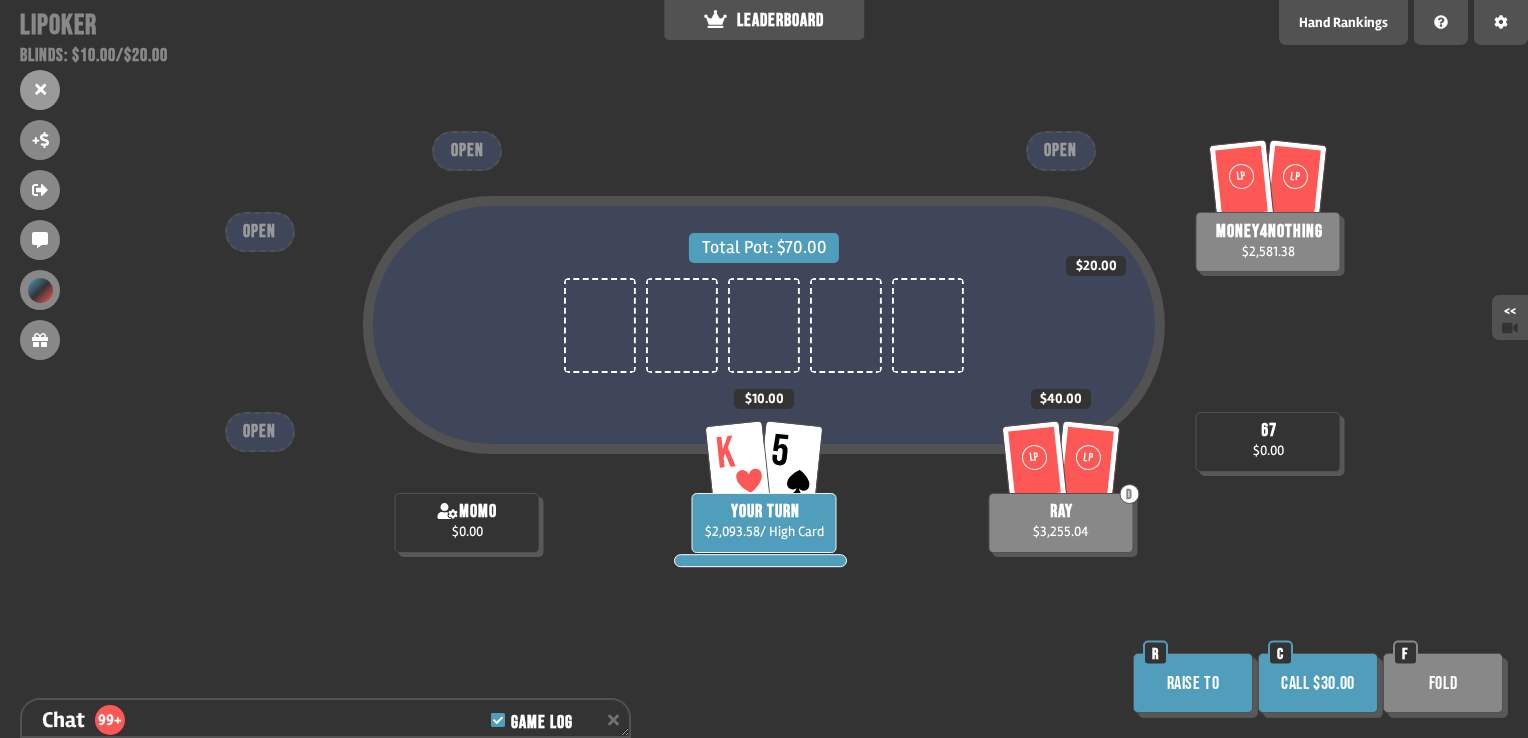 click on "Call $30.00" at bounding box center [1318, 683] 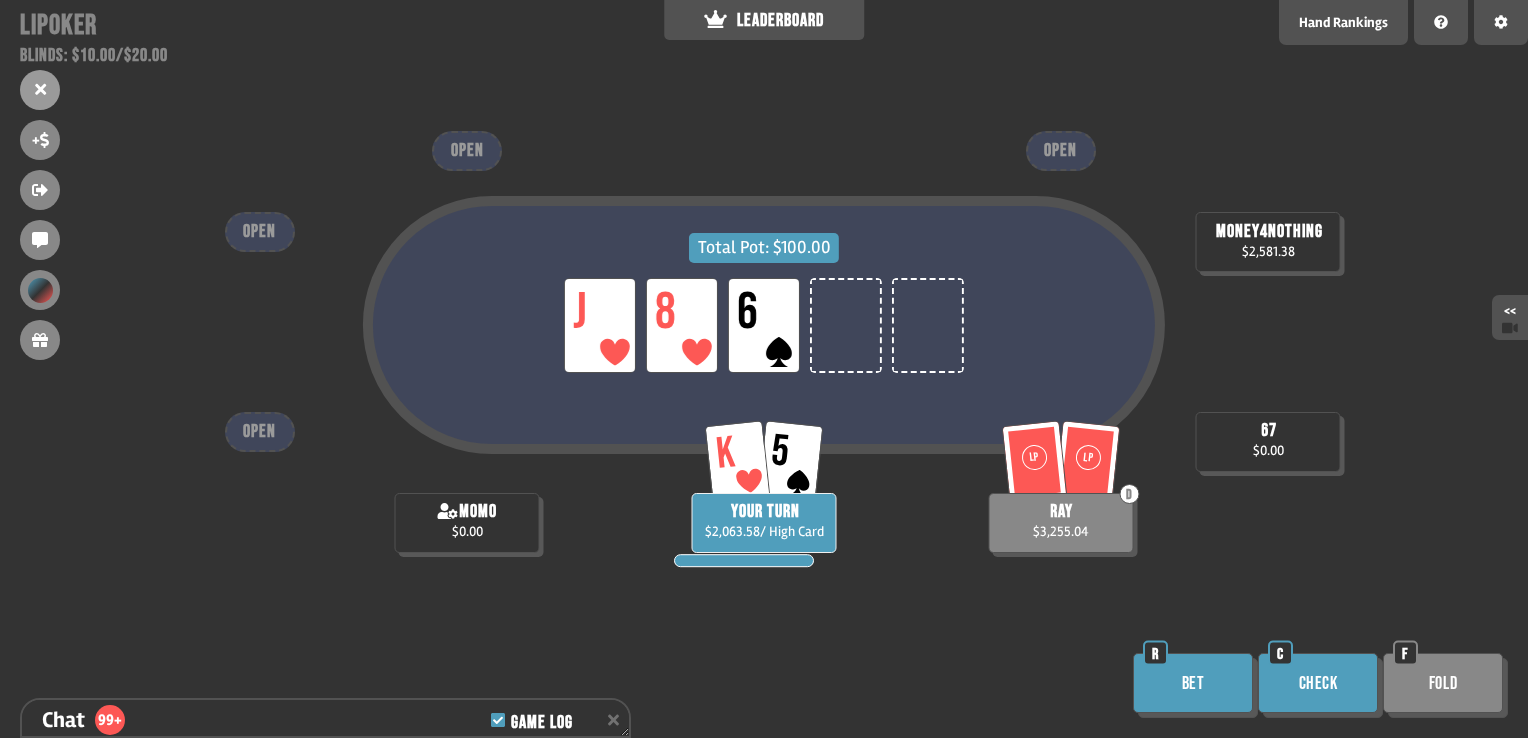 click on "Check" at bounding box center (1318, 683) 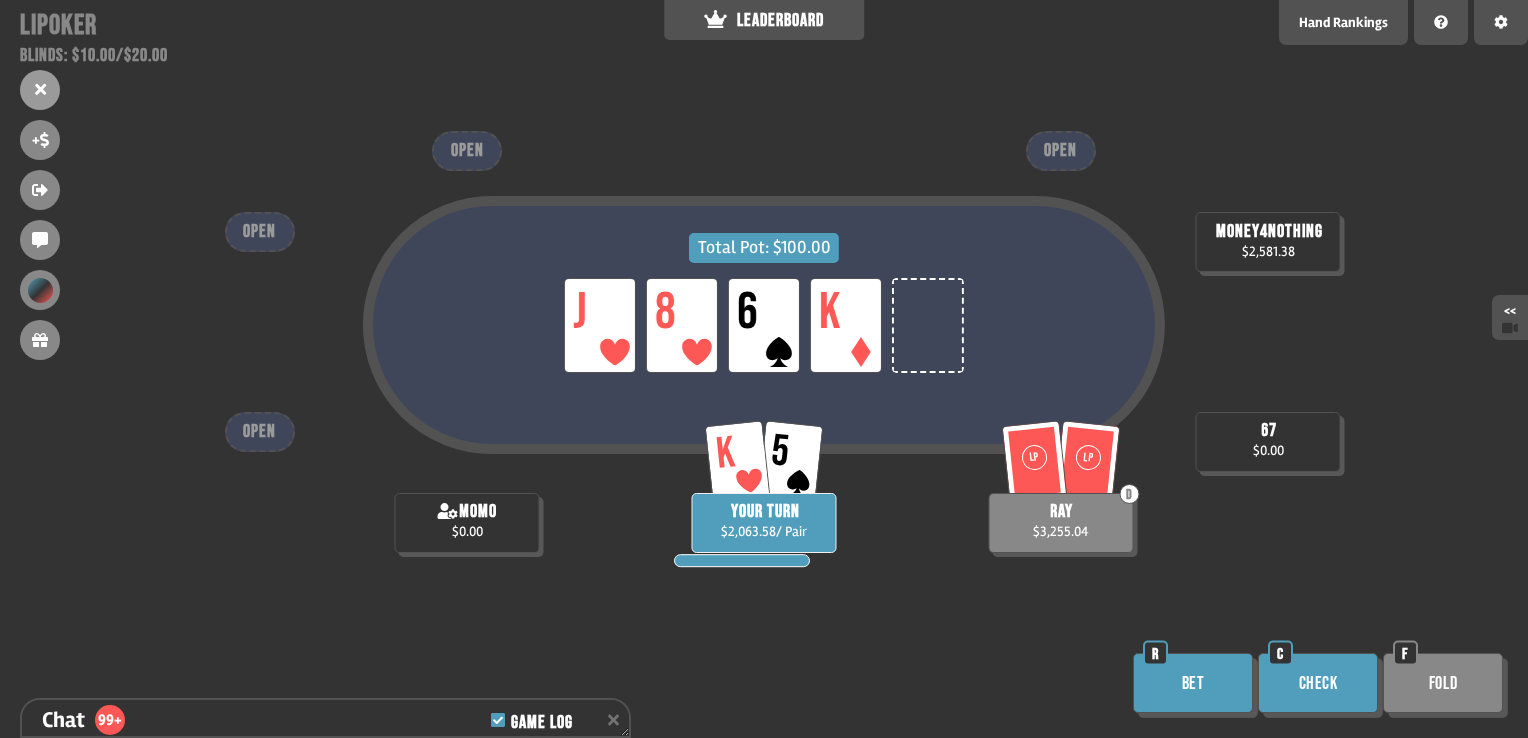click on "Bet" at bounding box center (1193, 683) 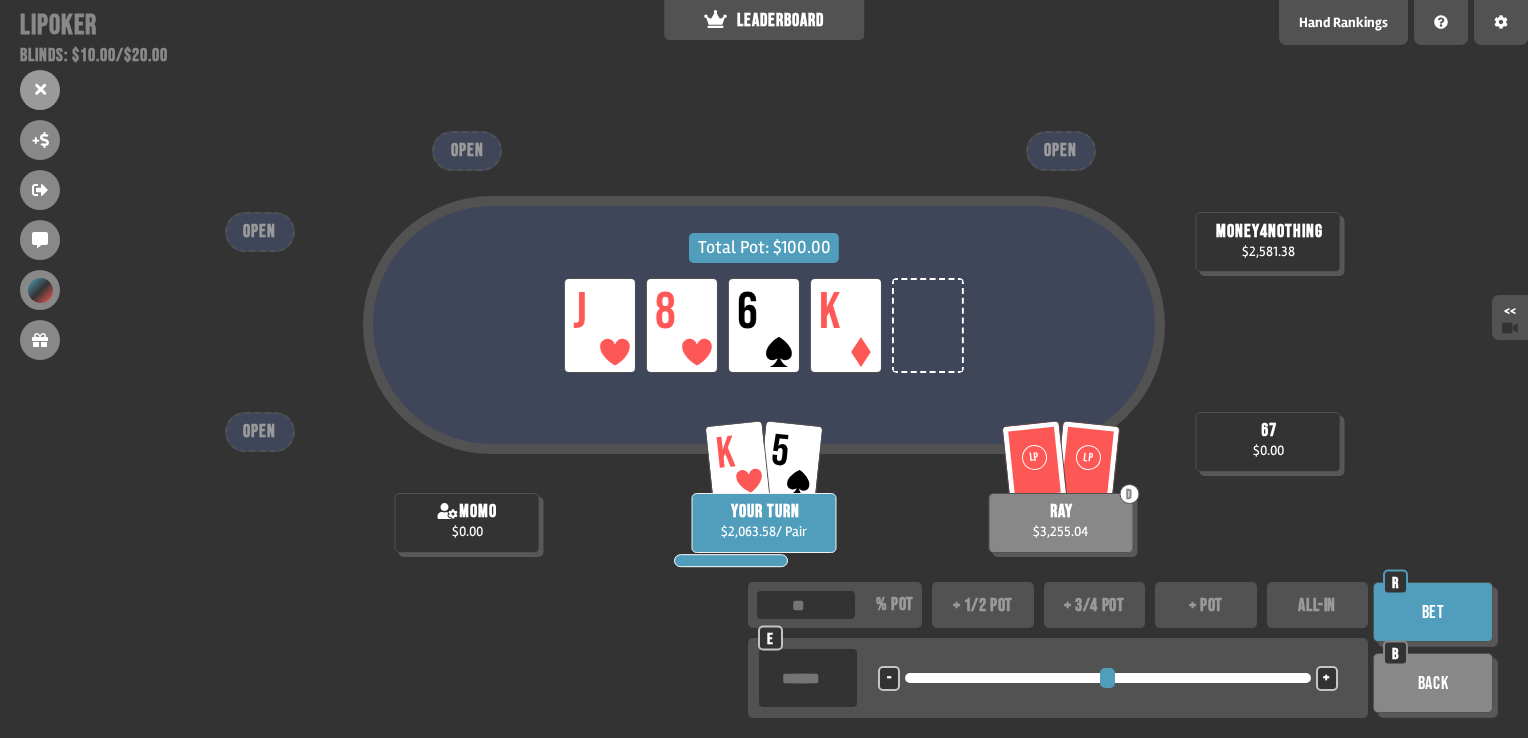 type on "***" 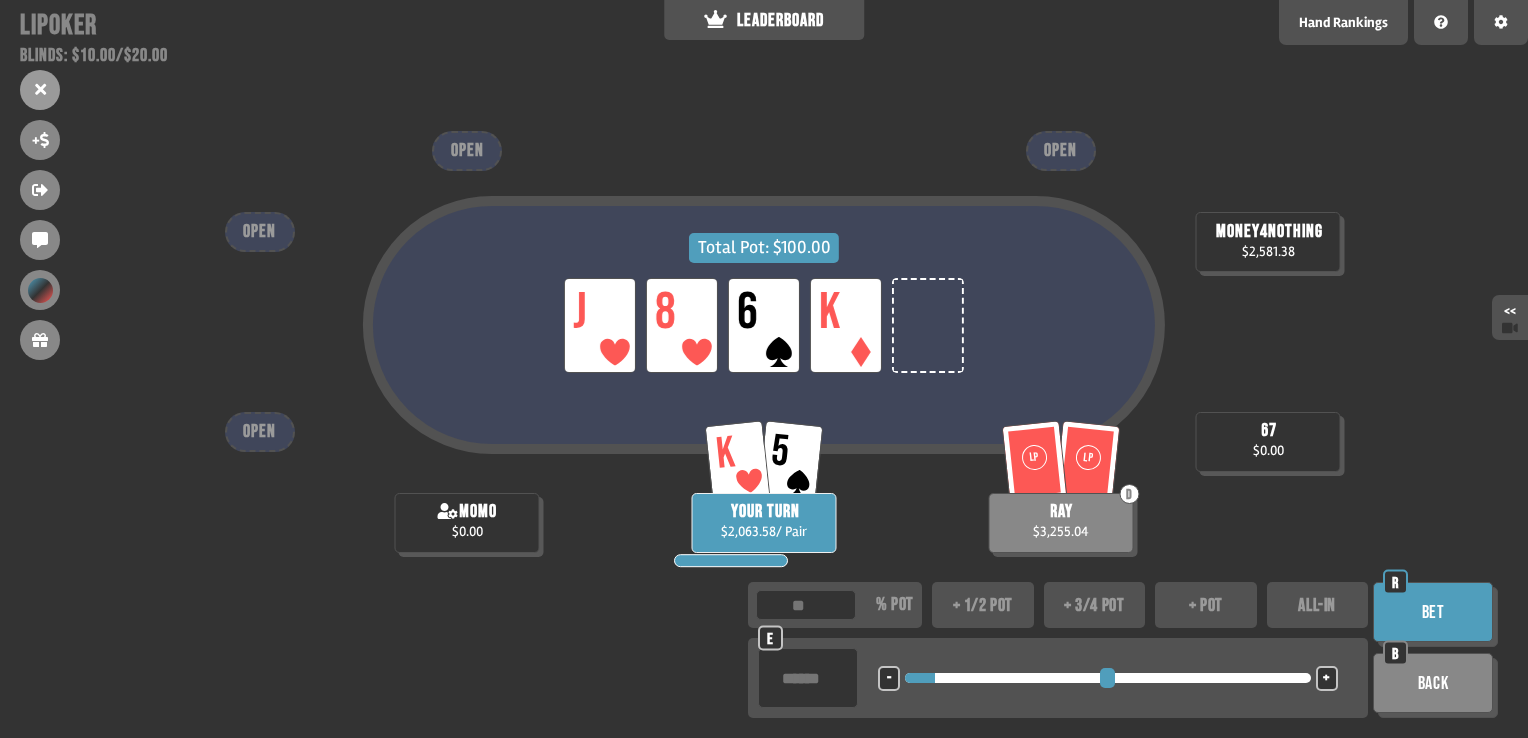 type on "*****" 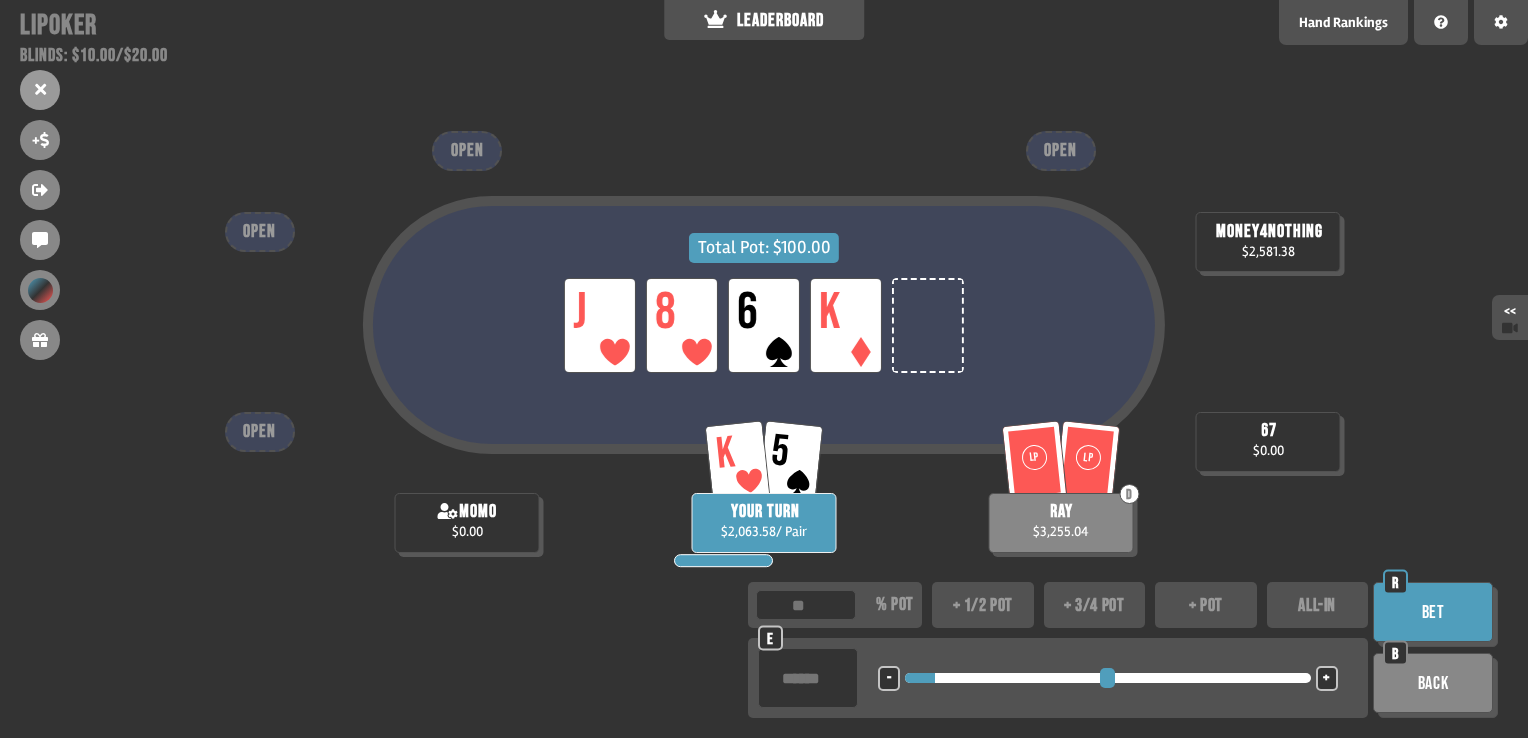 click on "Bet" at bounding box center (1433, 612) 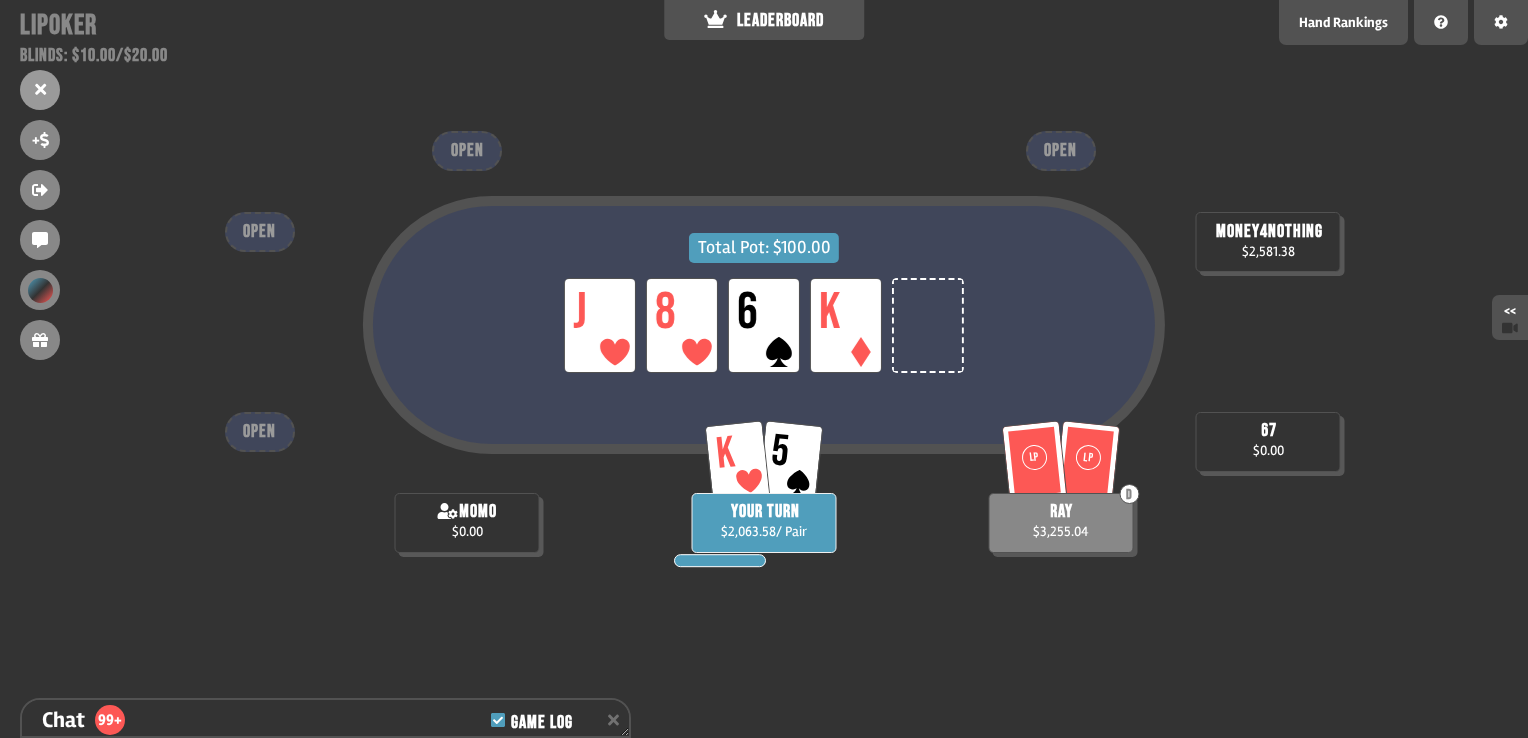 scroll, scrollTop: 7560, scrollLeft: 0, axis: vertical 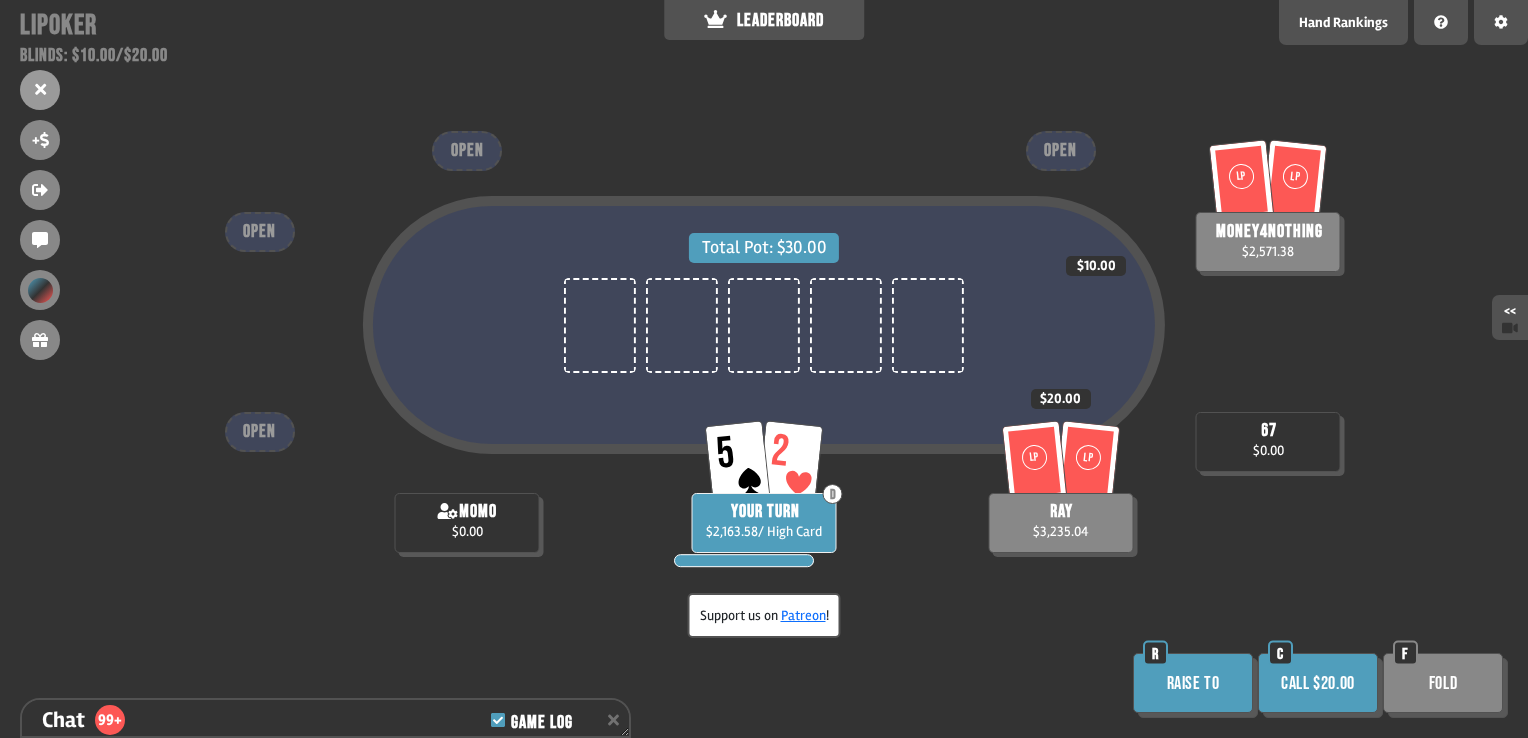 click on "Call $20.00" at bounding box center [1318, 683] 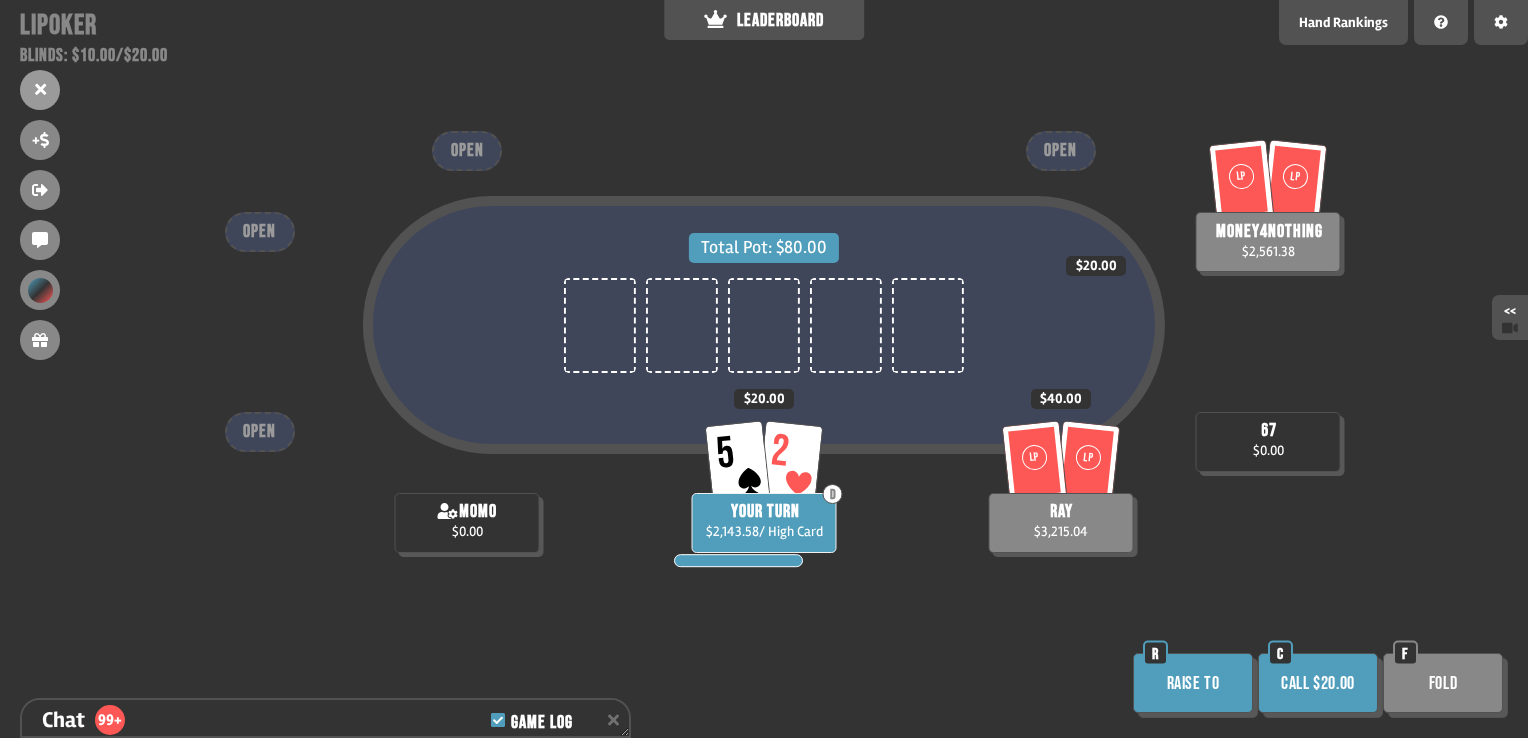 click on "Call $20.00" at bounding box center [1318, 683] 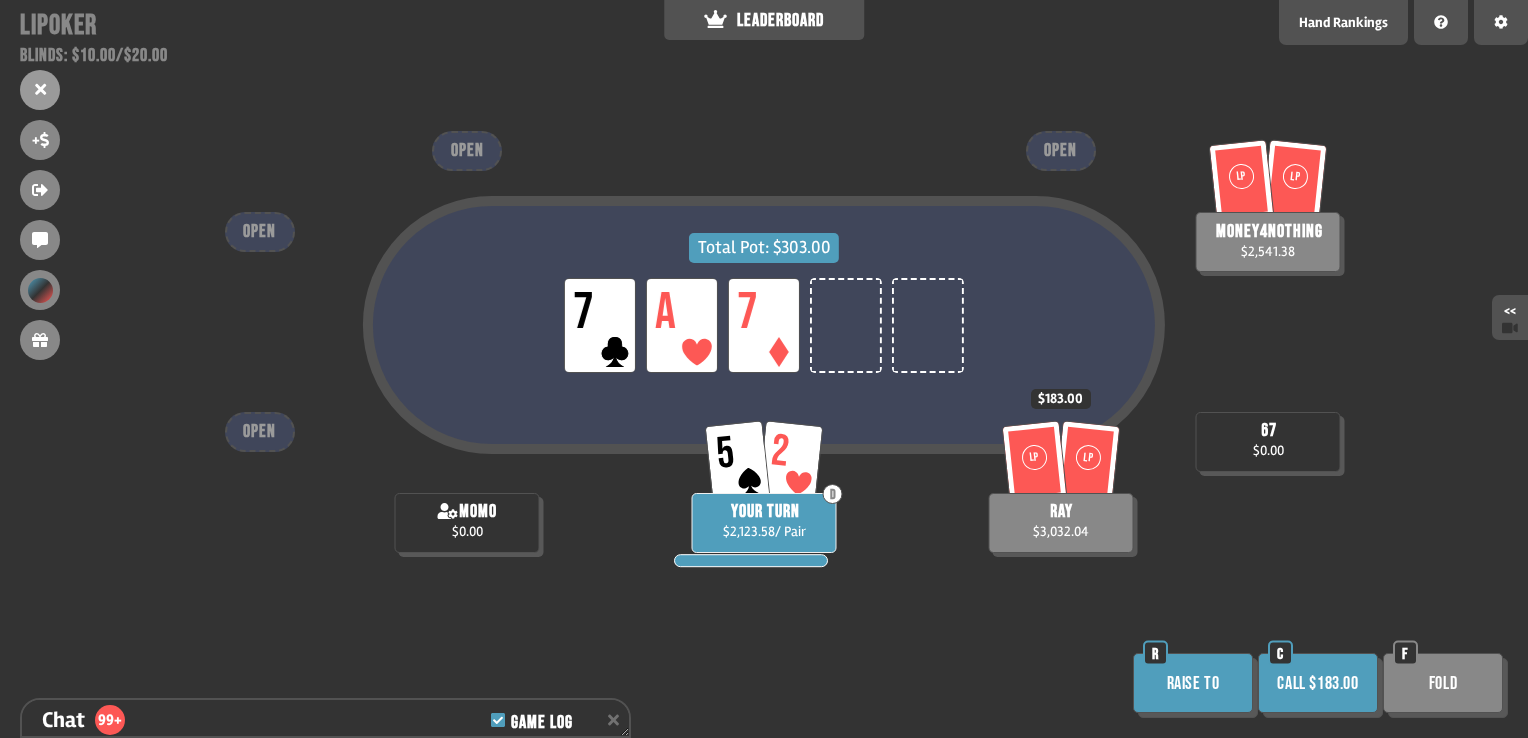 click on "F" at bounding box center [1405, 654] 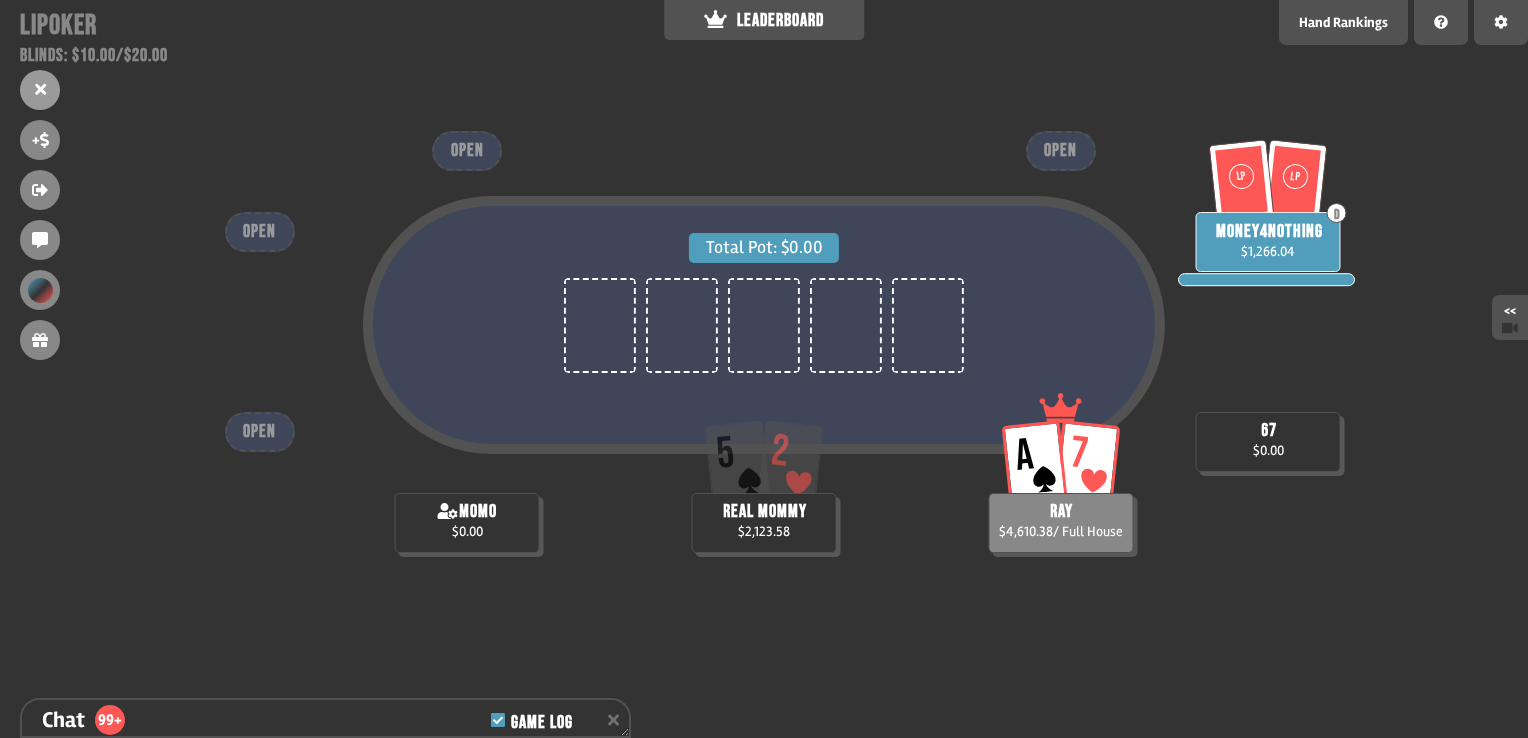 scroll, scrollTop: 98, scrollLeft: 0, axis: vertical 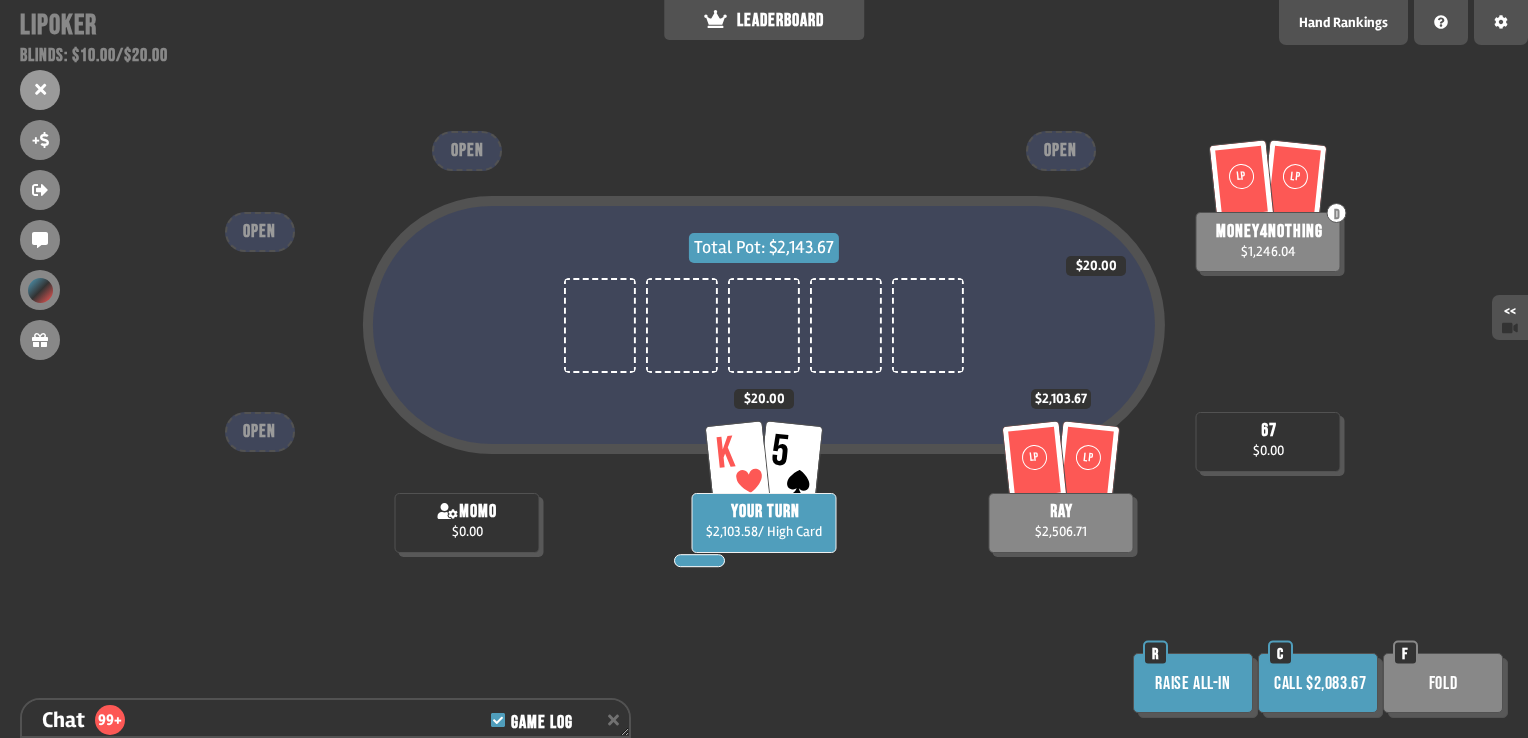 click on "Fold F" at bounding box center (1445, 685) 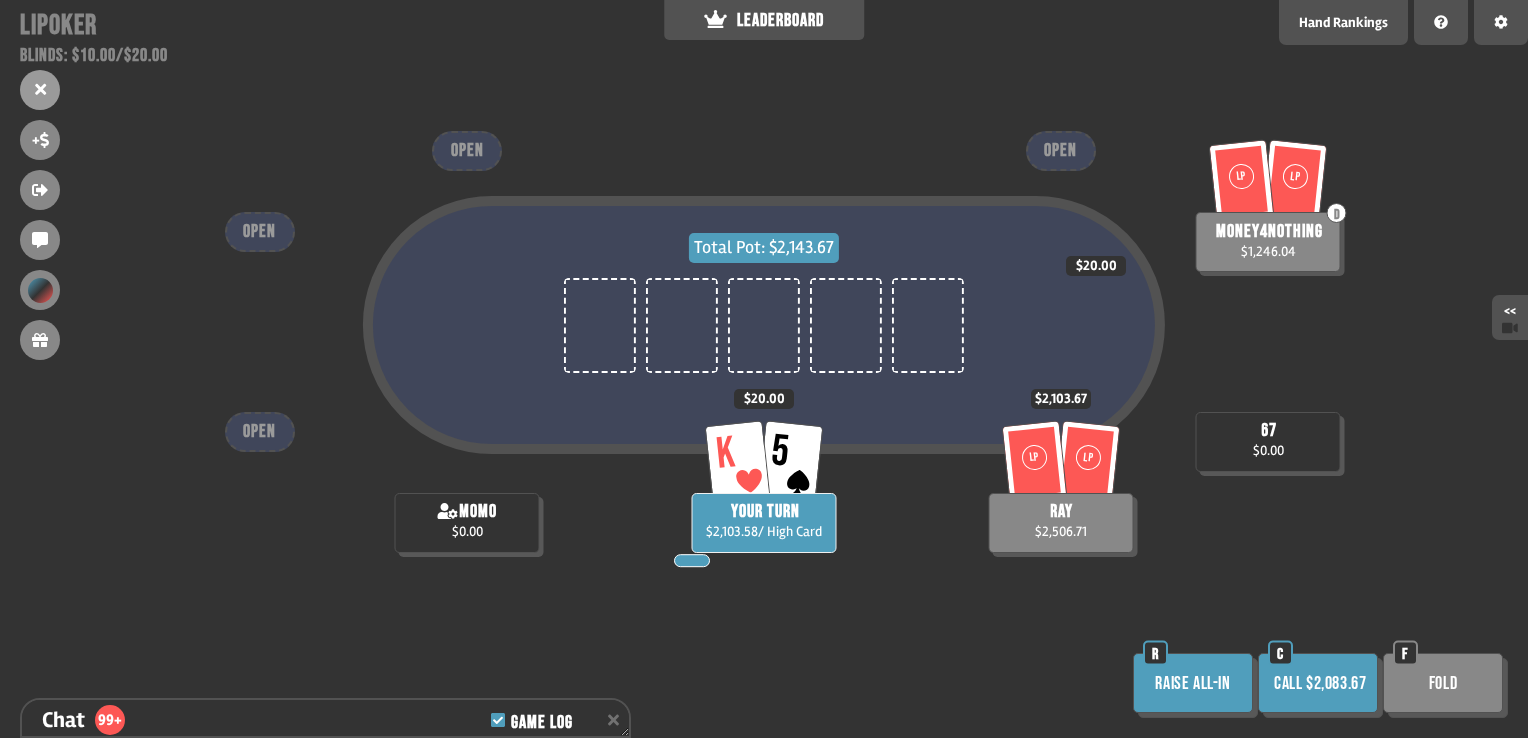 click on "Fold" at bounding box center (1443, 683) 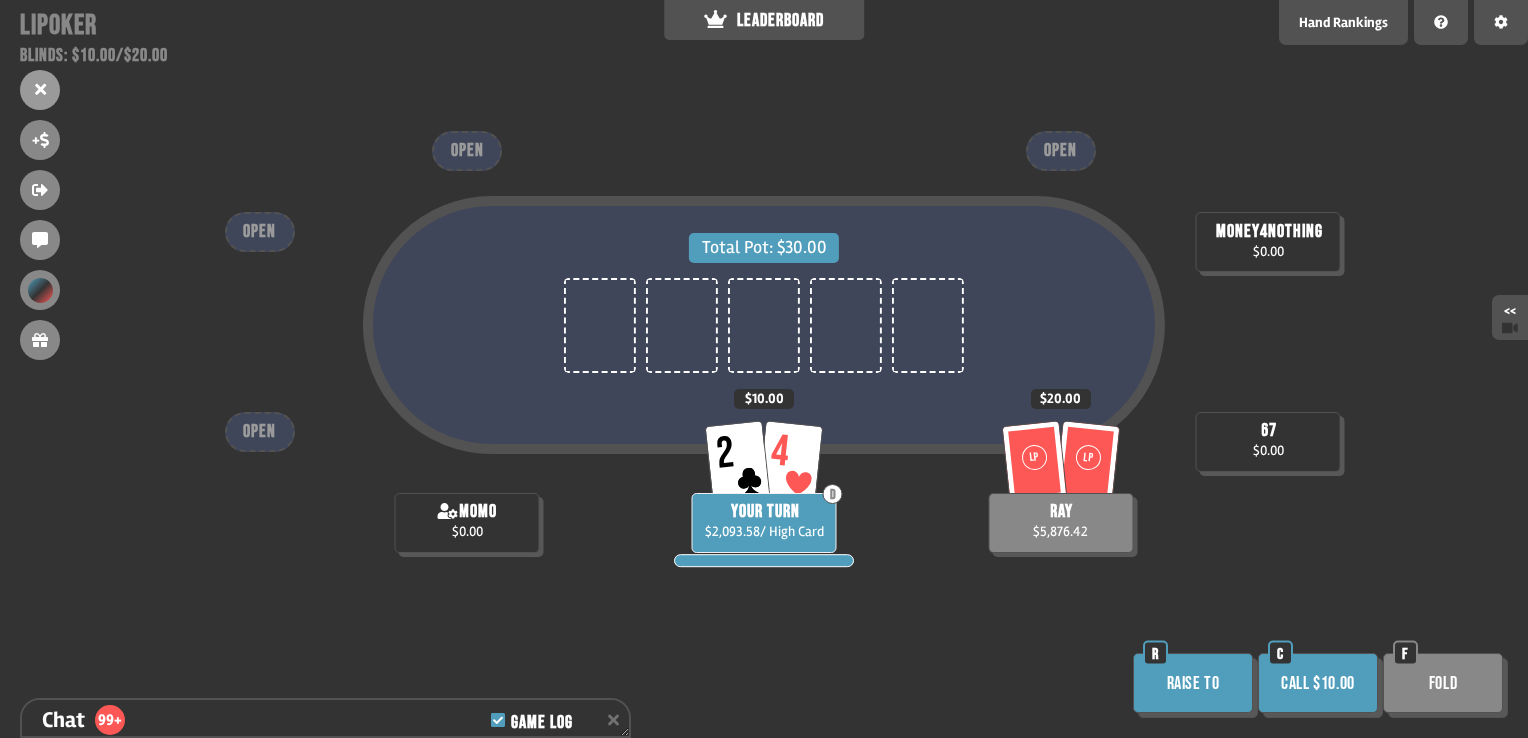 scroll, scrollTop: 98, scrollLeft: 0, axis: vertical 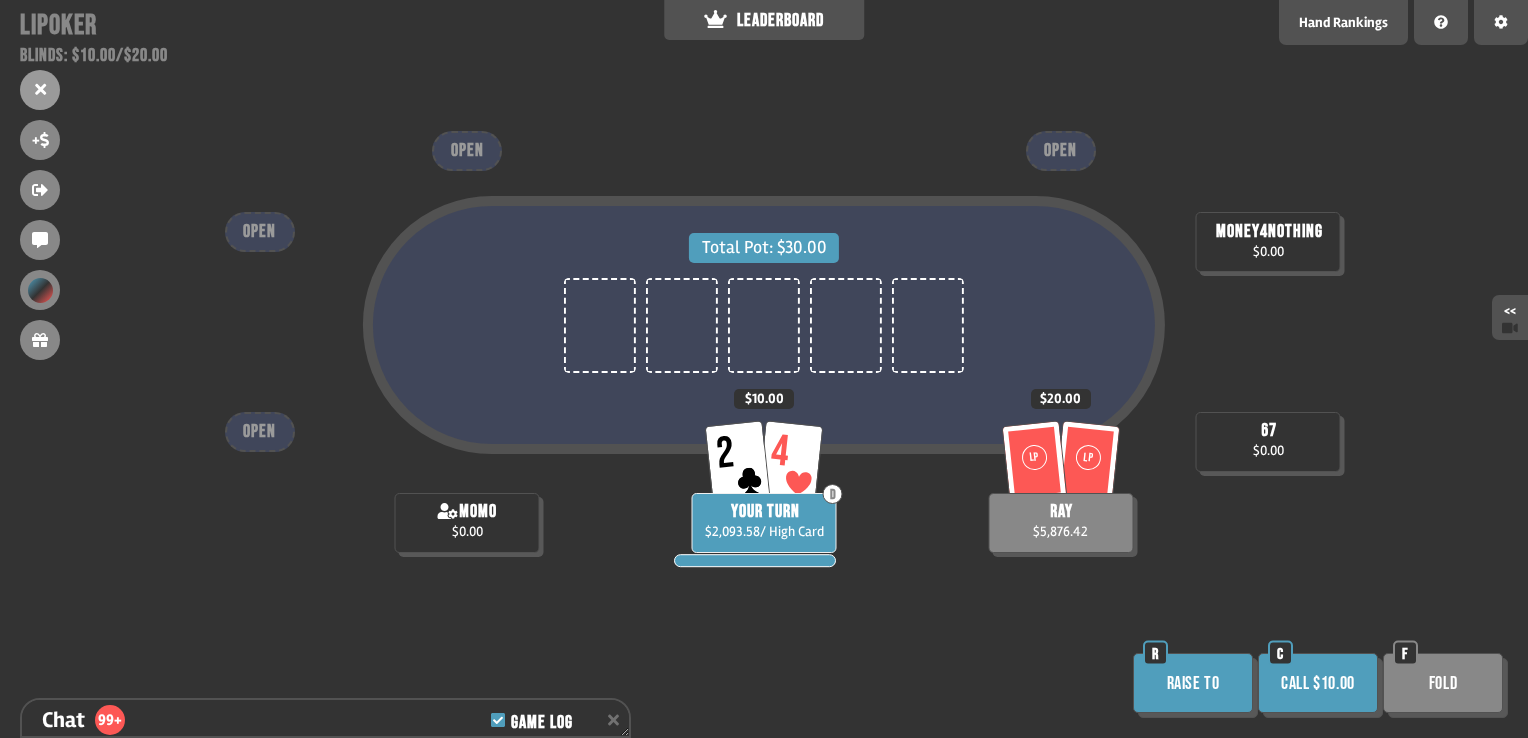 click on "Call $10.00" at bounding box center [1318, 683] 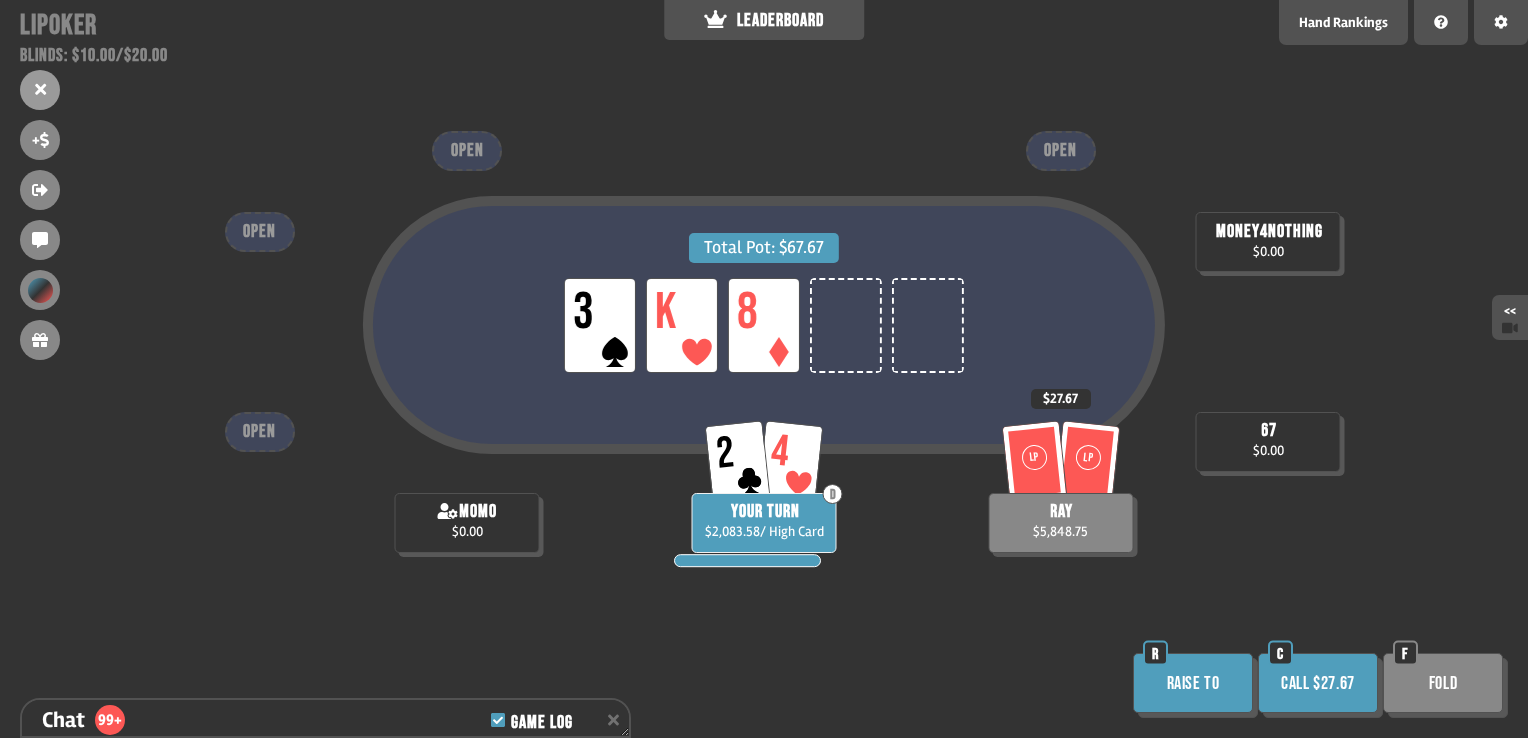 click on "Fold" at bounding box center [1443, 683] 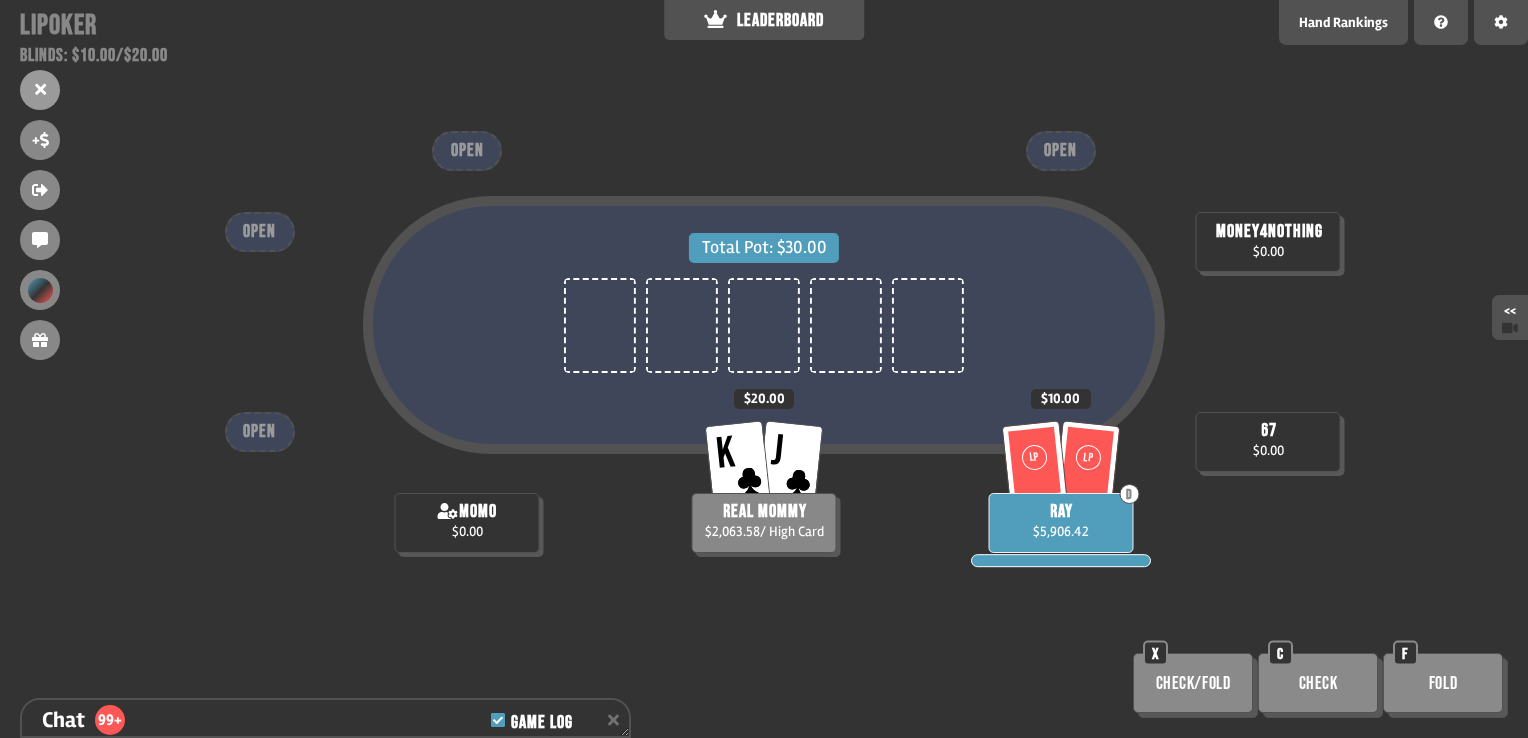 scroll, scrollTop: 98, scrollLeft: 0, axis: vertical 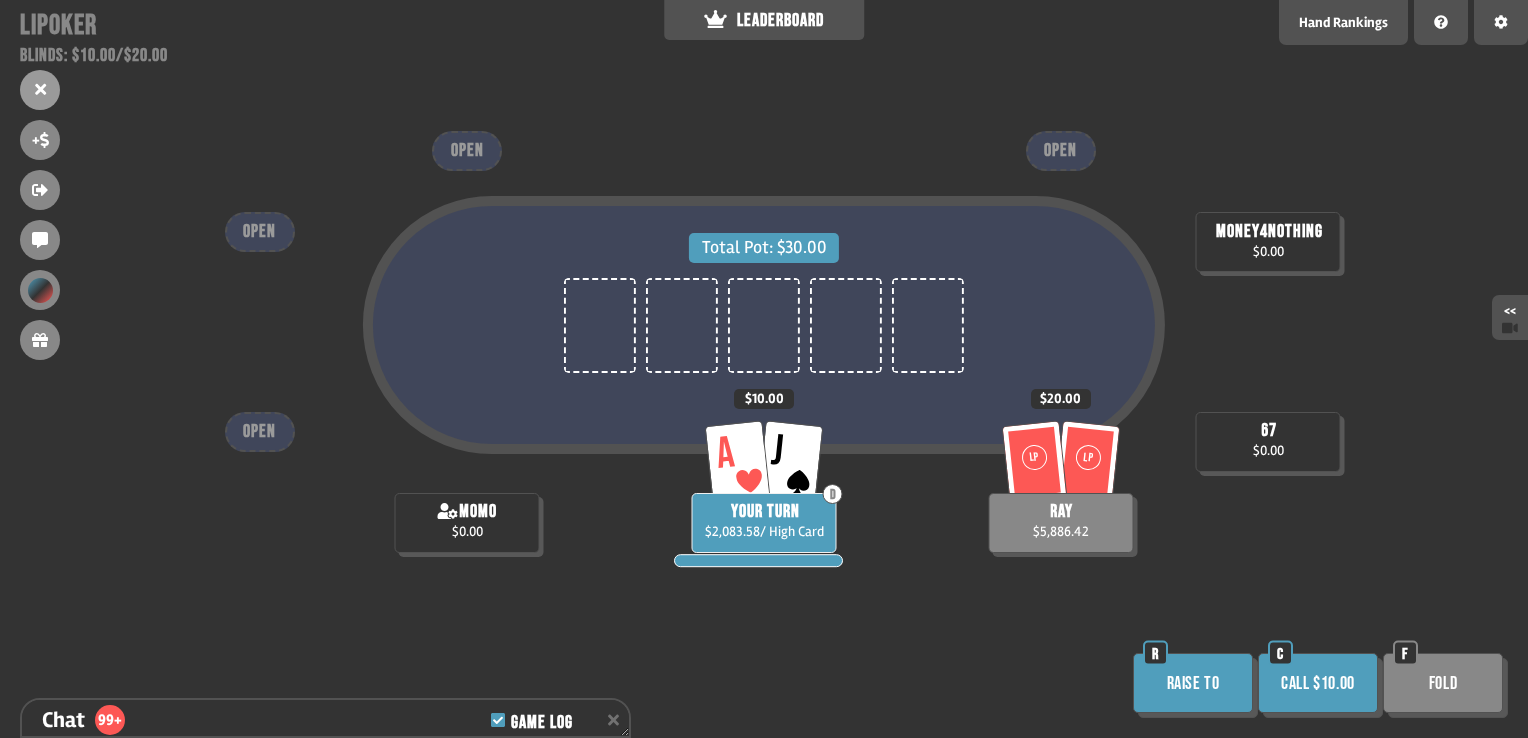 click on "Call $10.00" at bounding box center (1318, 683) 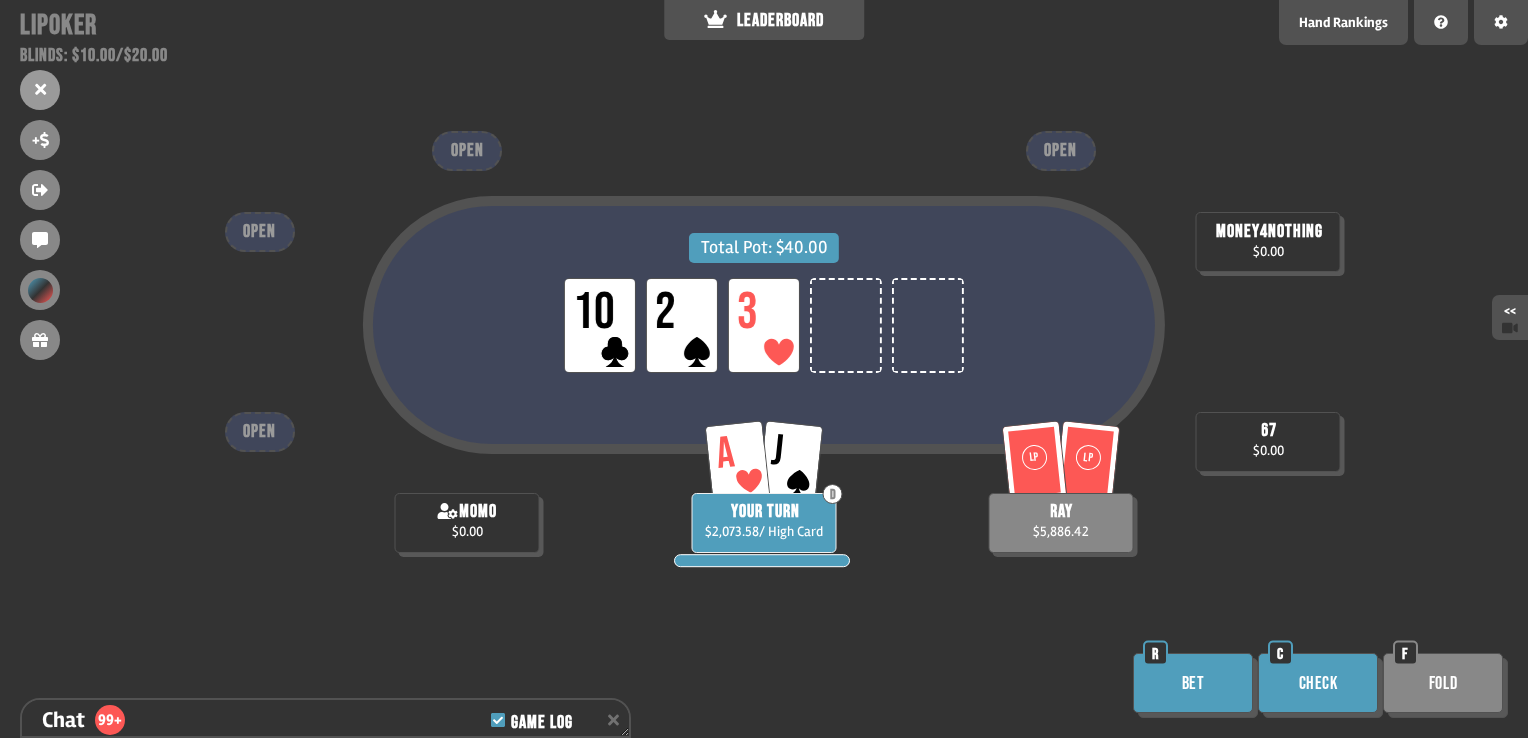 click on "Check" at bounding box center (1318, 683) 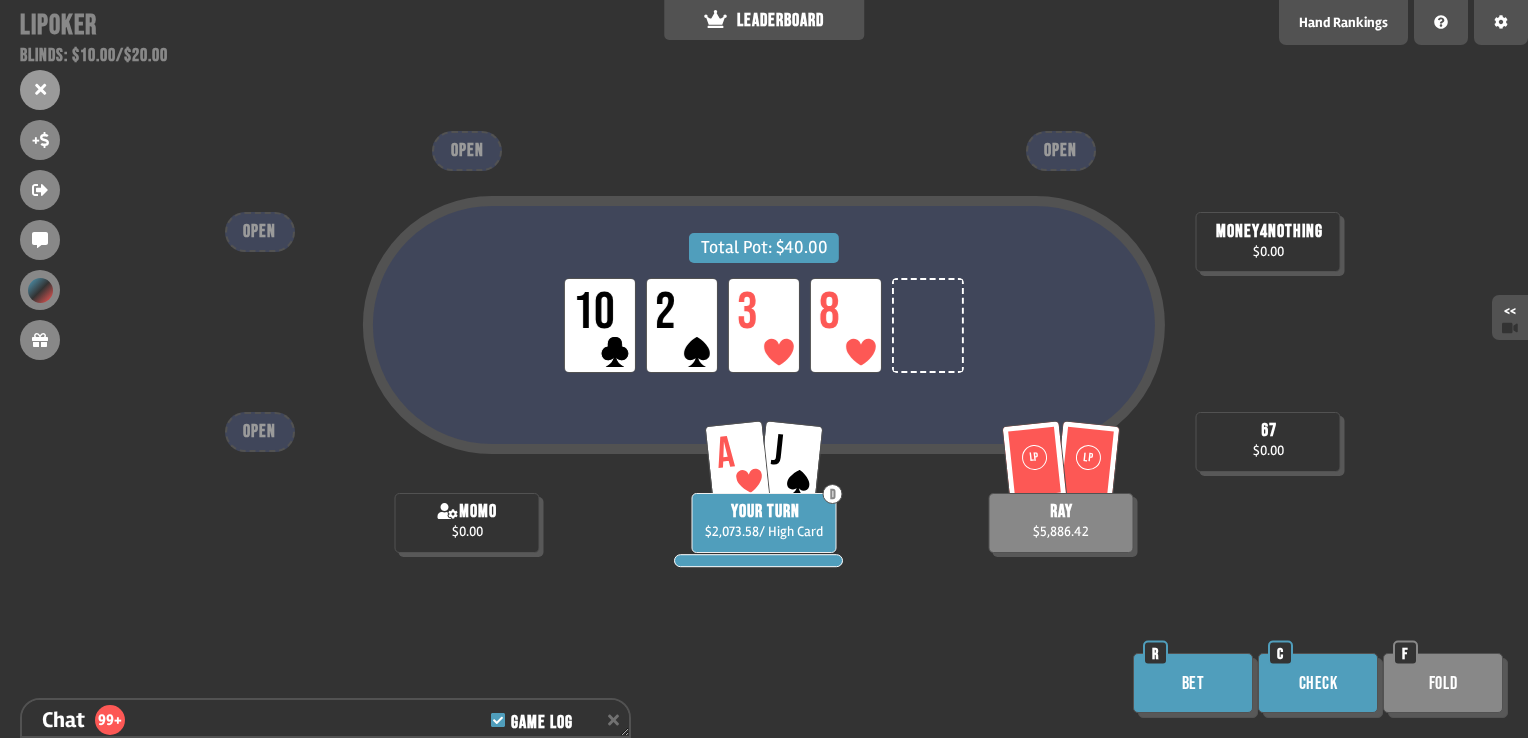 click on "Check" at bounding box center [1318, 683] 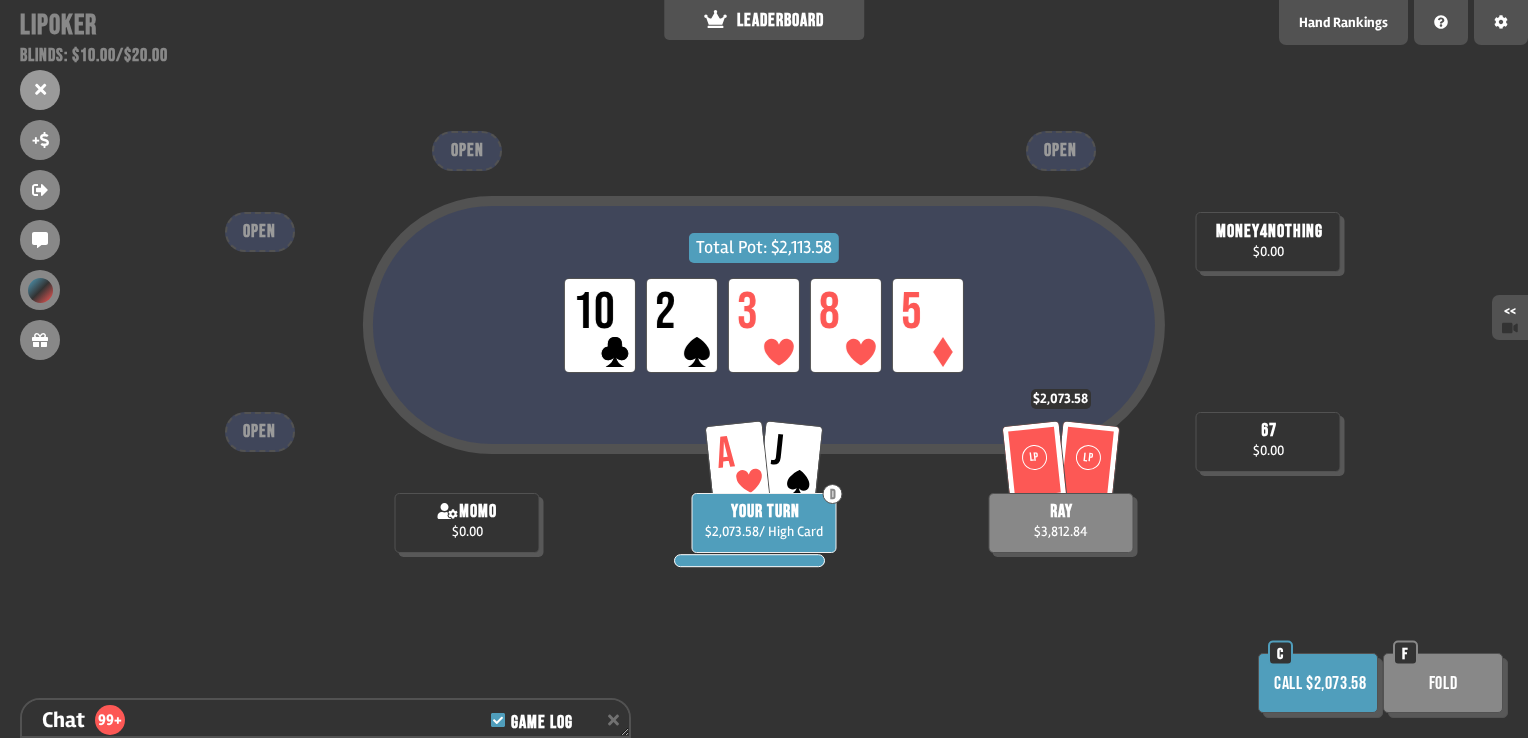 click on "Fold" at bounding box center [1443, 683] 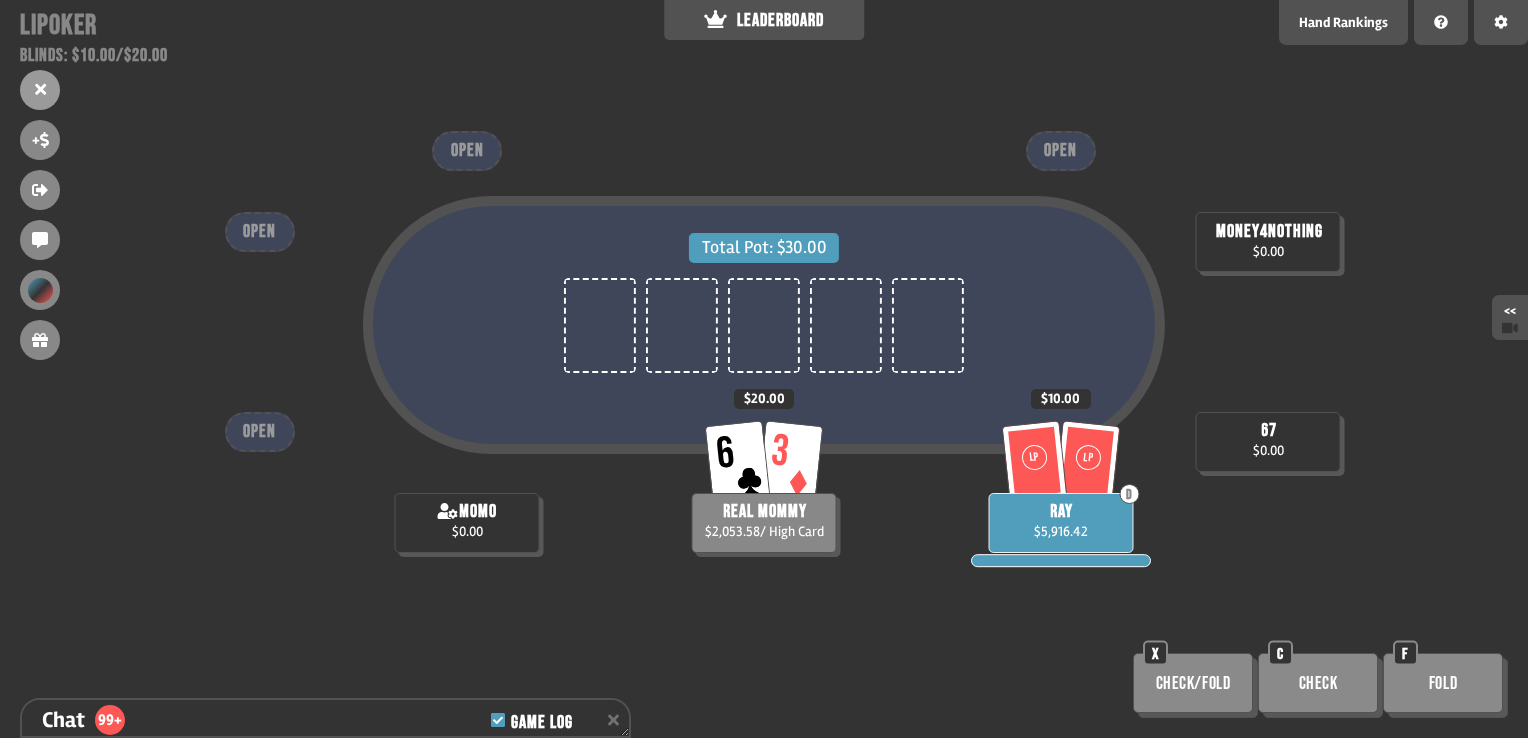 scroll, scrollTop: 98, scrollLeft: 0, axis: vertical 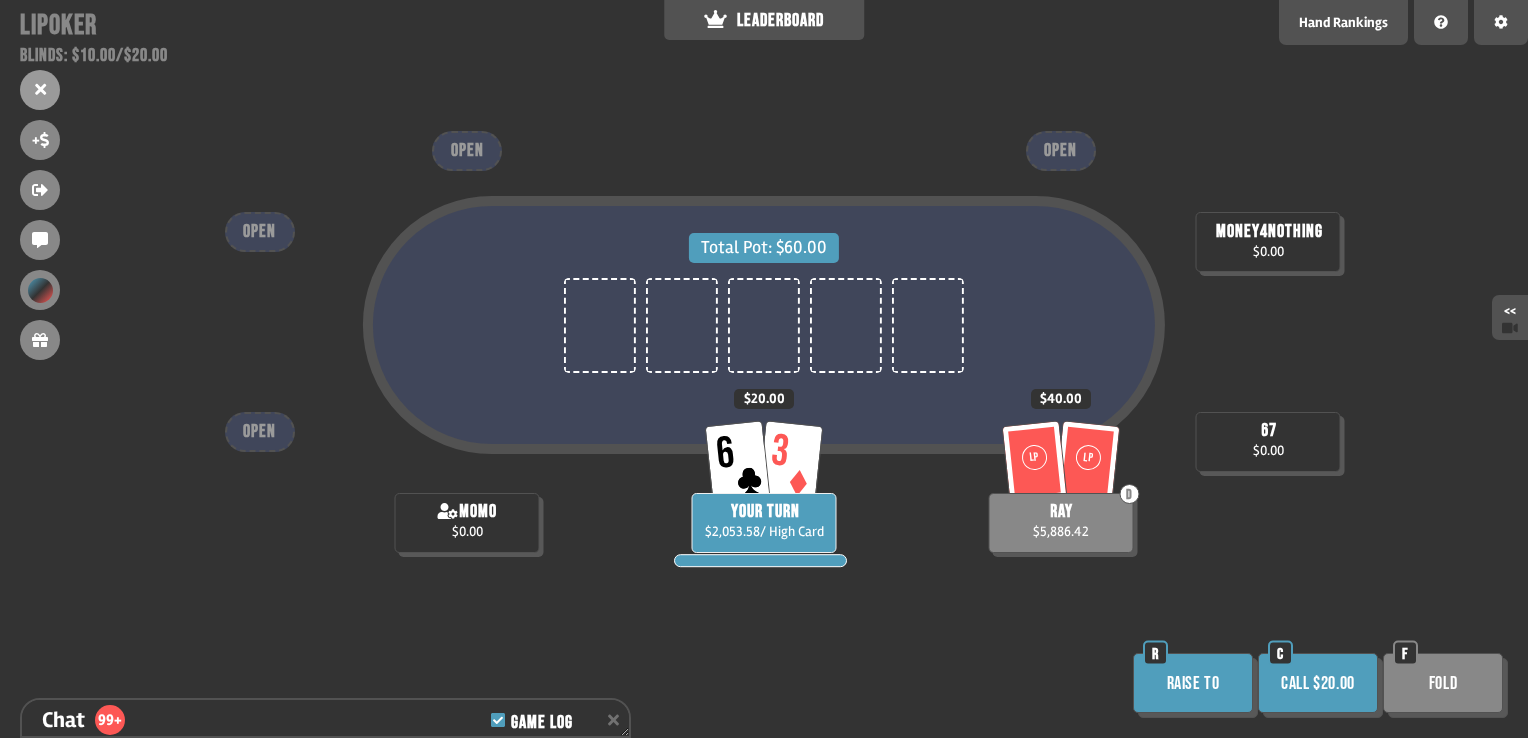 click on "Call $20.00" at bounding box center [1318, 683] 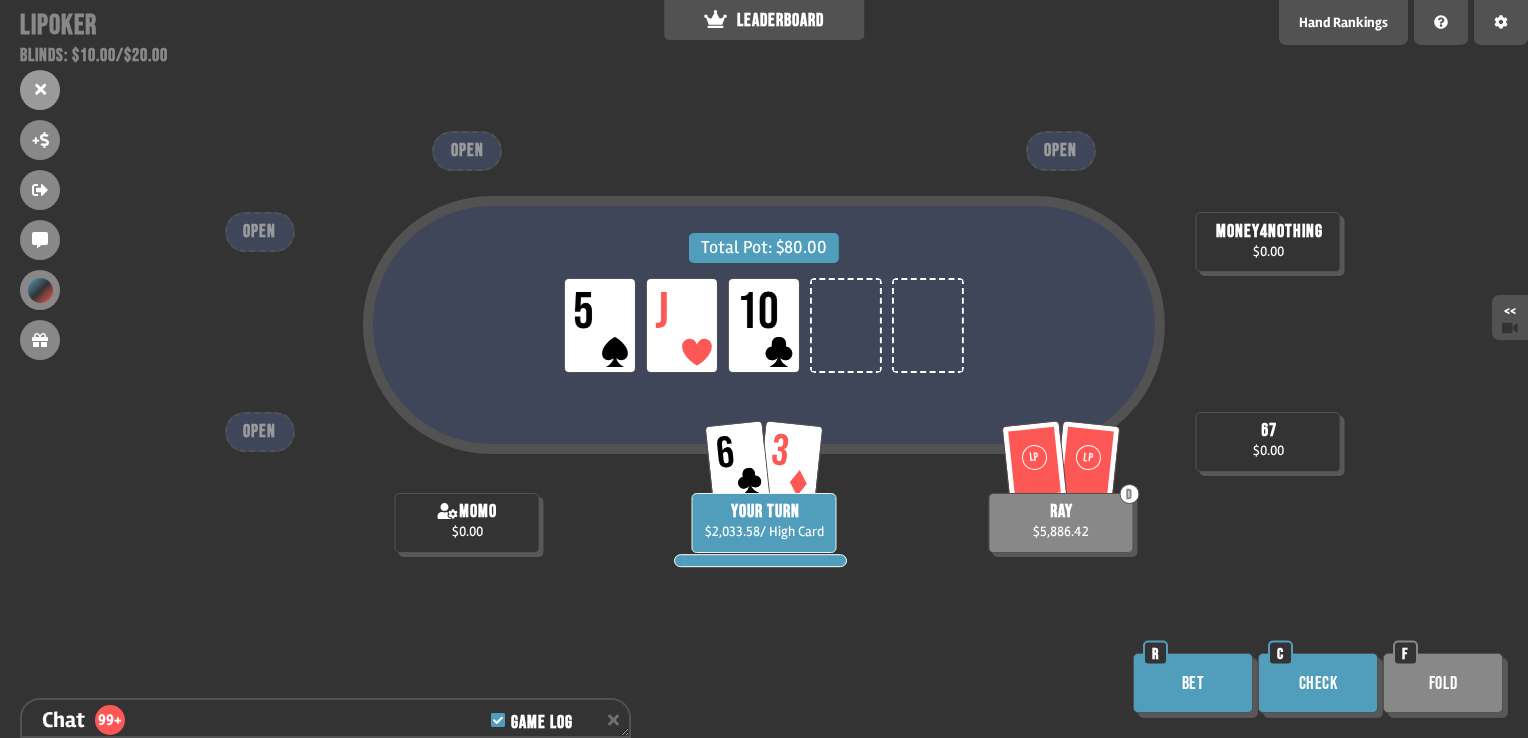 click on "Check" at bounding box center [1318, 683] 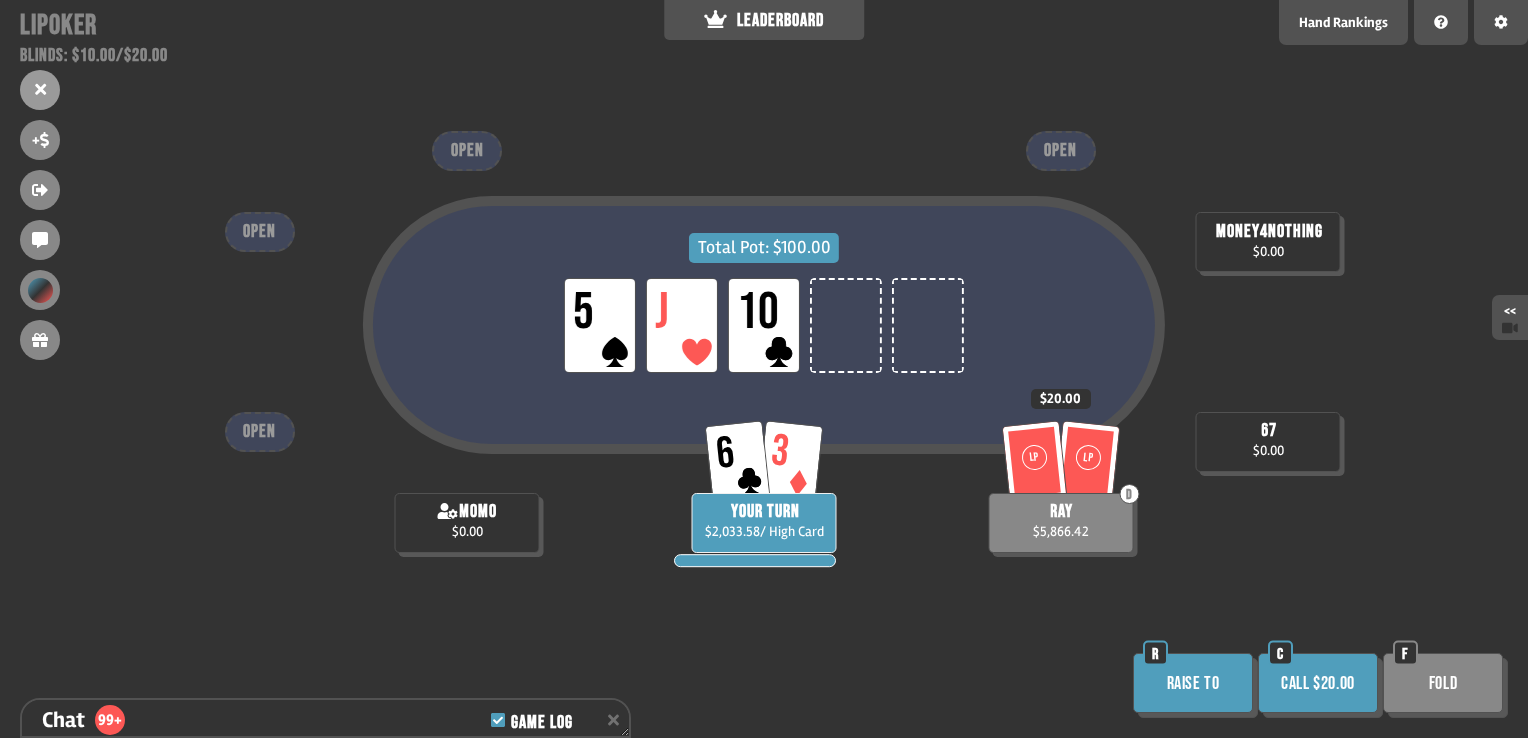 click on "Call $20.00" at bounding box center [1318, 683] 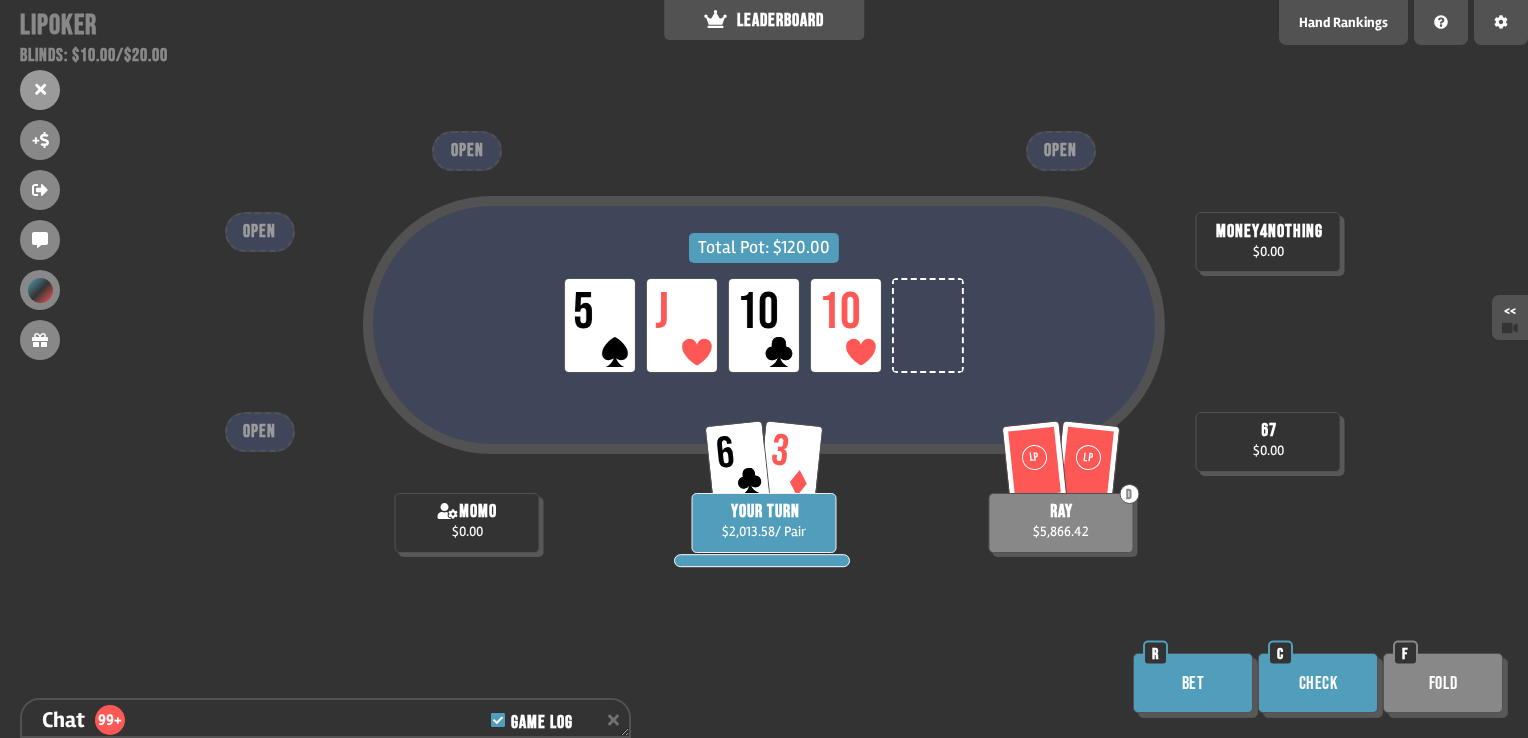 click on "Check" at bounding box center [1318, 683] 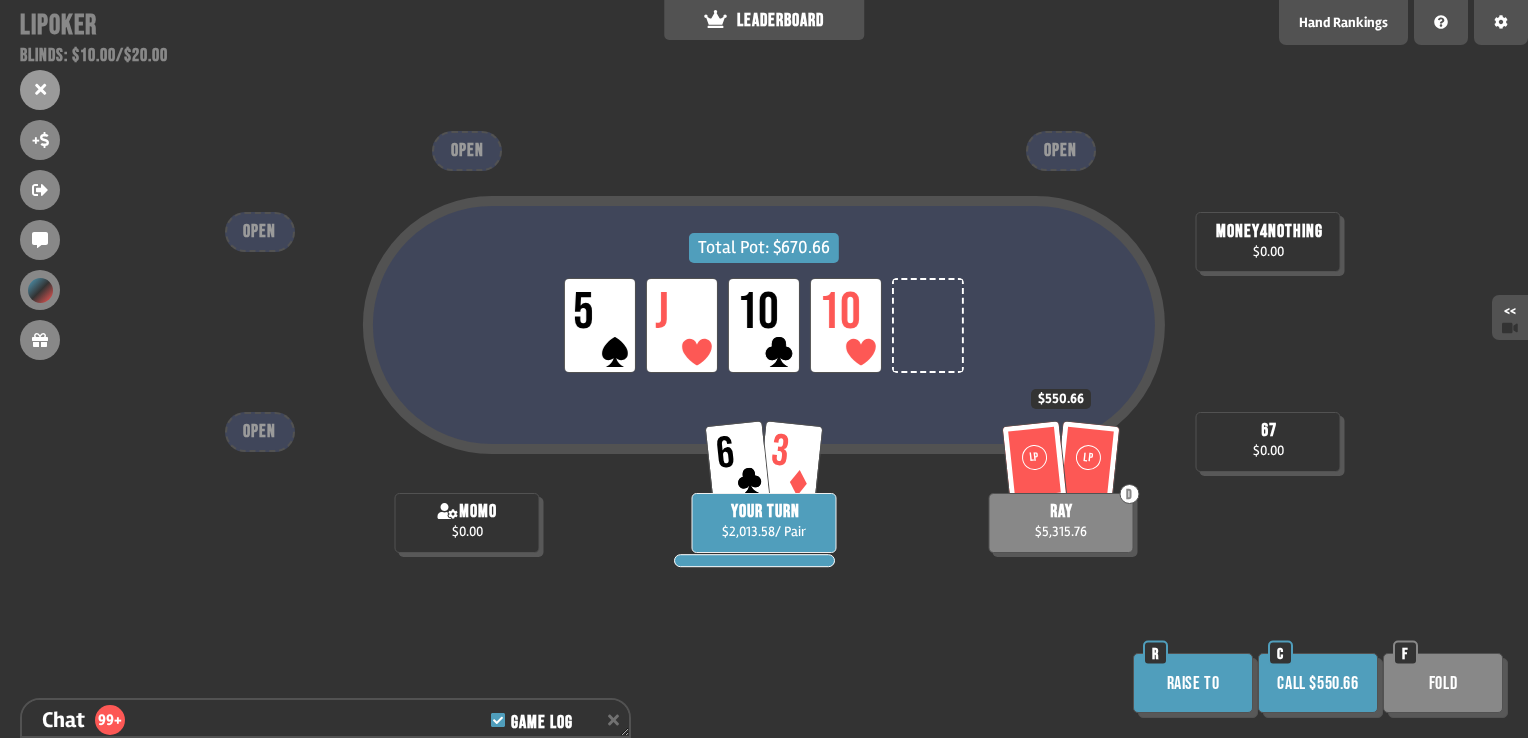 click on "Fold" at bounding box center [1443, 683] 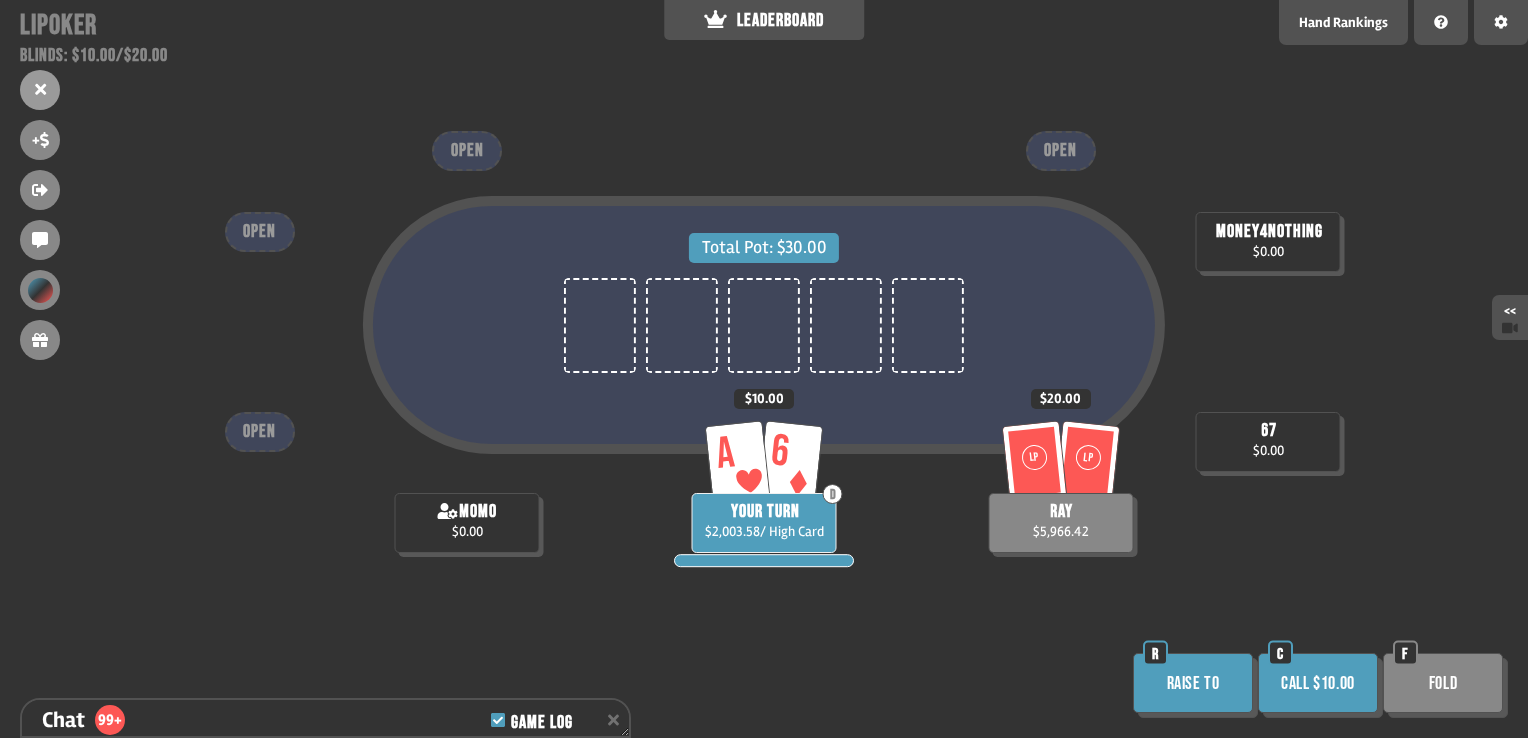 scroll, scrollTop: 98, scrollLeft: 0, axis: vertical 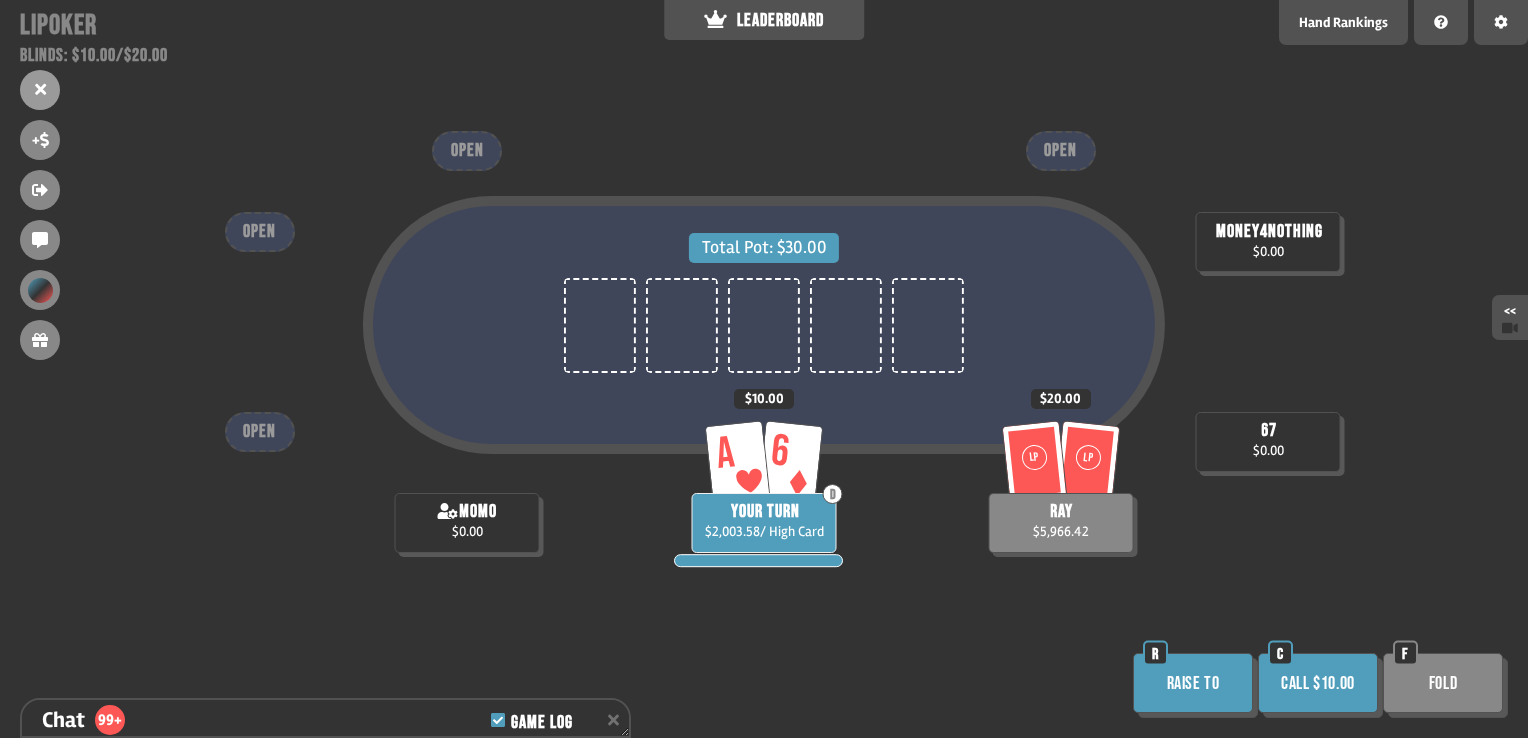 click on "Call $10.00" at bounding box center (1318, 683) 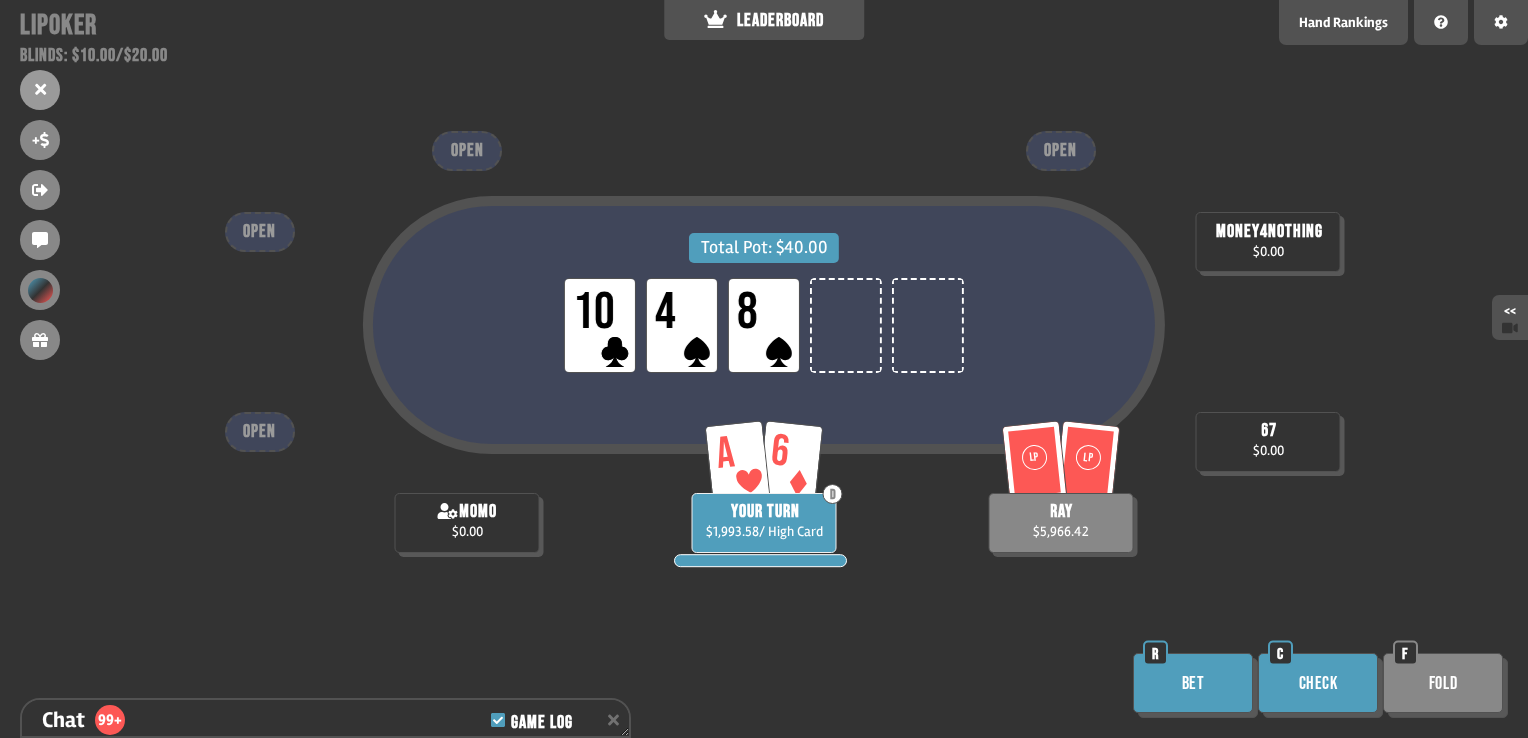 click on "Check" at bounding box center [1318, 683] 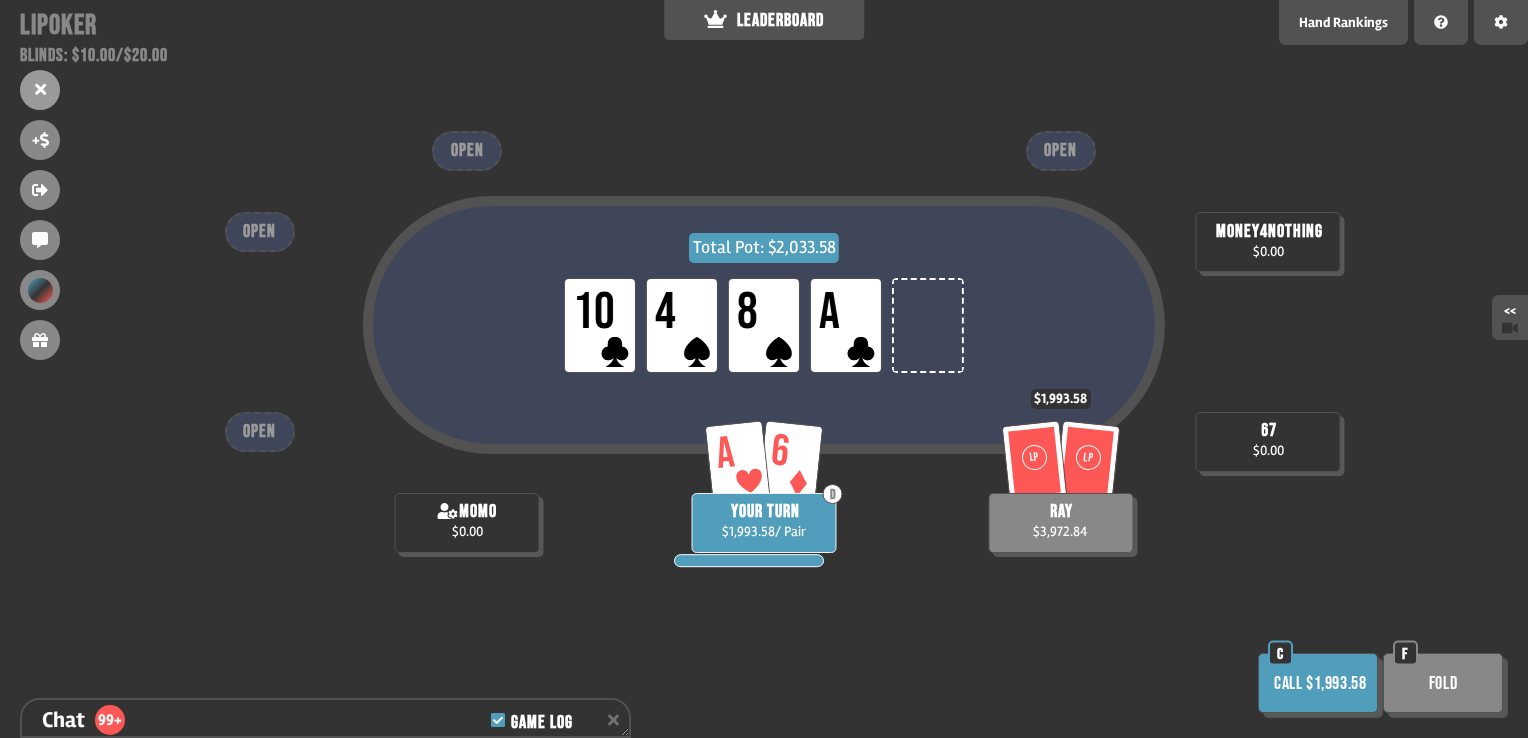 click on "Call $1,993.58" at bounding box center [1318, 683] 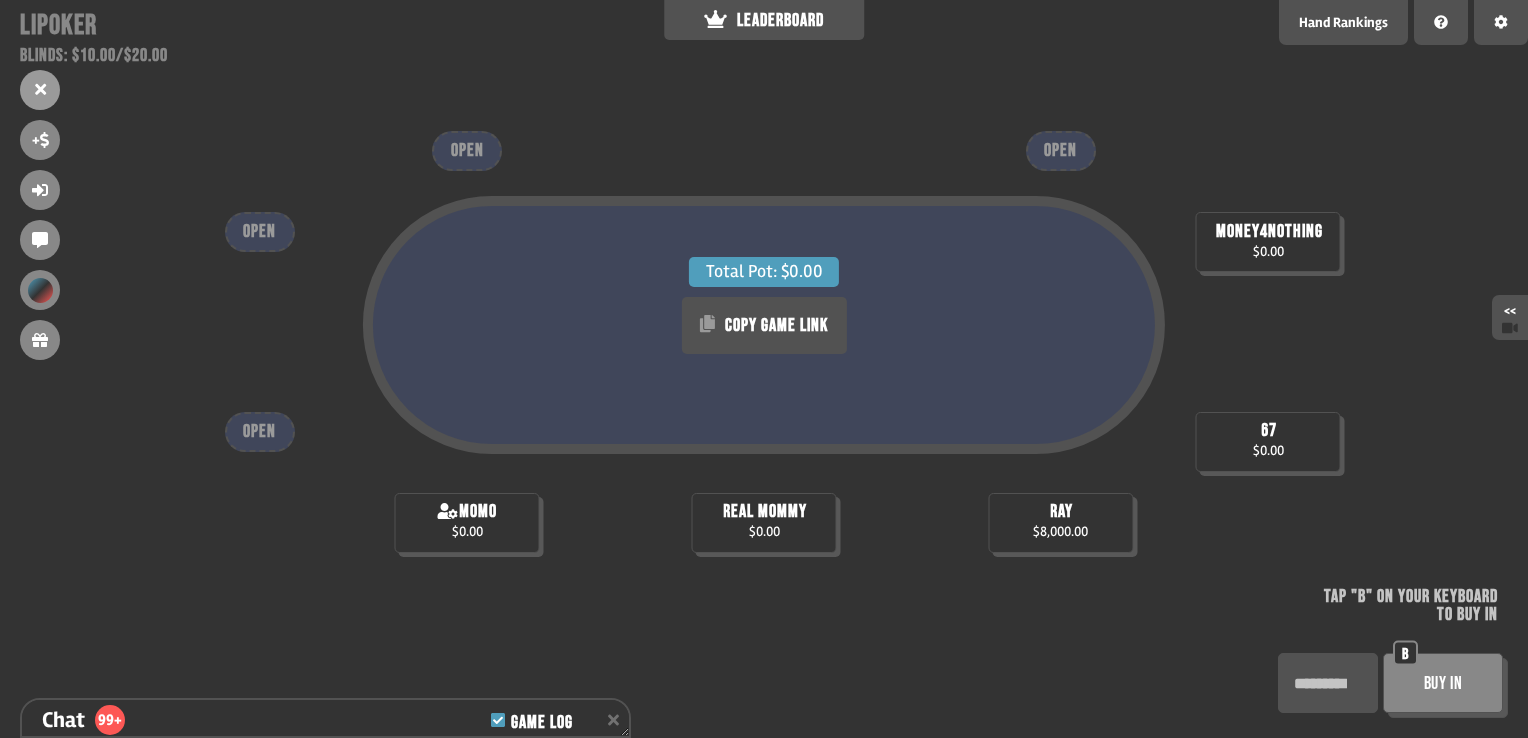 scroll, scrollTop: 100, scrollLeft: 0, axis: vertical 